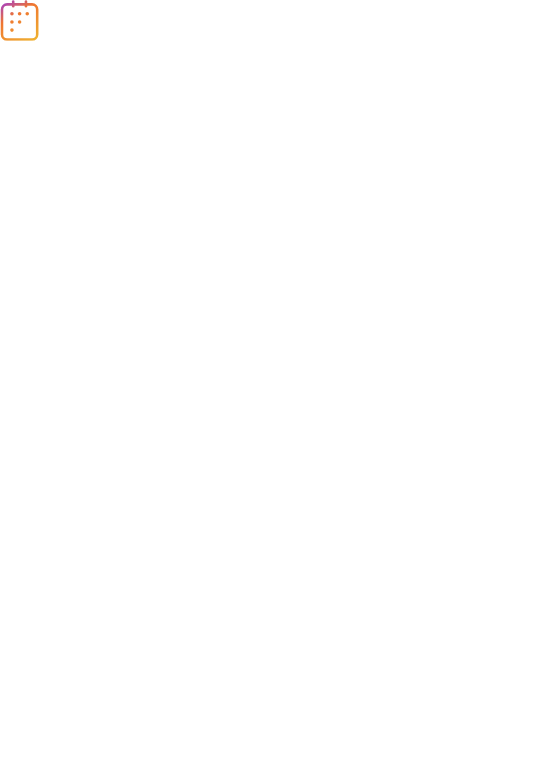 scroll, scrollTop: 0, scrollLeft: 0, axis: both 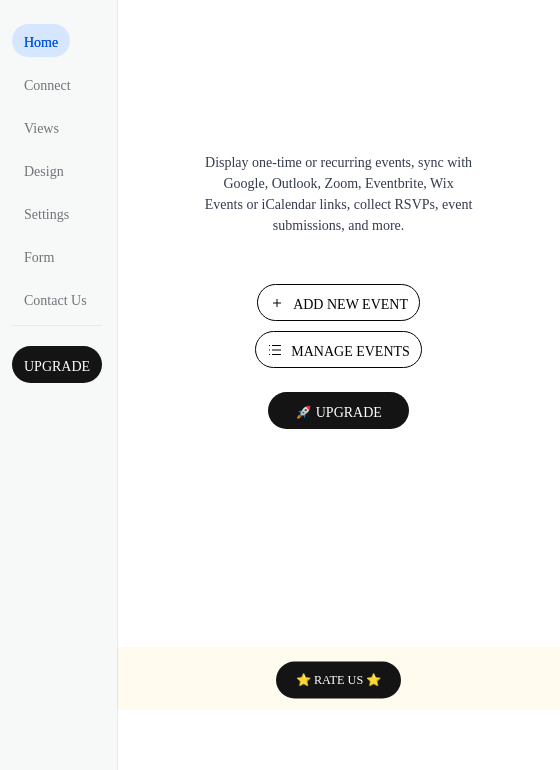click on "Add New Event" at bounding box center [350, 304] 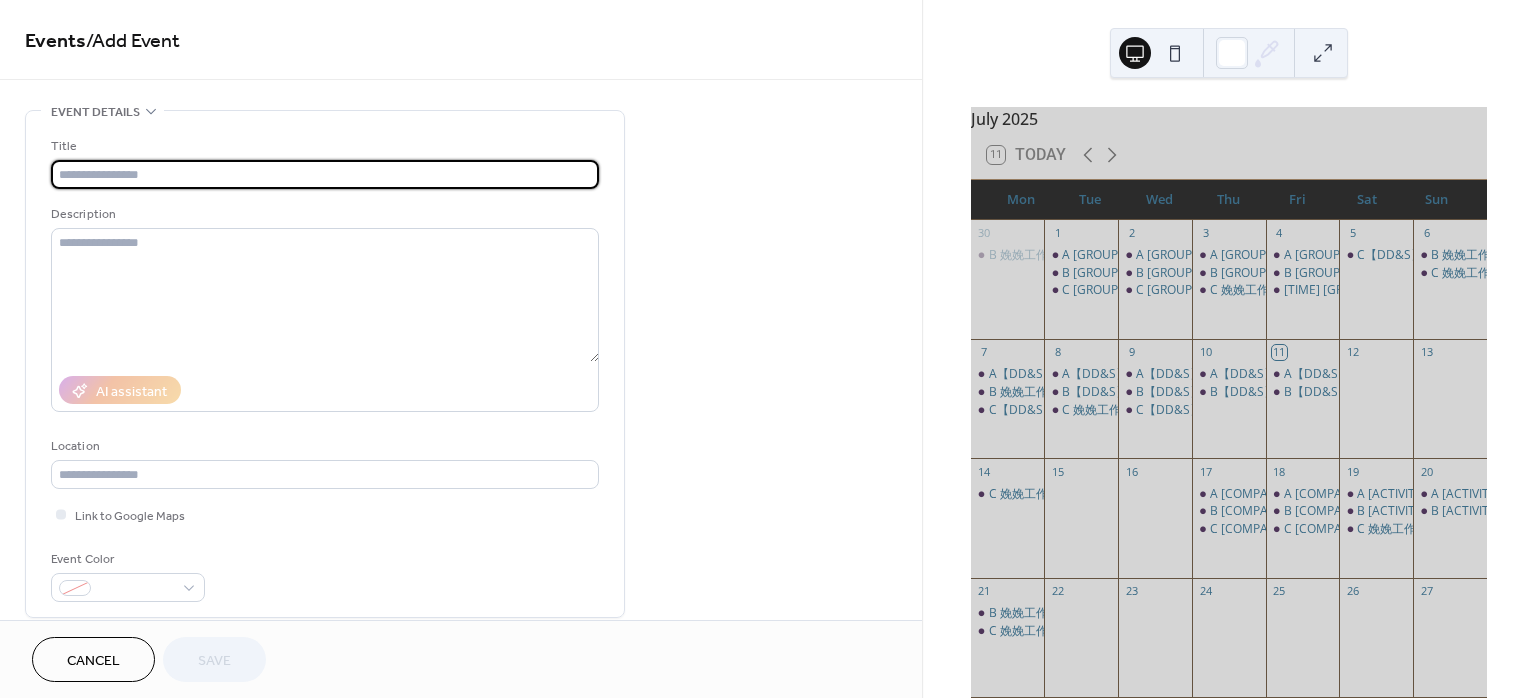 scroll, scrollTop: 0, scrollLeft: 0, axis: both 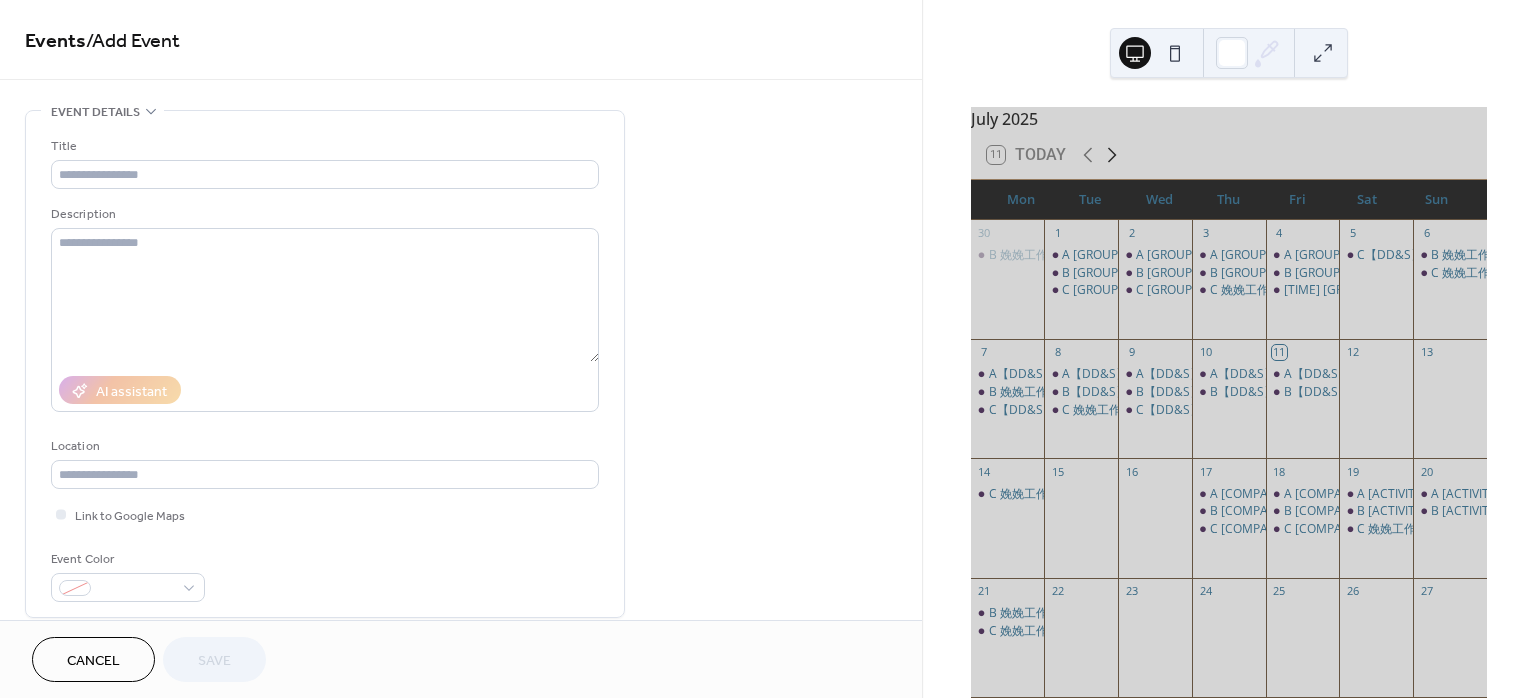 click 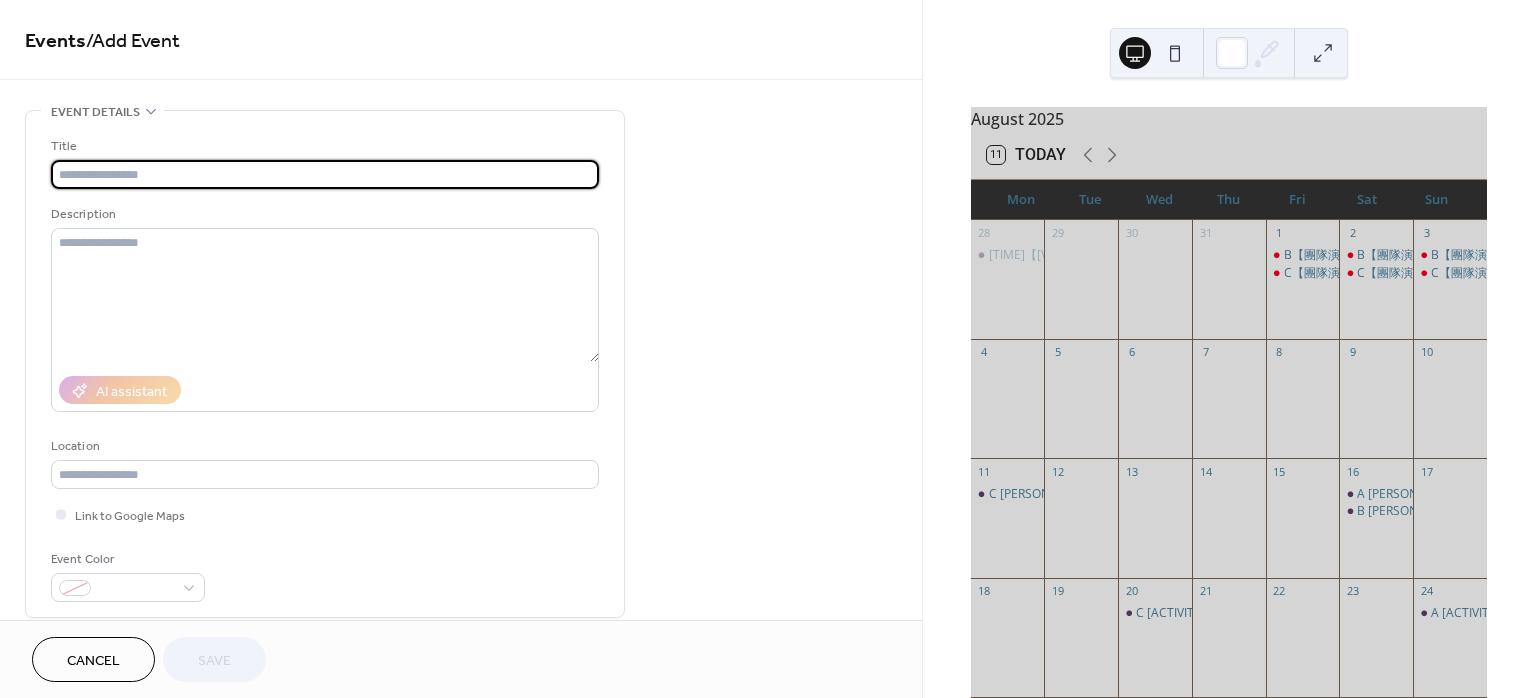 click at bounding box center (325, 174) 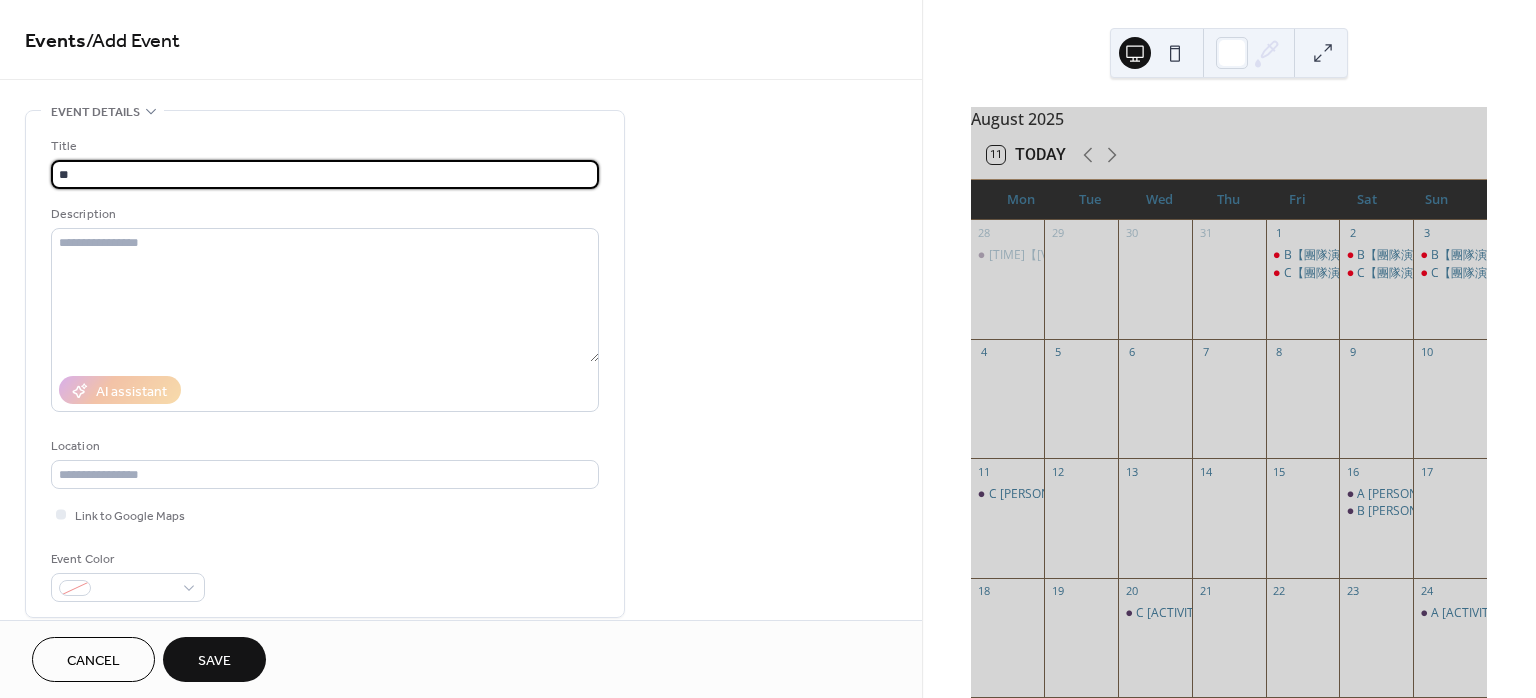 paste on "**********" 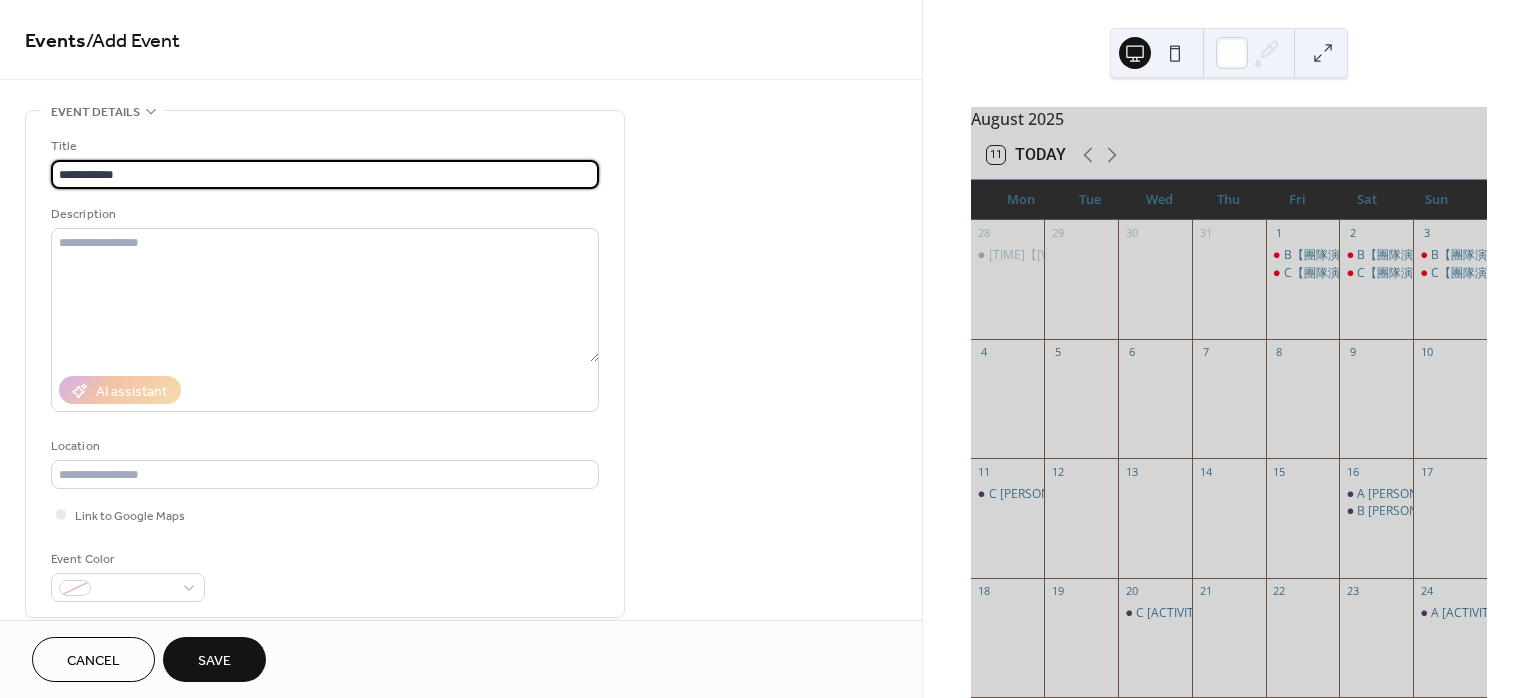 type on "**********" 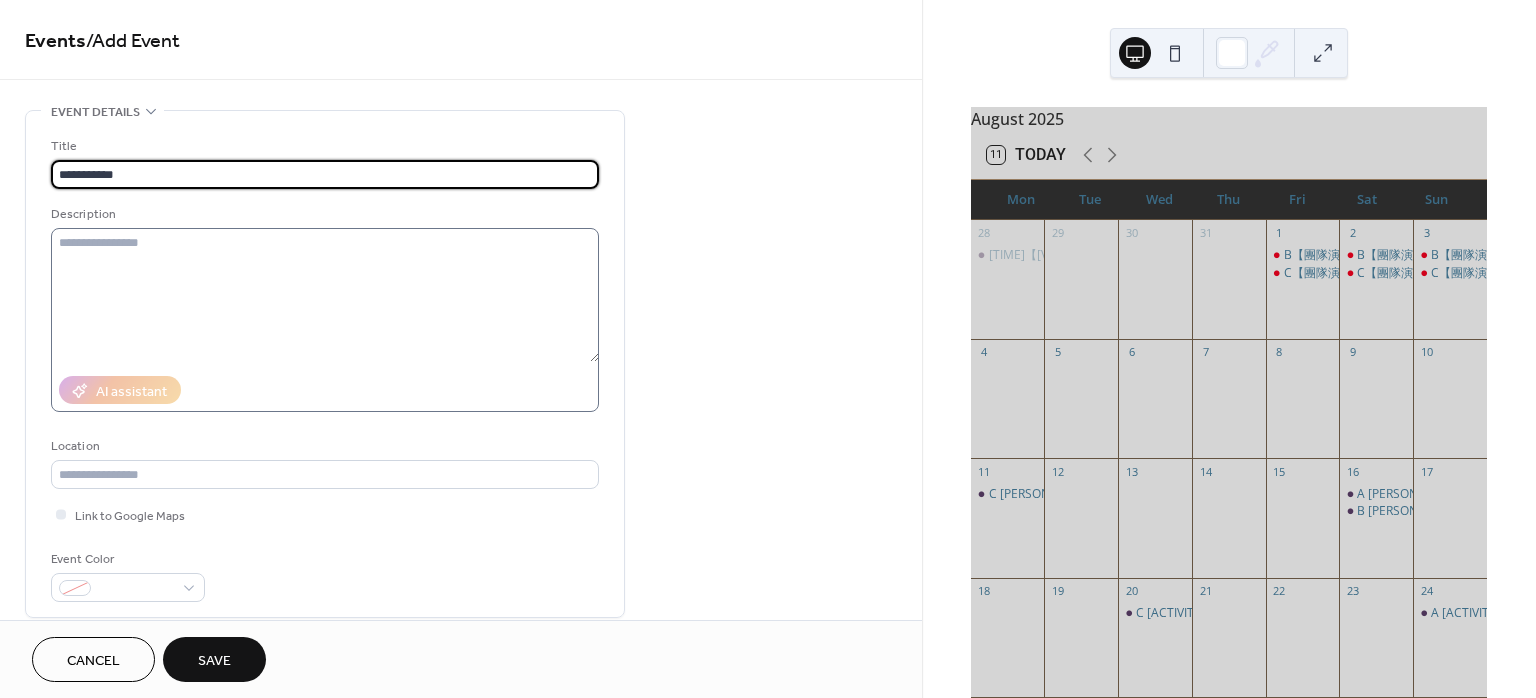 scroll, scrollTop: 400, scrollLeft: 0, axis: vertical 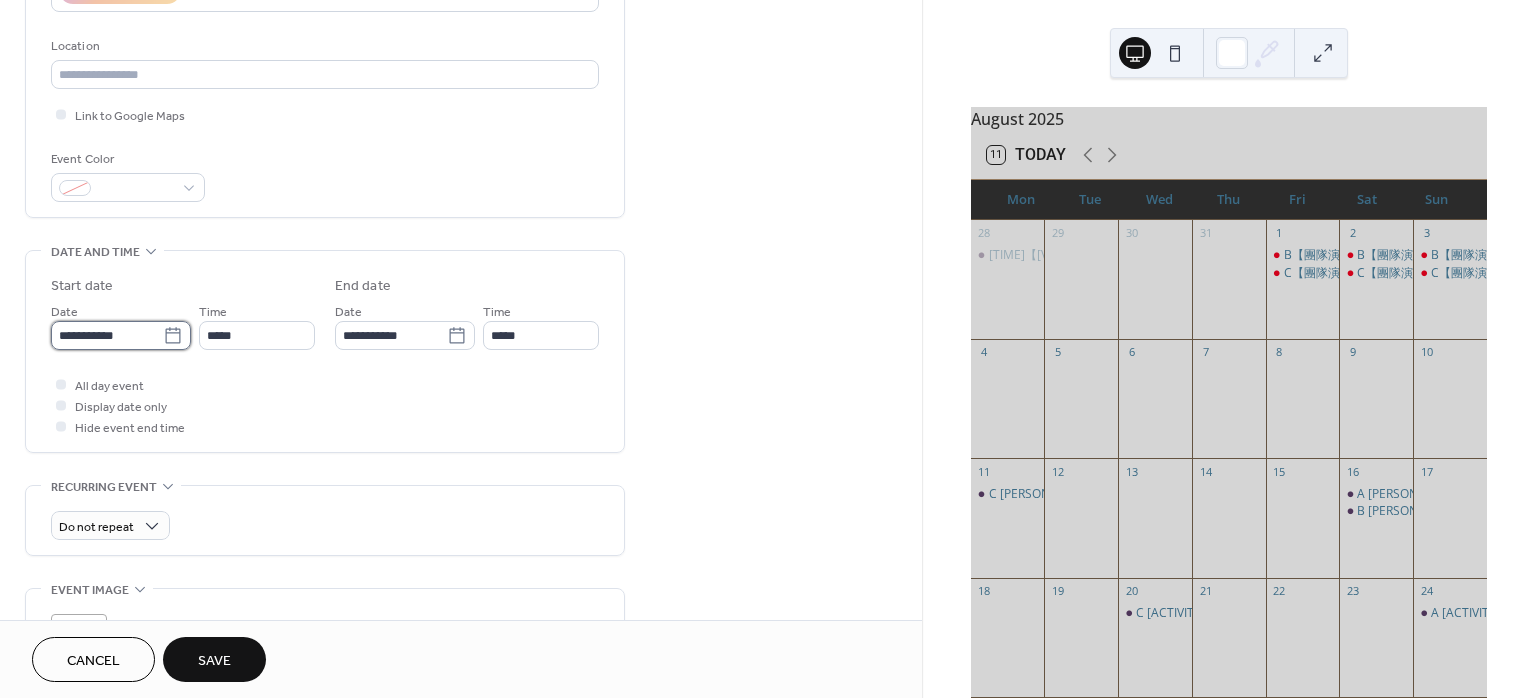click on "**********" at bounding box center (107, 335) 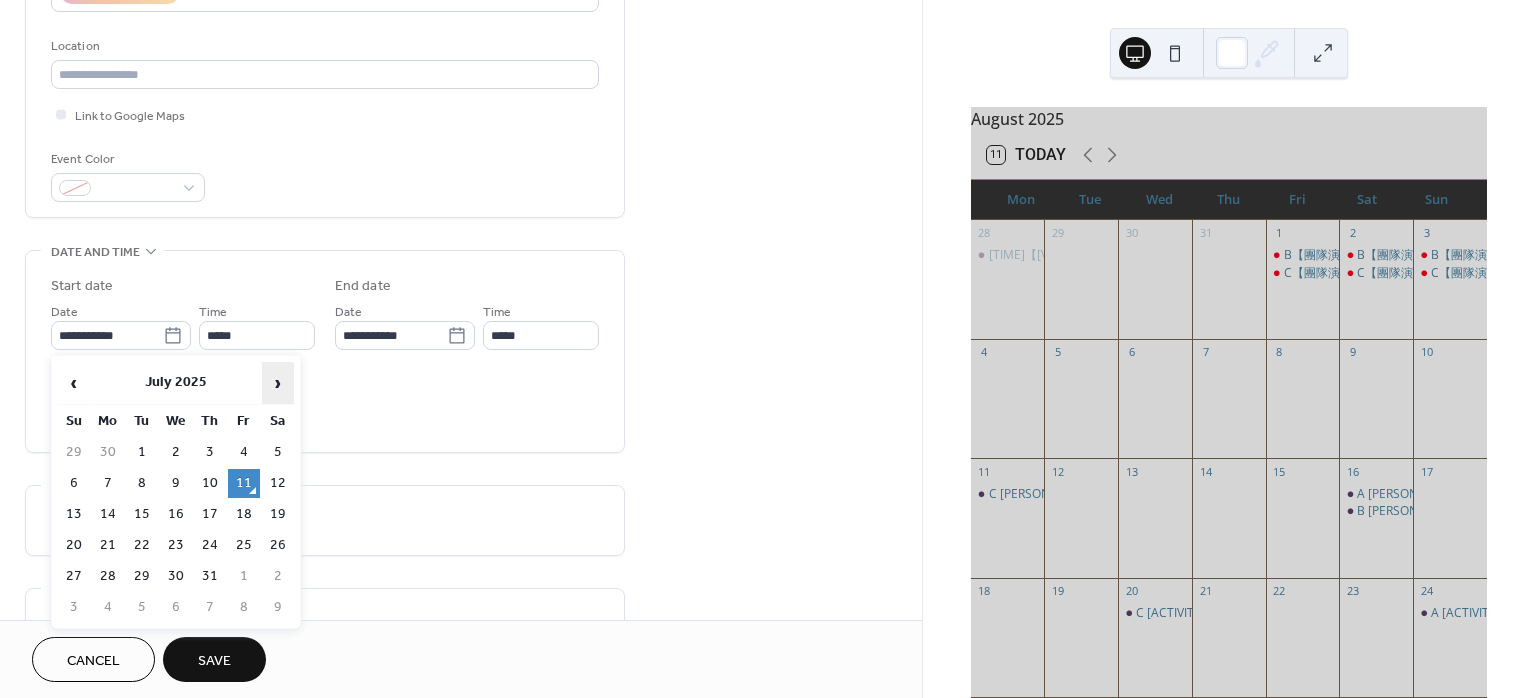 click on "›" at bounding box center (278, 383) 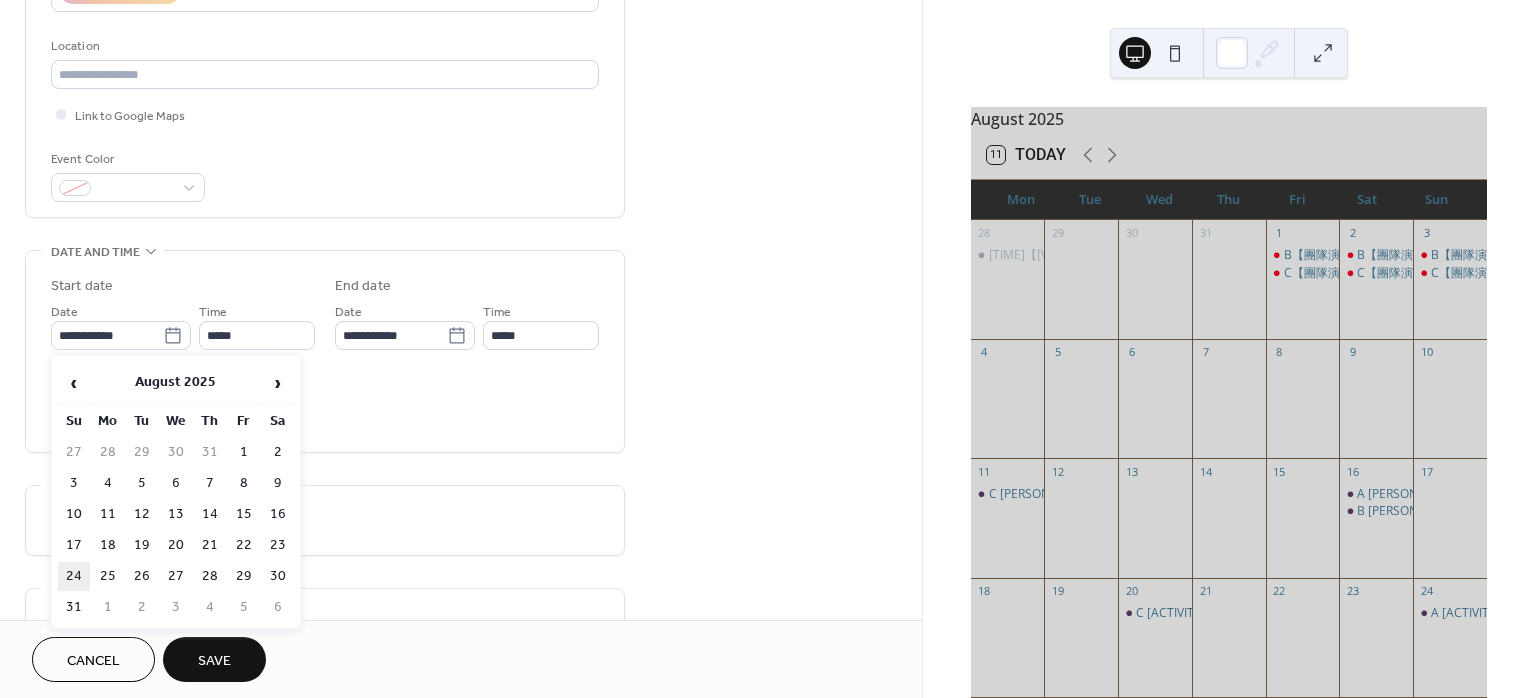 click on "24" at bounding box center [74, 576] 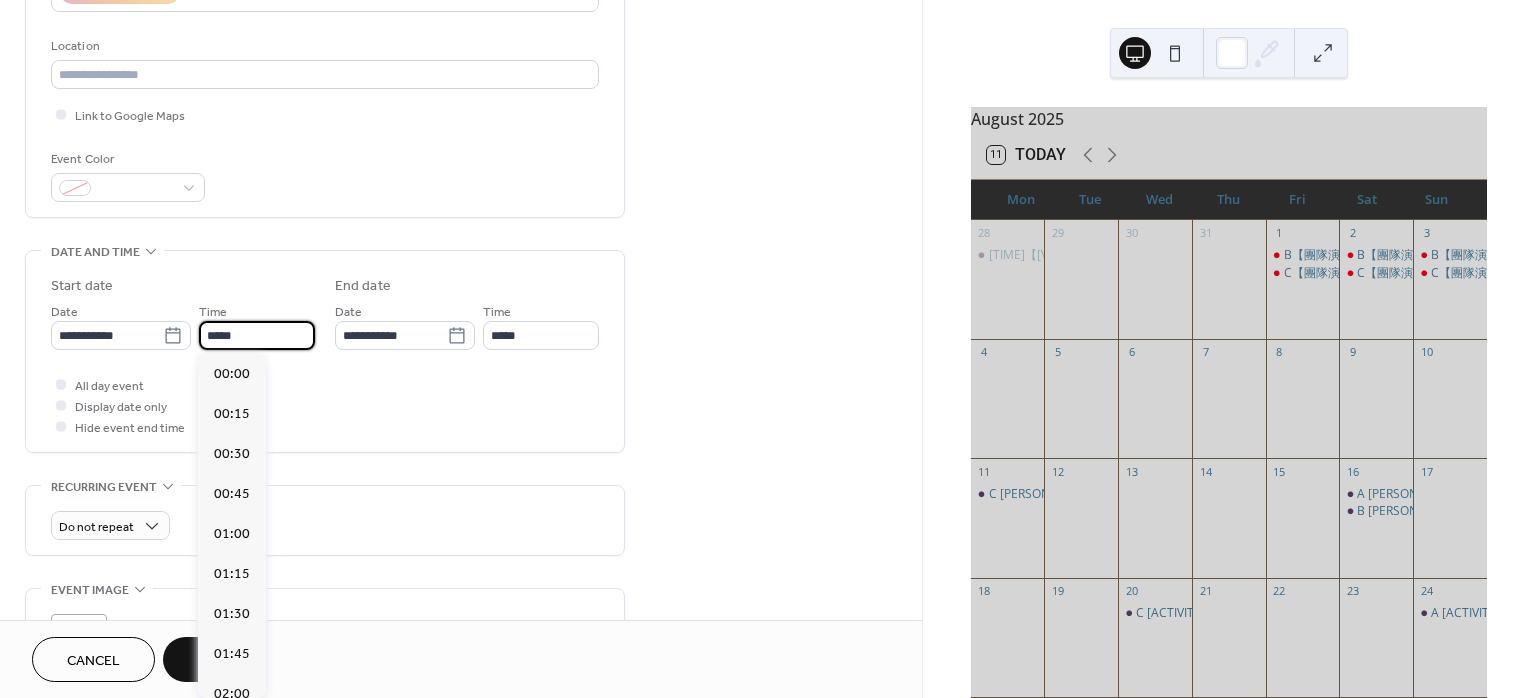 click on "*****" at bounding box center [257, 335] 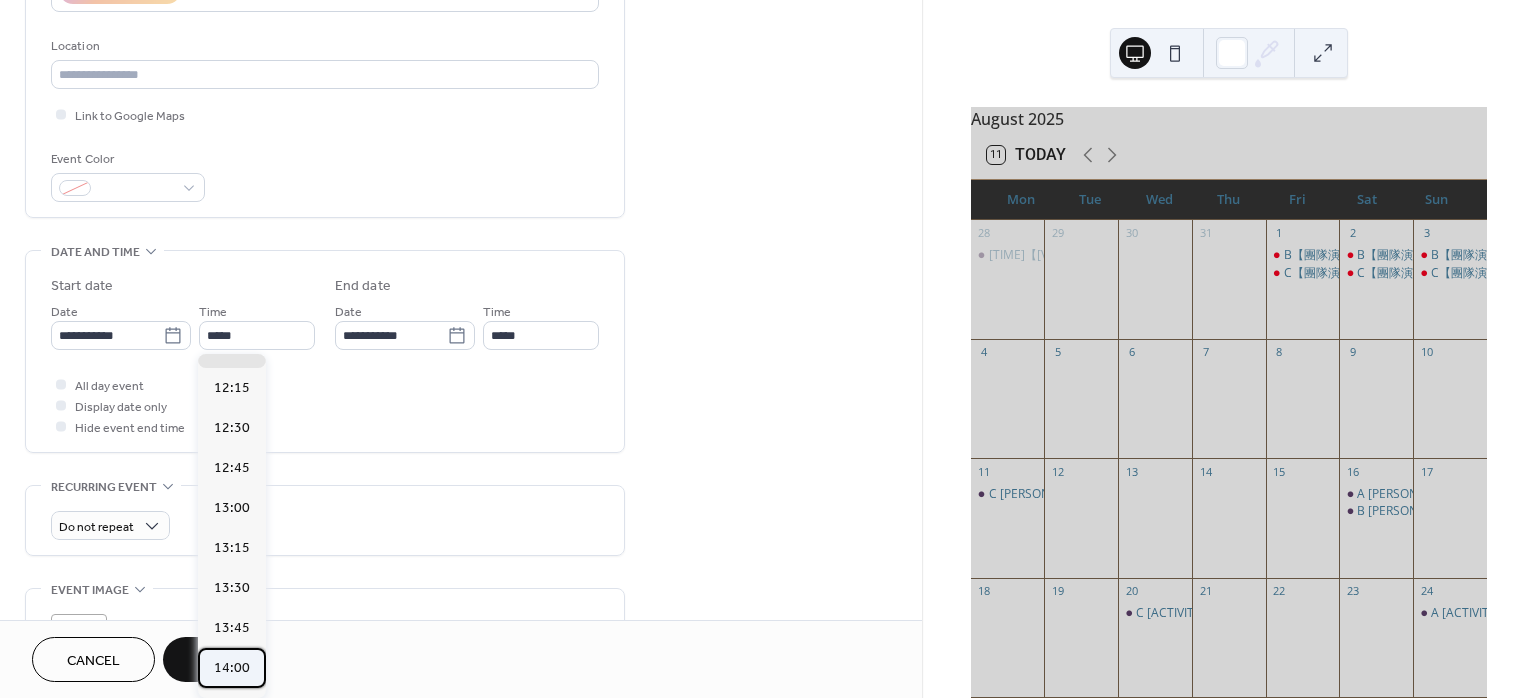 click on "14:00" at bounding box center [232, 667] 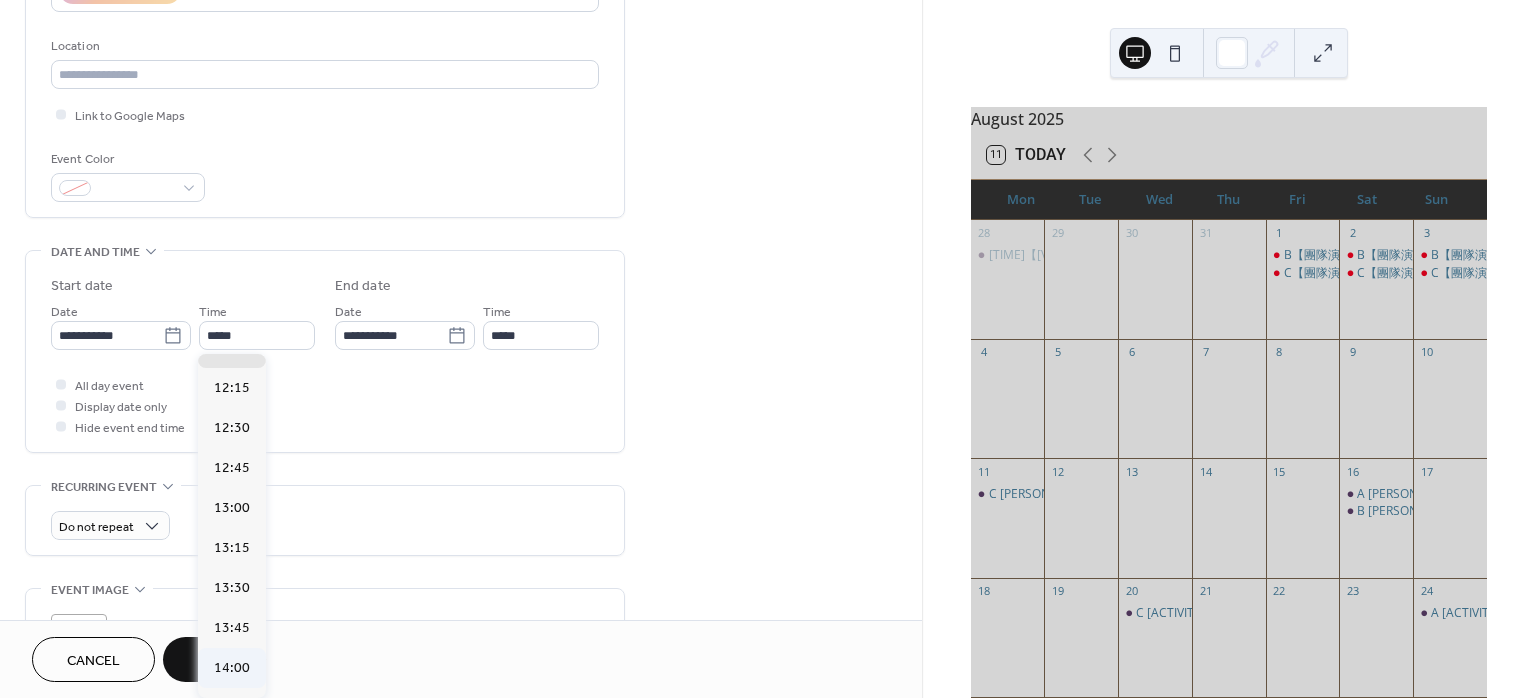 type on "*****" 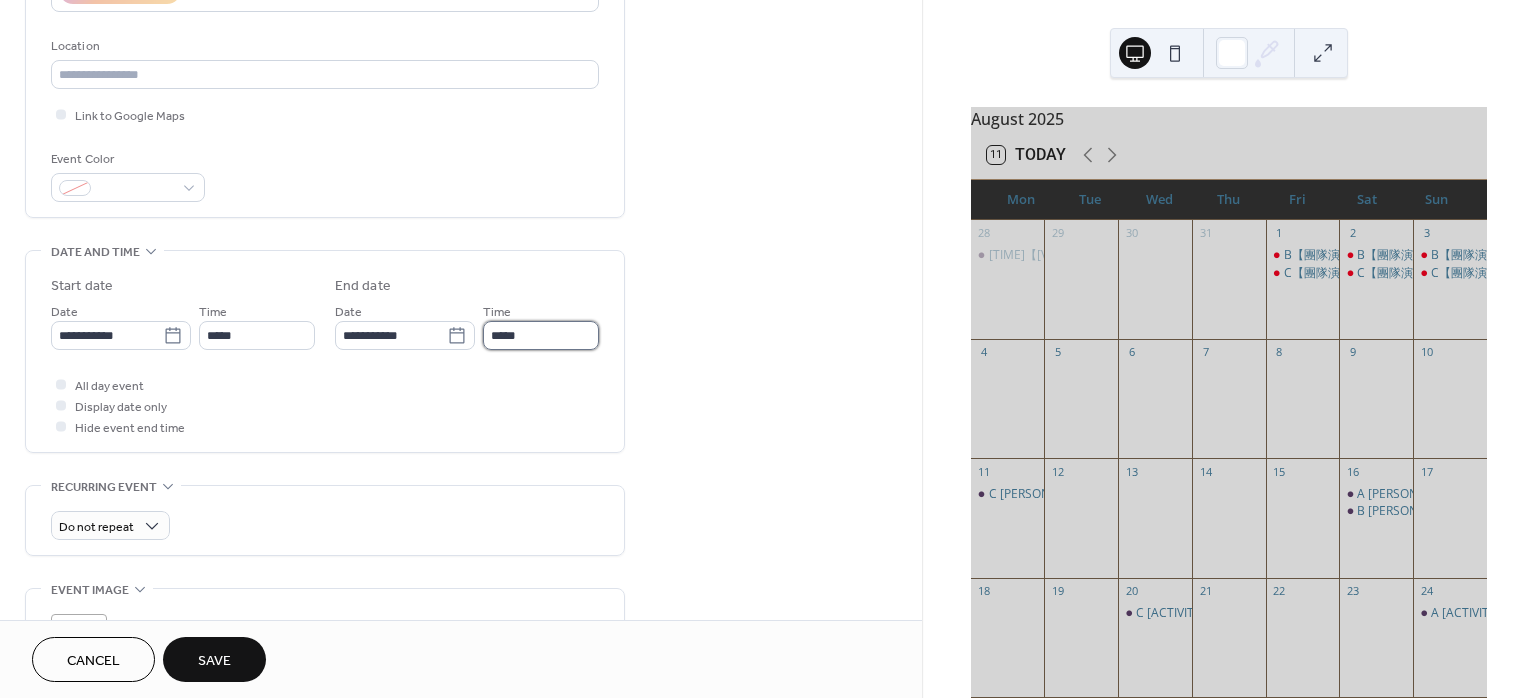 click on "*****" at bounding box center [541, 335] 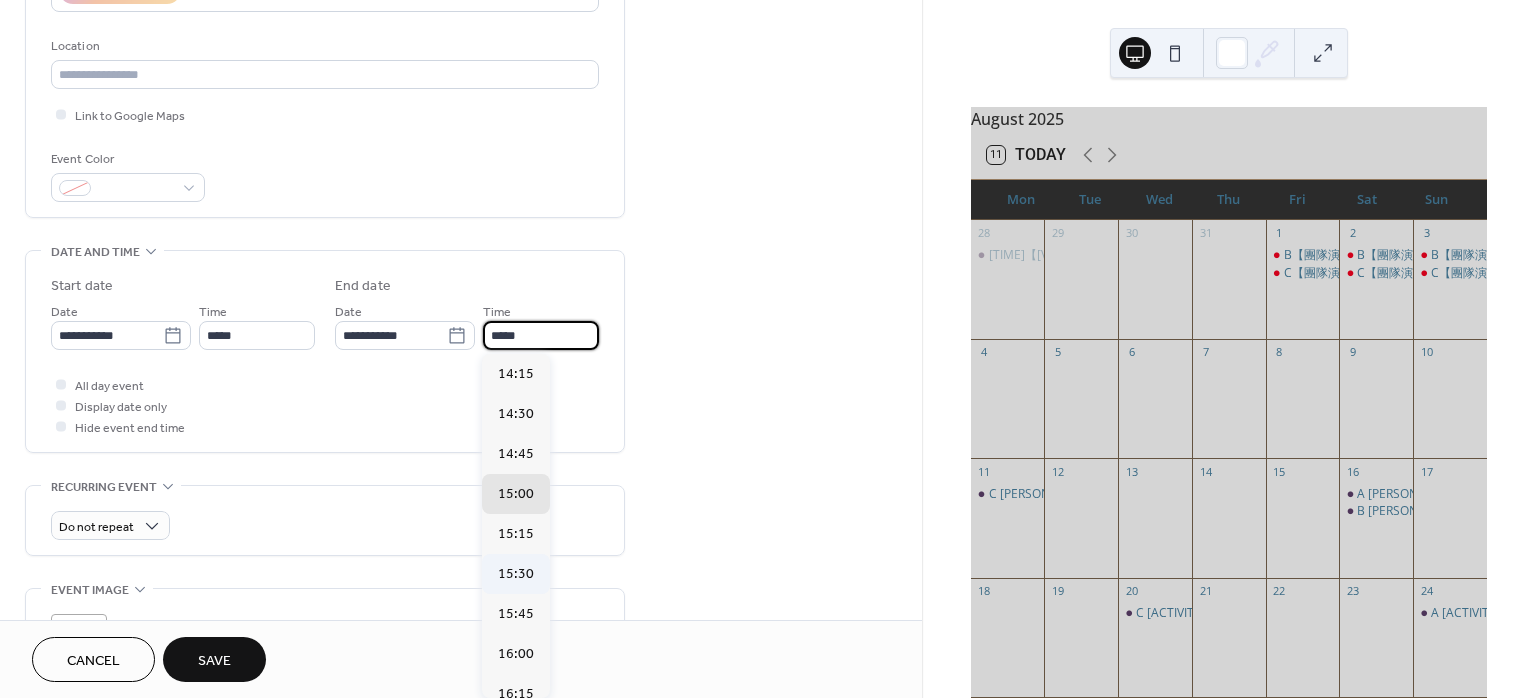 scroll, scrollTop: 400, scrollLeft: 0, axis: vertical 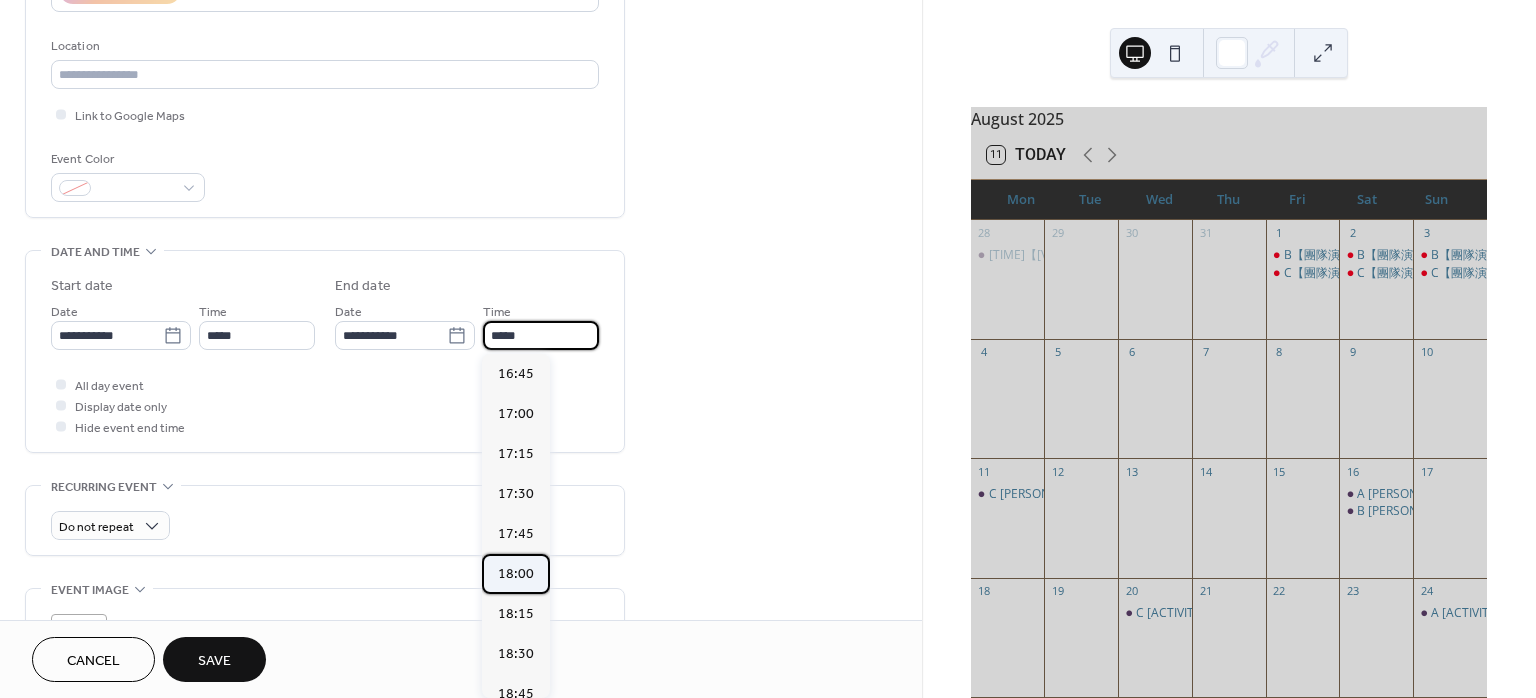 click on "18:00" at bounding box center (516, 573) 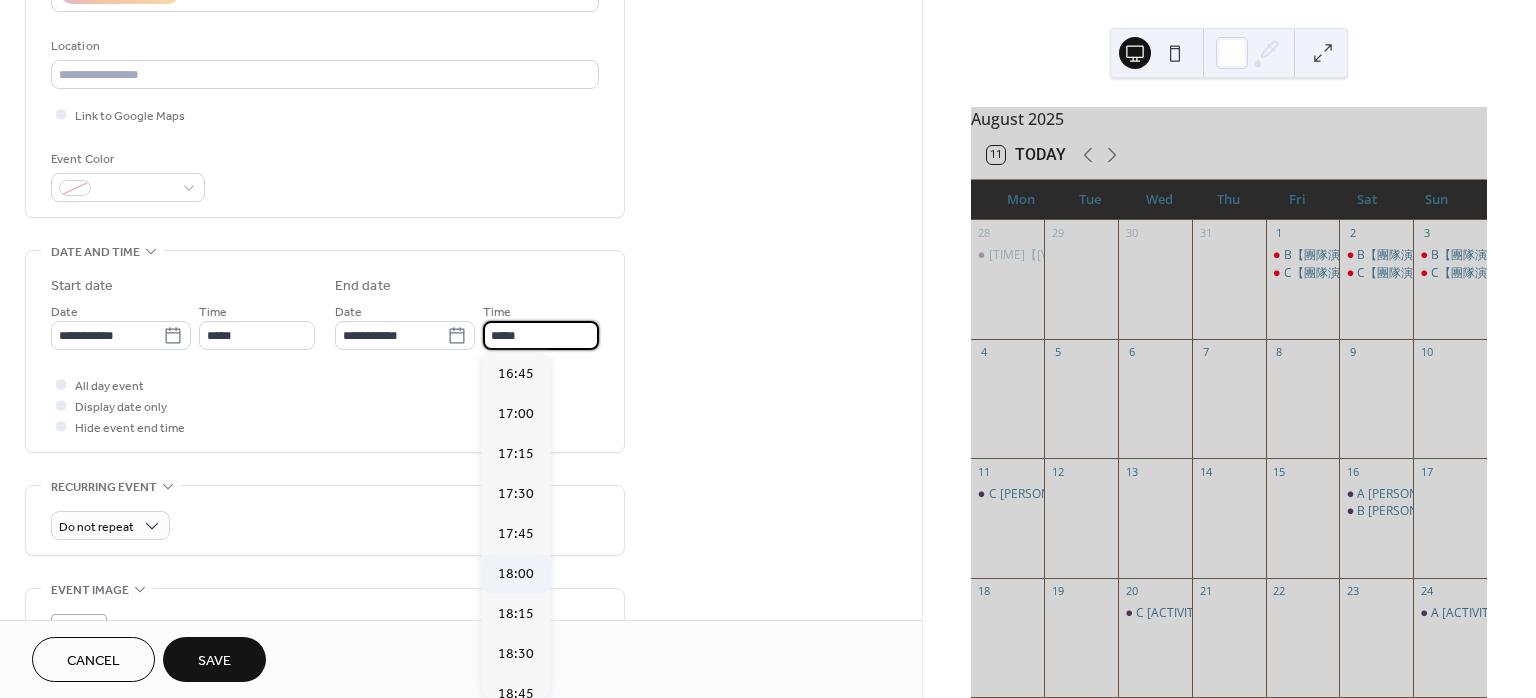 type on "*****" 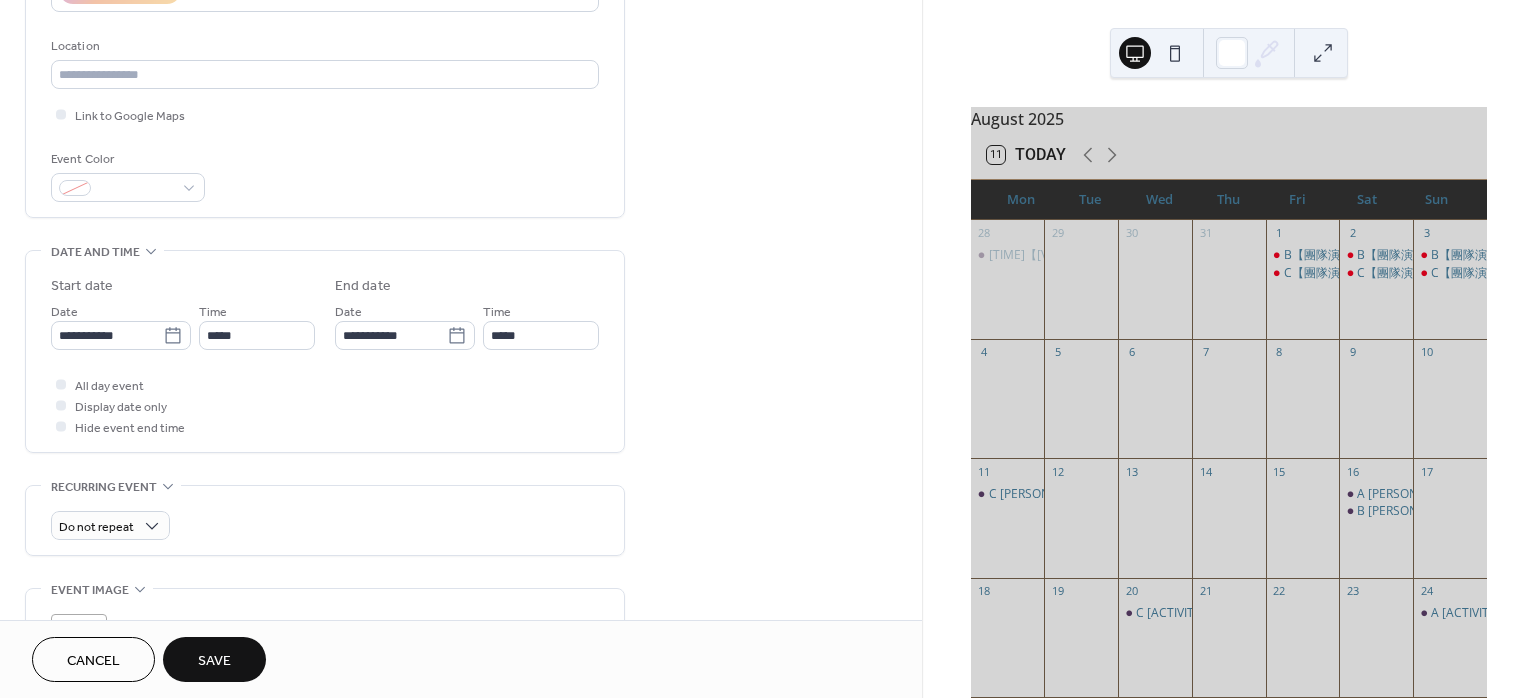 click on "Save" at bounding box center [214, 661] 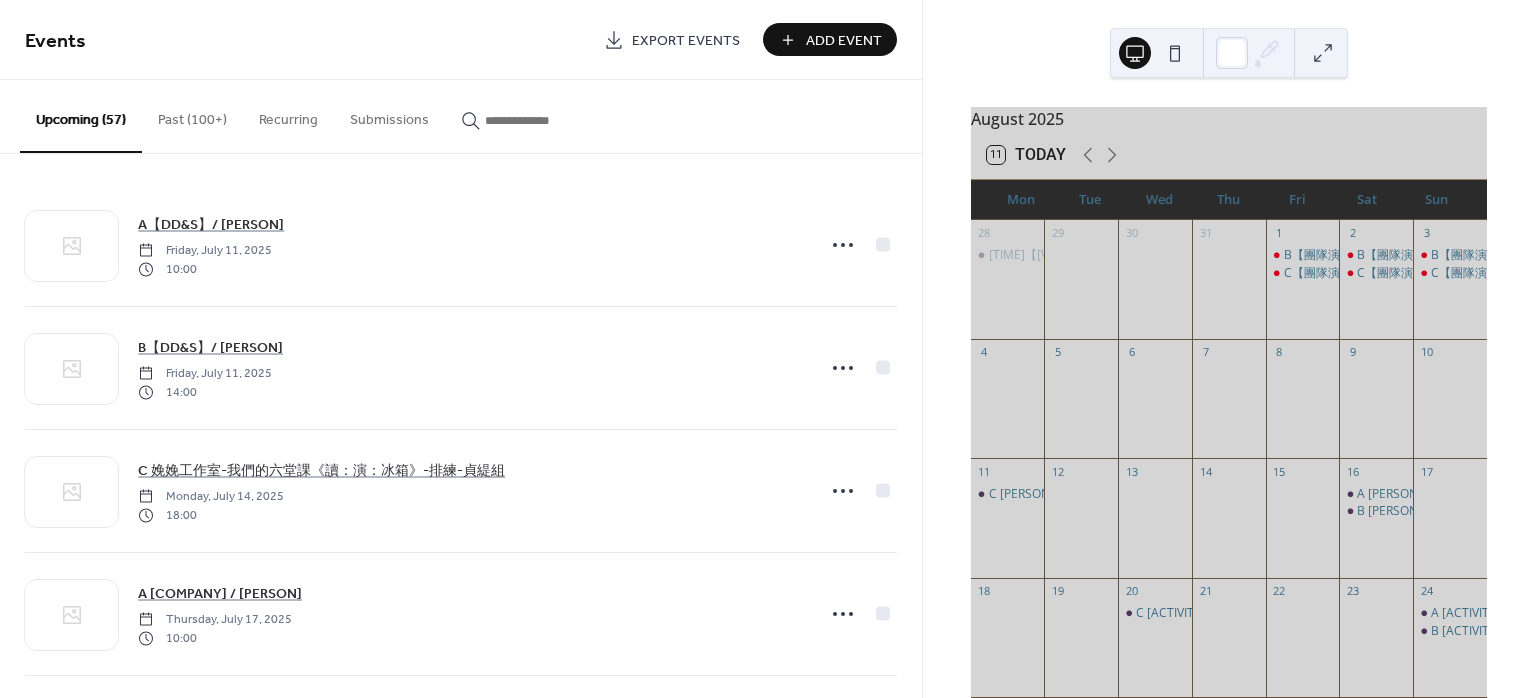 scroll, scrollTop: 133, scrollLeft: 0, axis: vertical 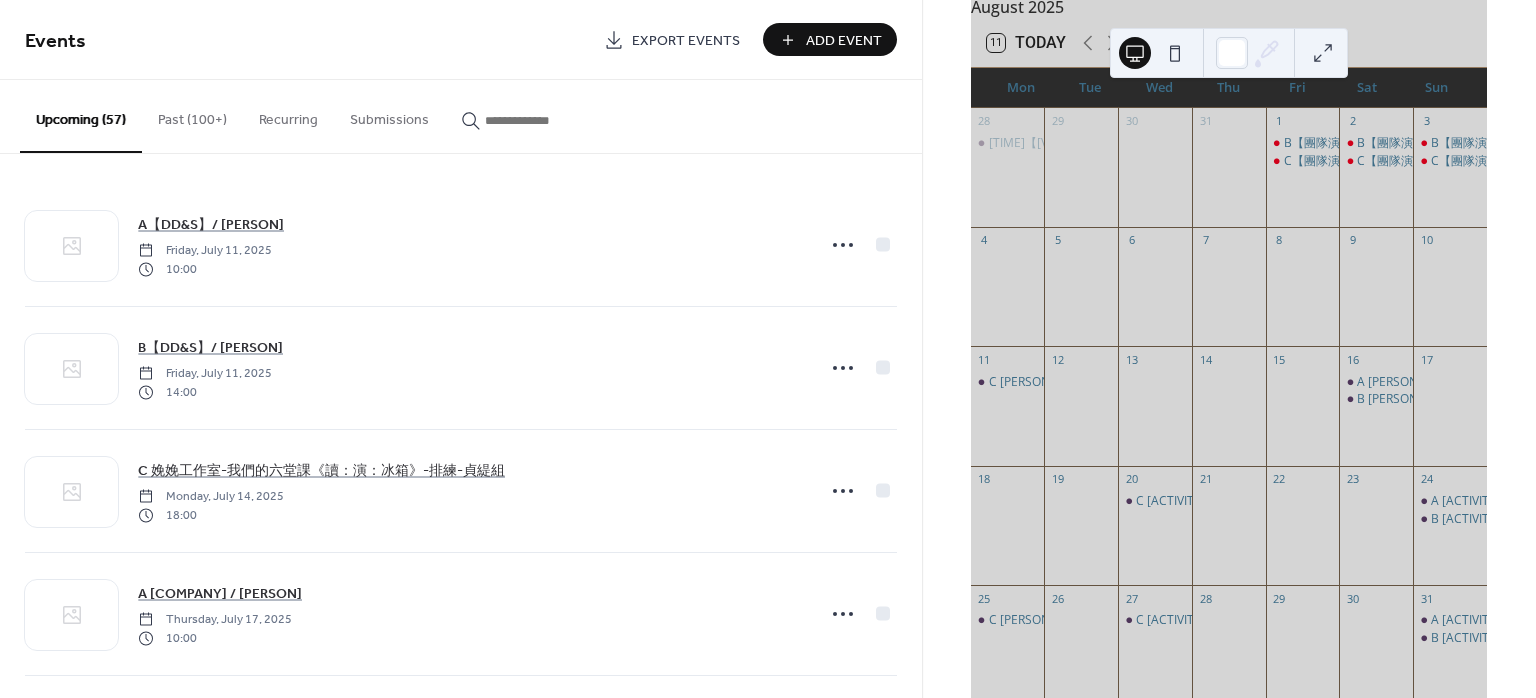 click on "Add Event" at bounding box center (844, 41) 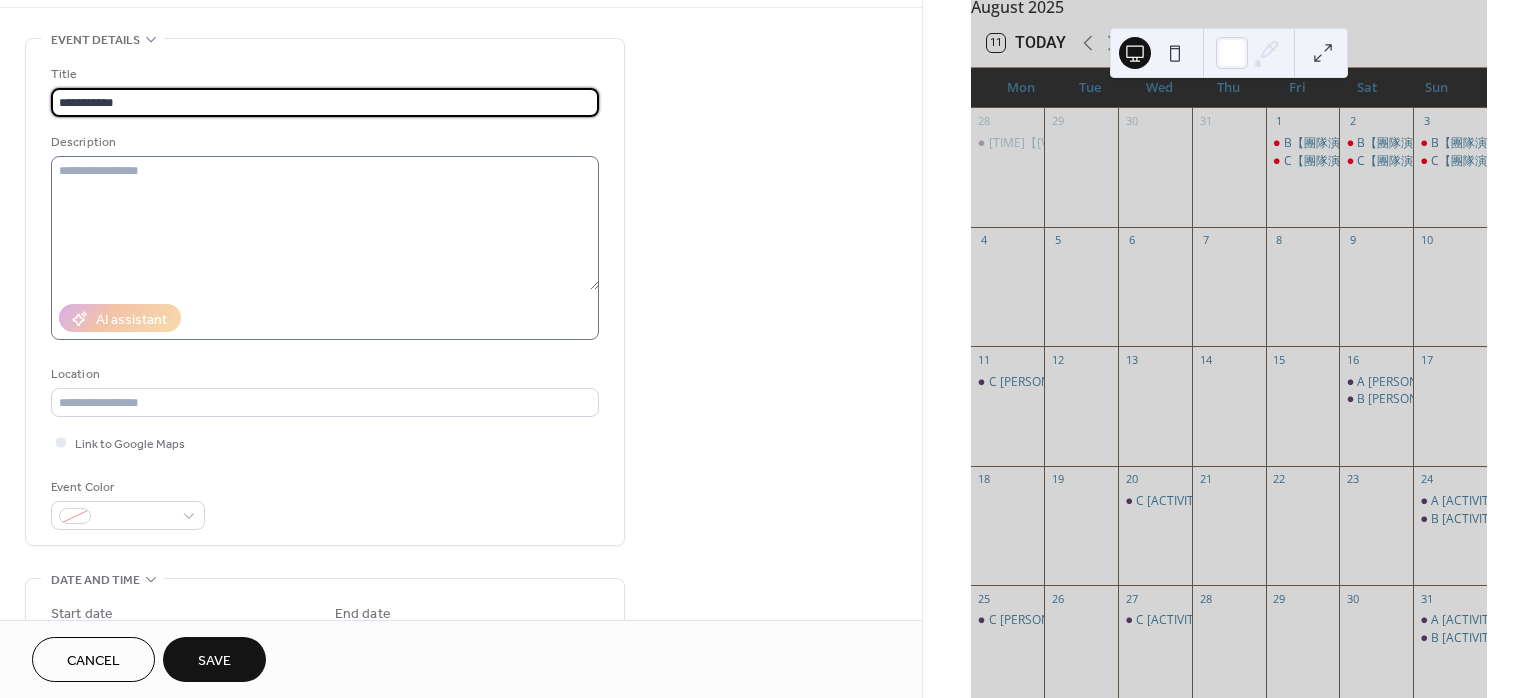 scroll, scrollTop: 133, scrollLeft: 0, axis: vertical 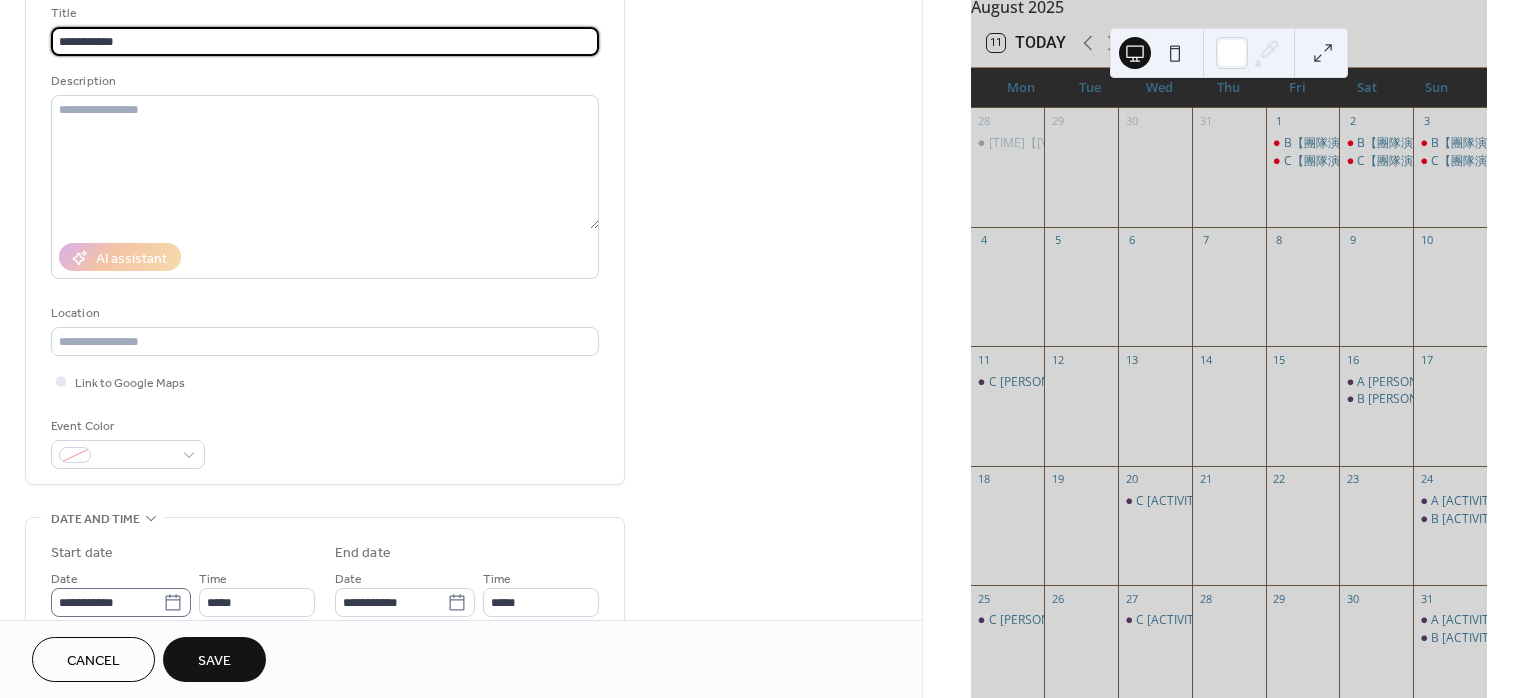 type on "**********" 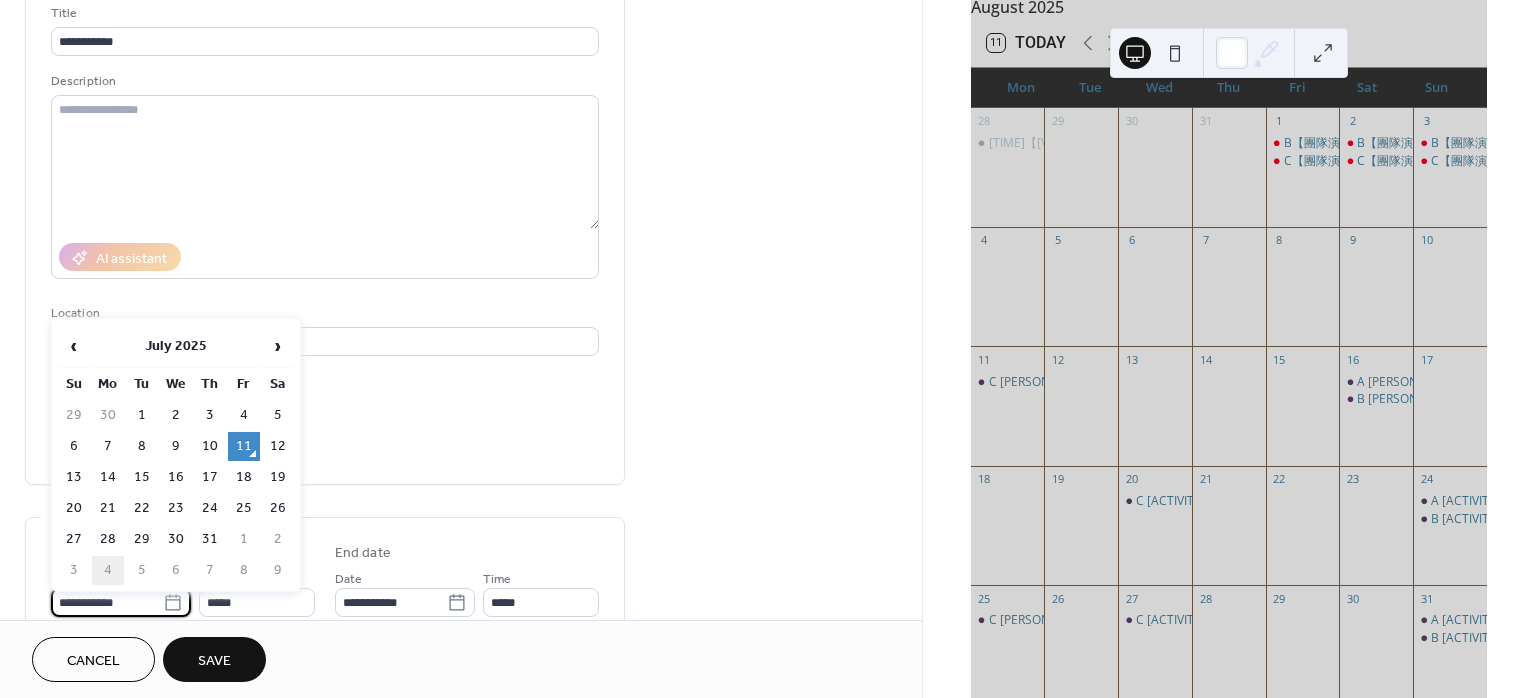 drag, startPoint x: 95, startPoint y: 595, endPoint x: 121, endPoint y: 578, distance: 31.06445 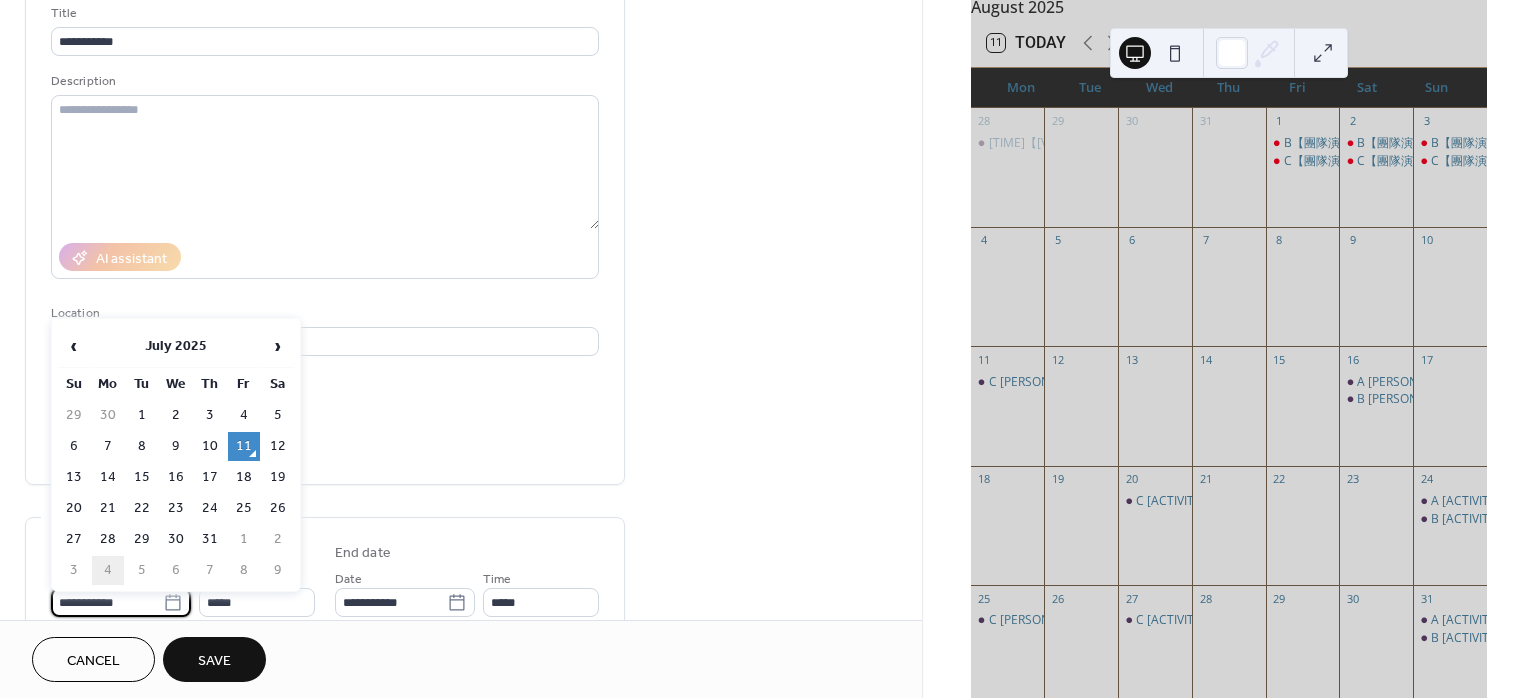 click on "**********" at bounding box center (107, 602) 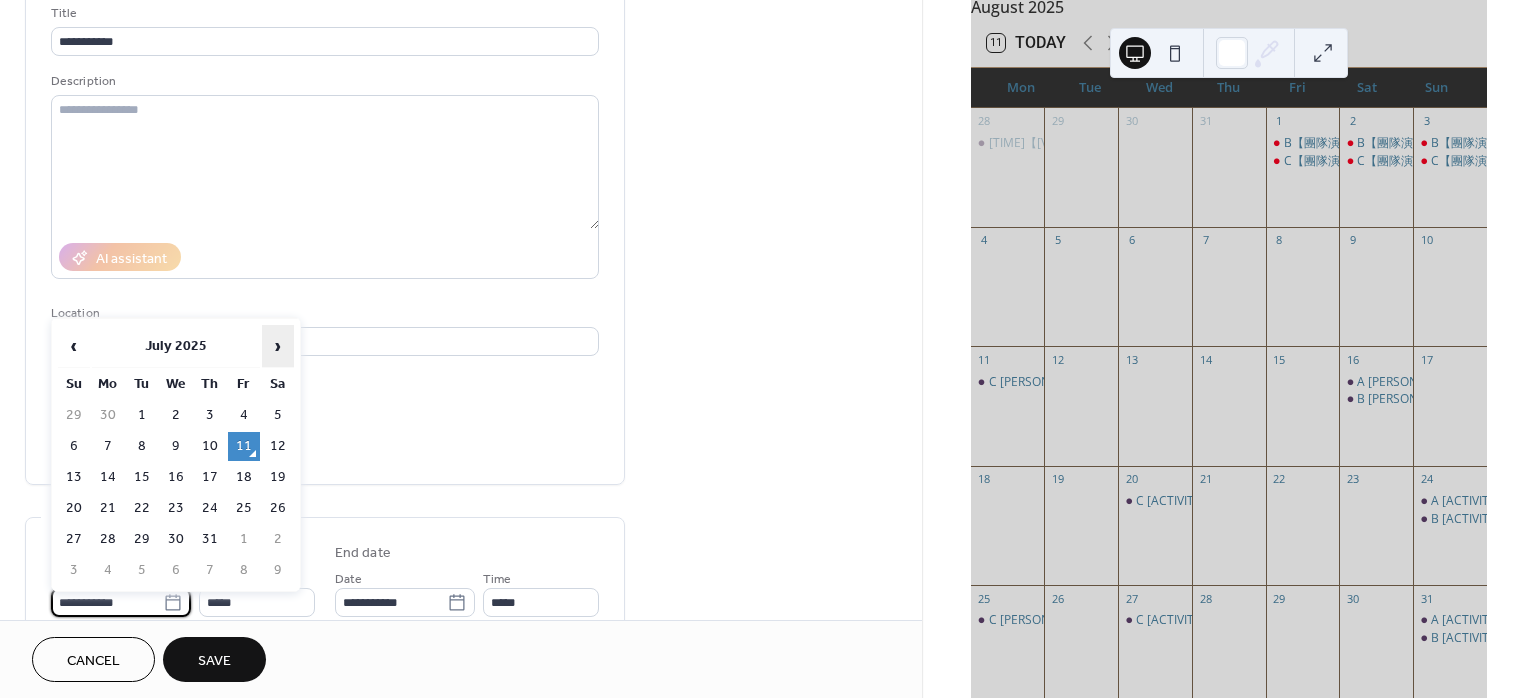 click on "›" at bounding box center (278, 346) 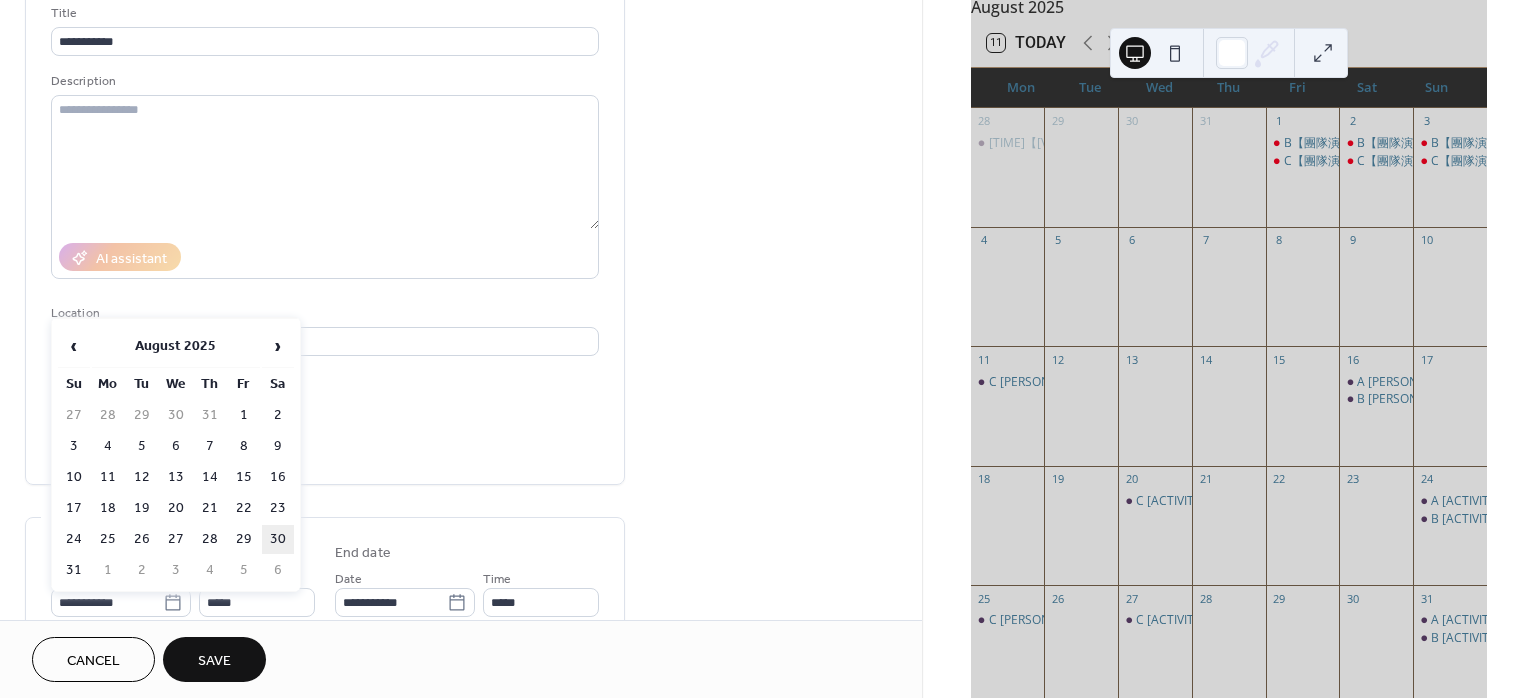 click on "30" at bounding box center (278, 539) 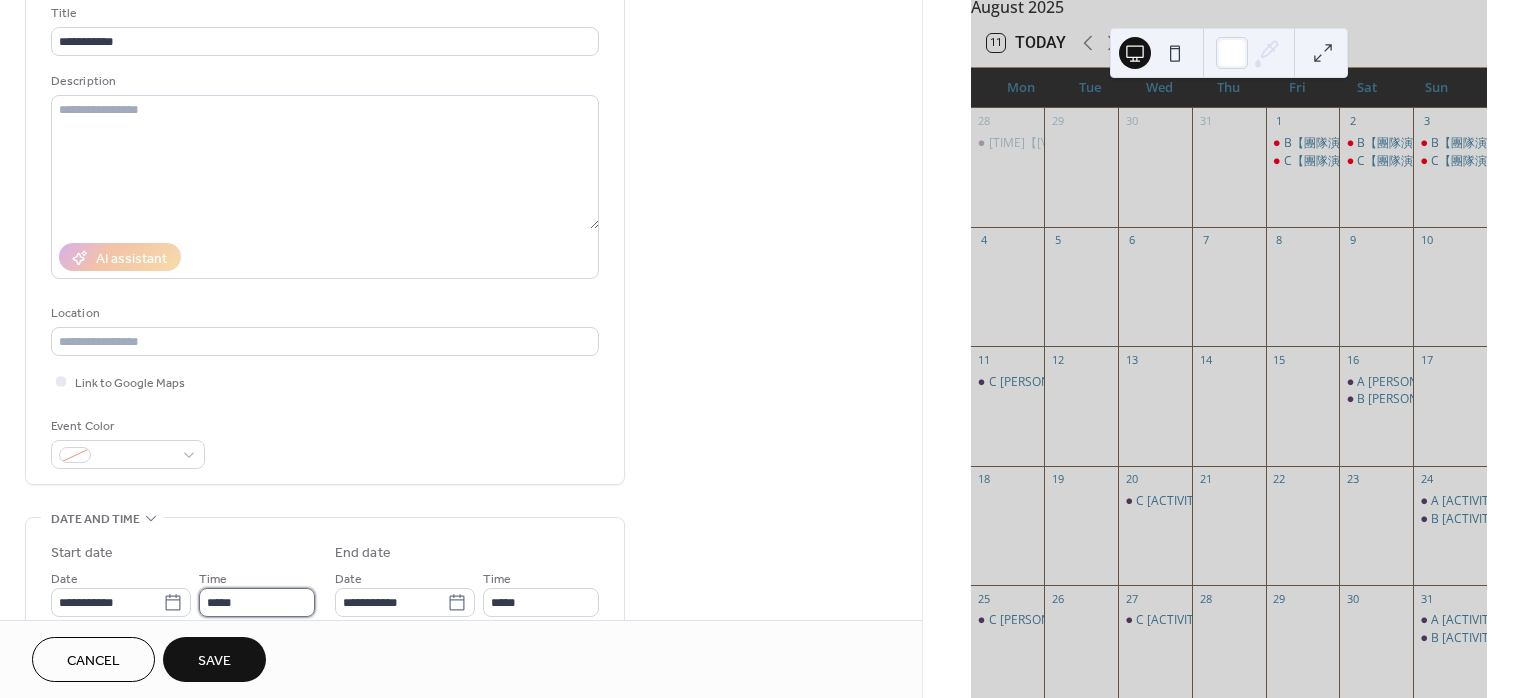 click on "*****" at bounding box center (257, 602) 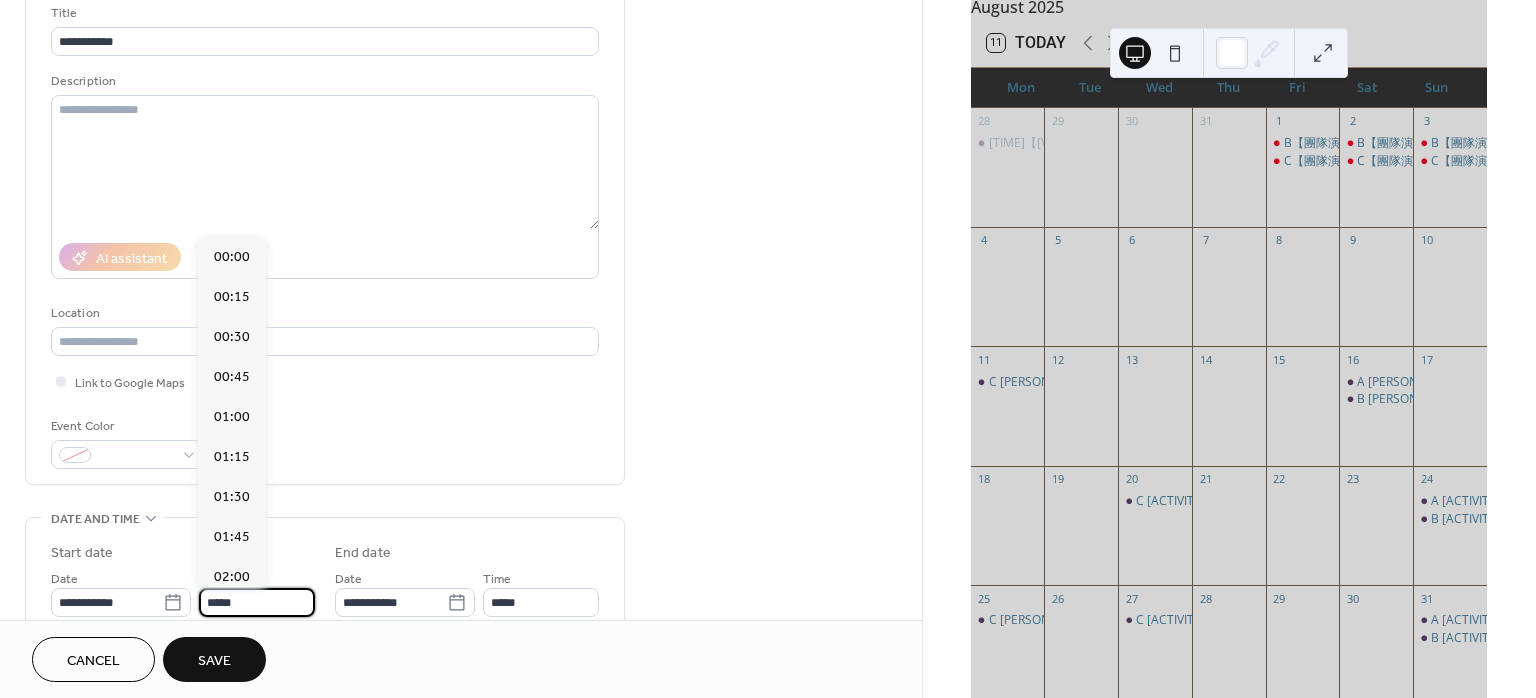 scroll, scrollTop: 1946, scrollLeft: 0, axis: vertical 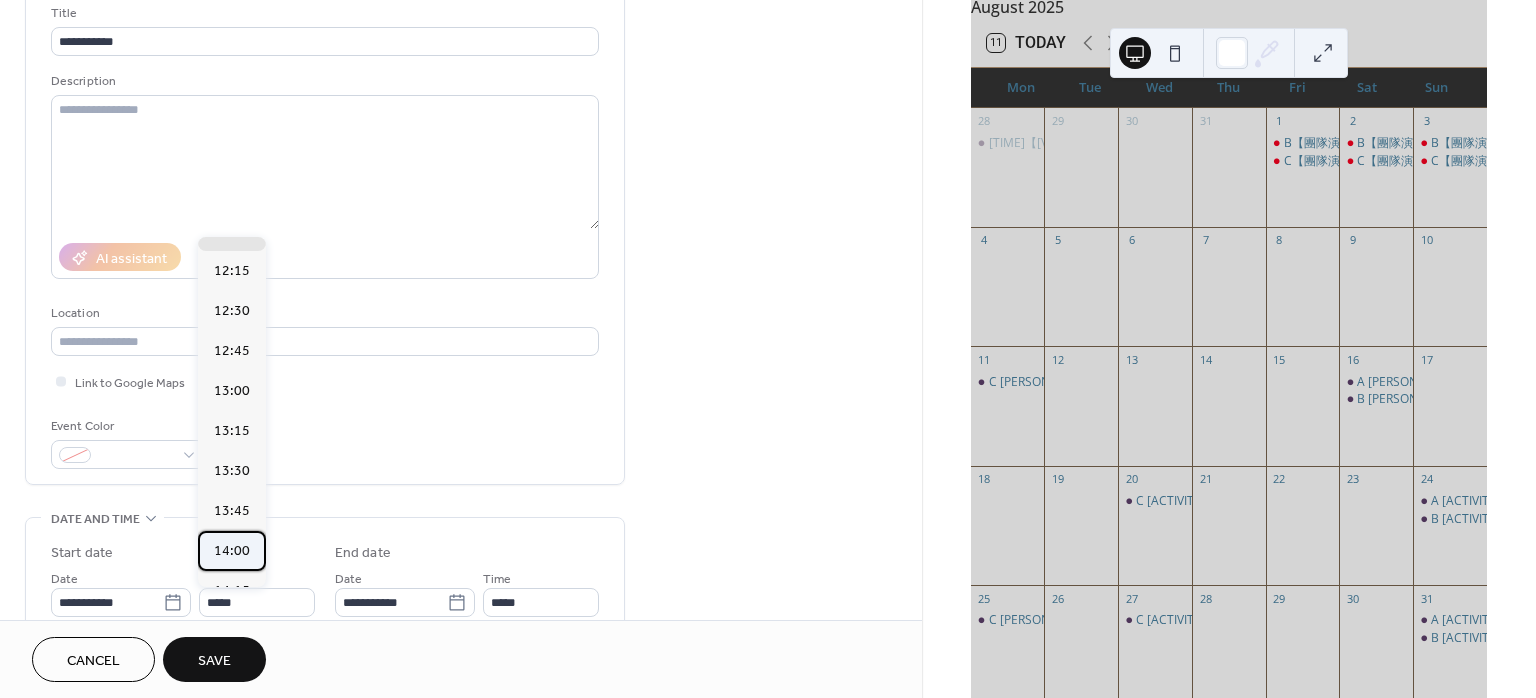 click on "14:00" at bounding box center (232, 551) 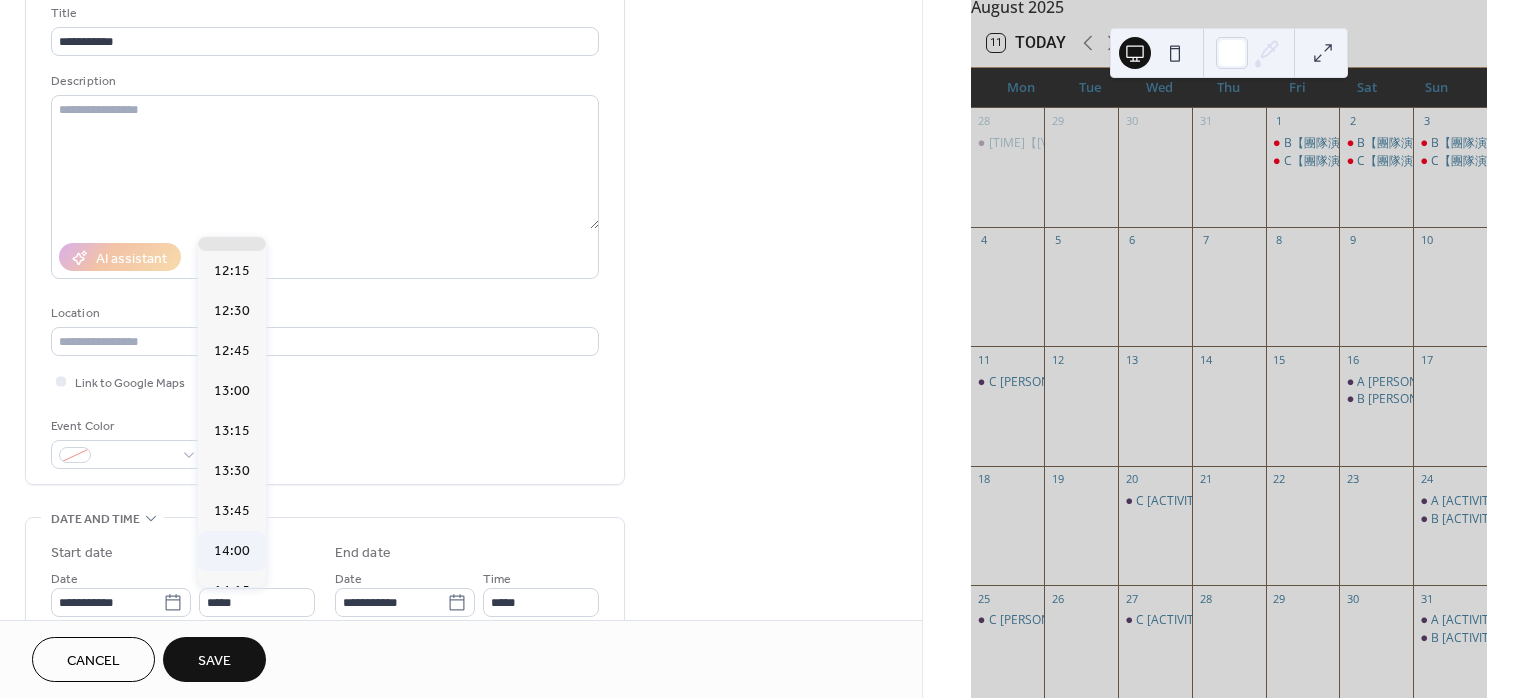type on "*****" 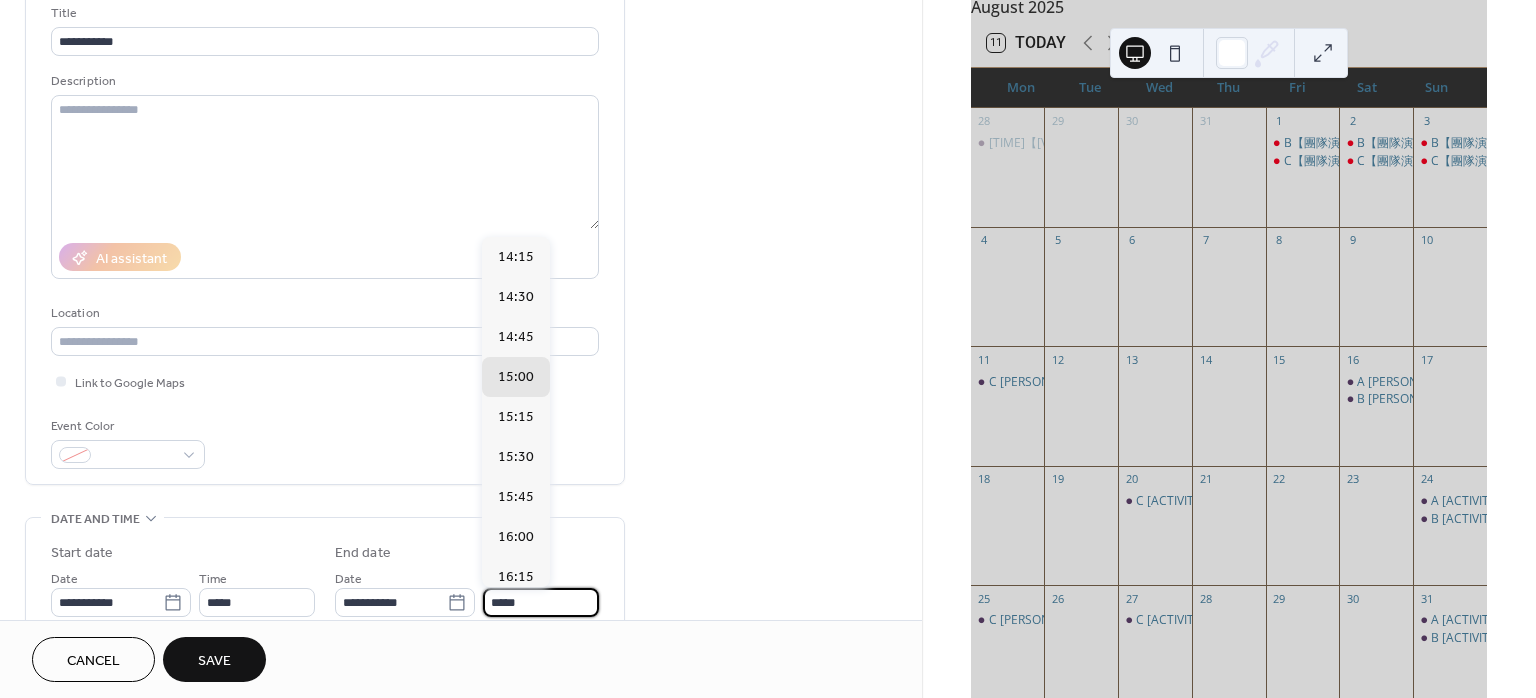 click on "*****" at bounding box center (541, 602) 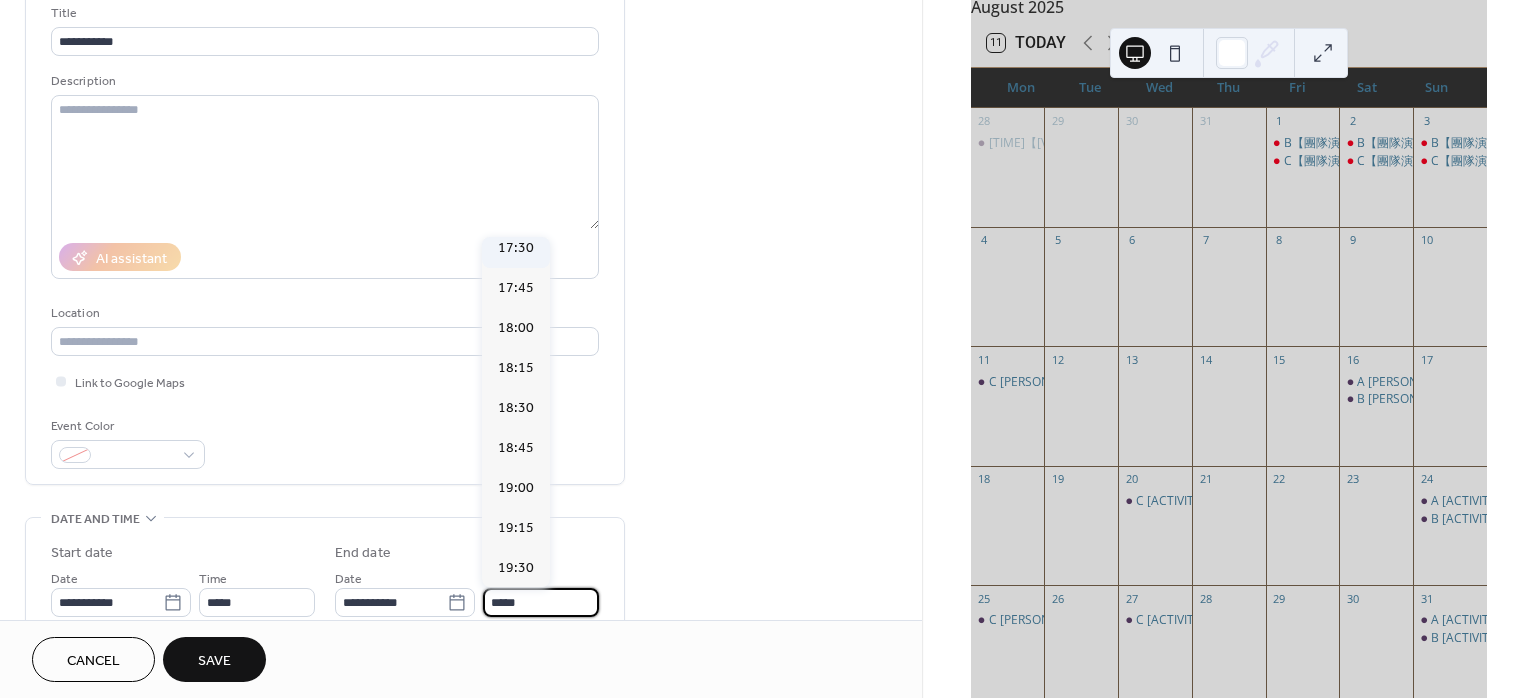 scroll, scrollTop: 533, scrollLeft: 0, axis: vertical 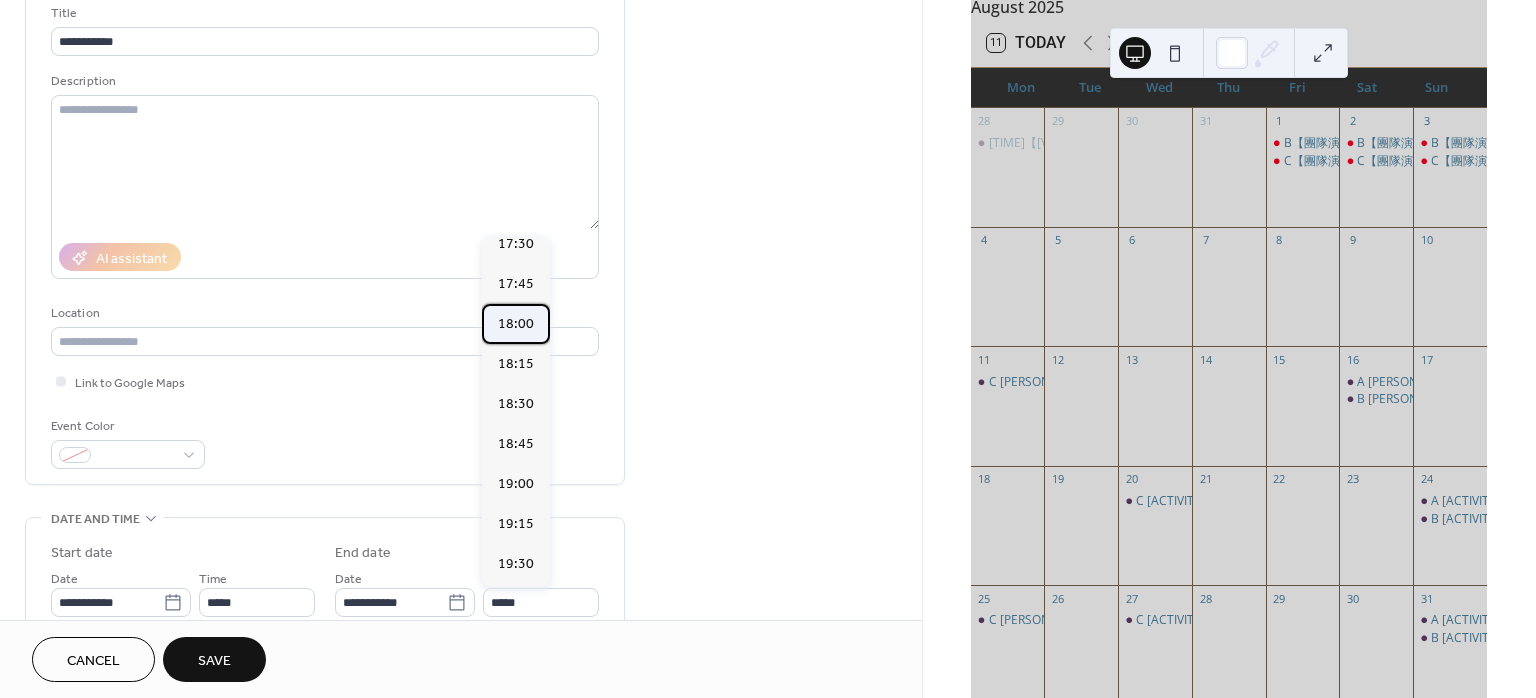 click on "18:00" at bounding box center [516, 324] 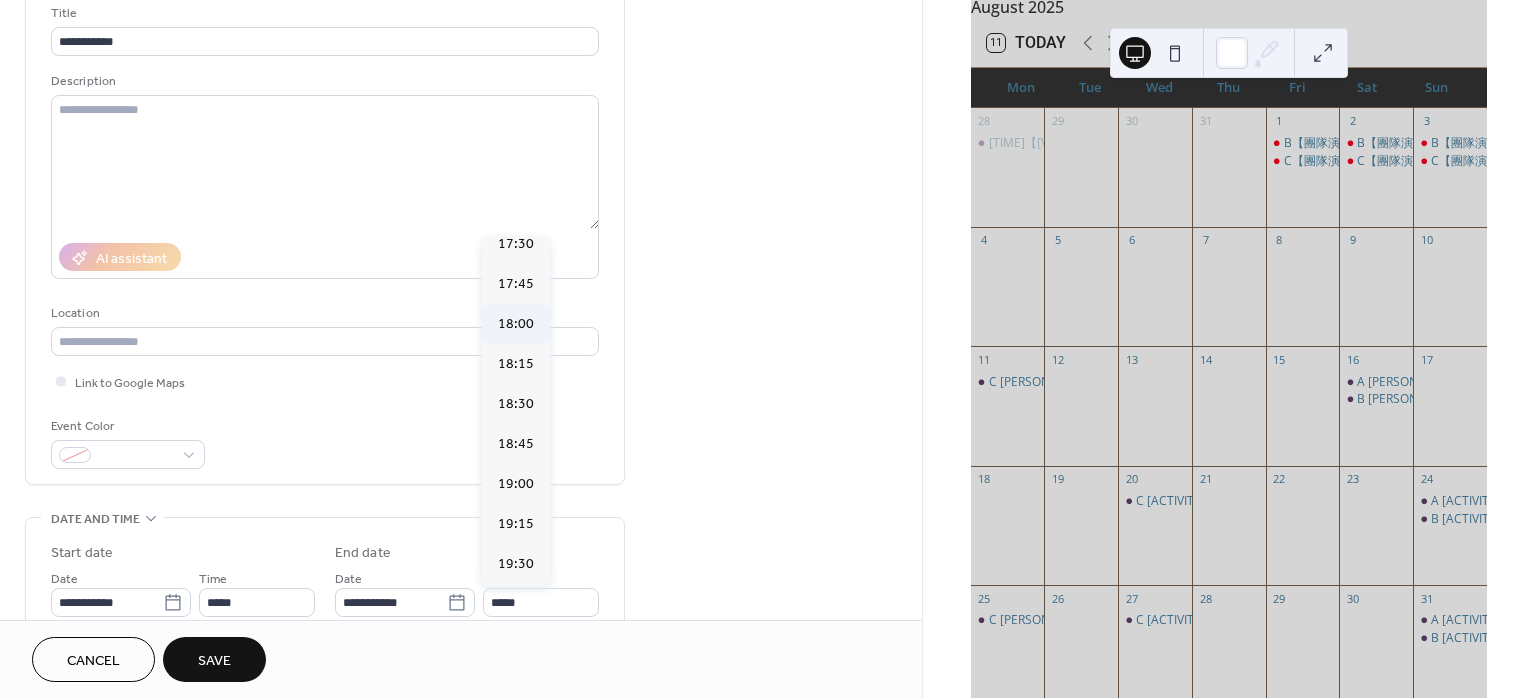 type on "*****" 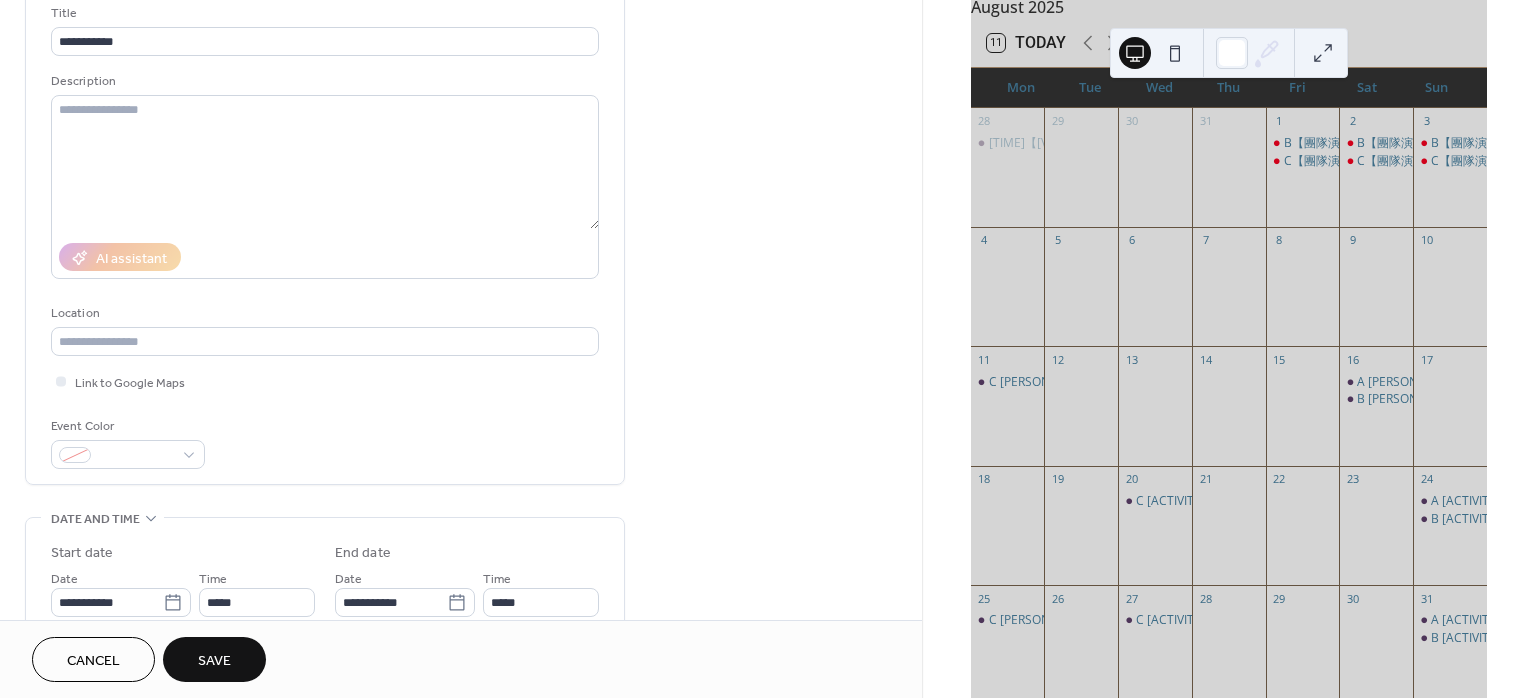 click on "Save" at bounding box center (214, 659) 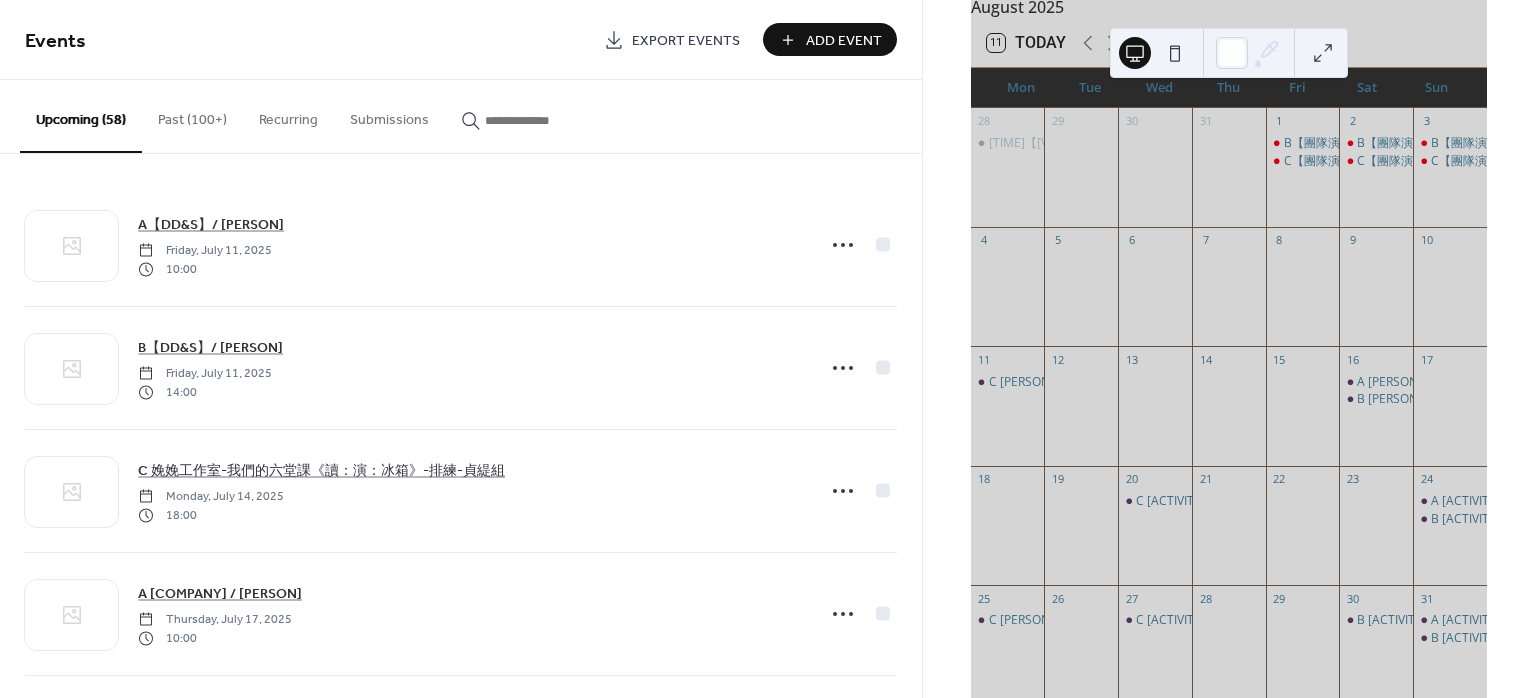 click on "Add Event" at bounding box center [844, 41] 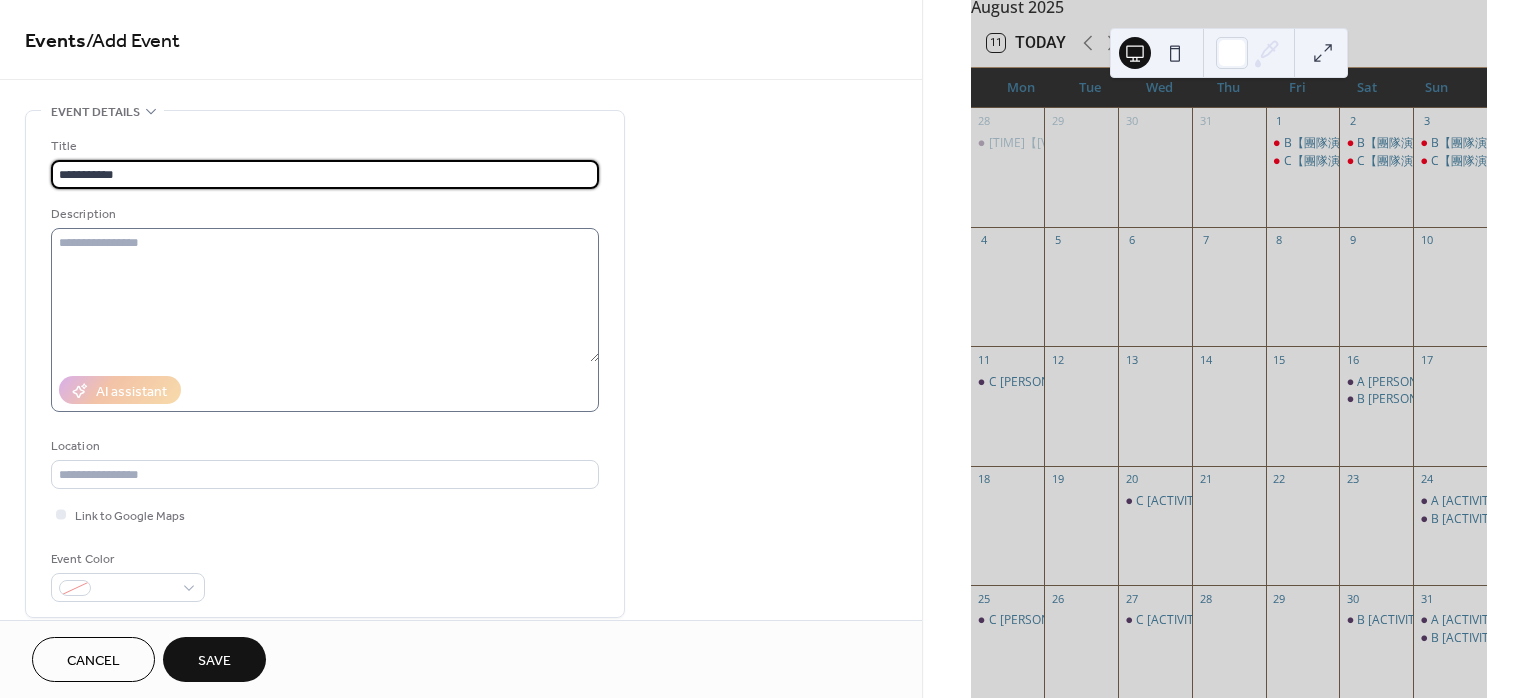 scroll, scrollTop: 266, scrollLeft: 0, axis: vertical 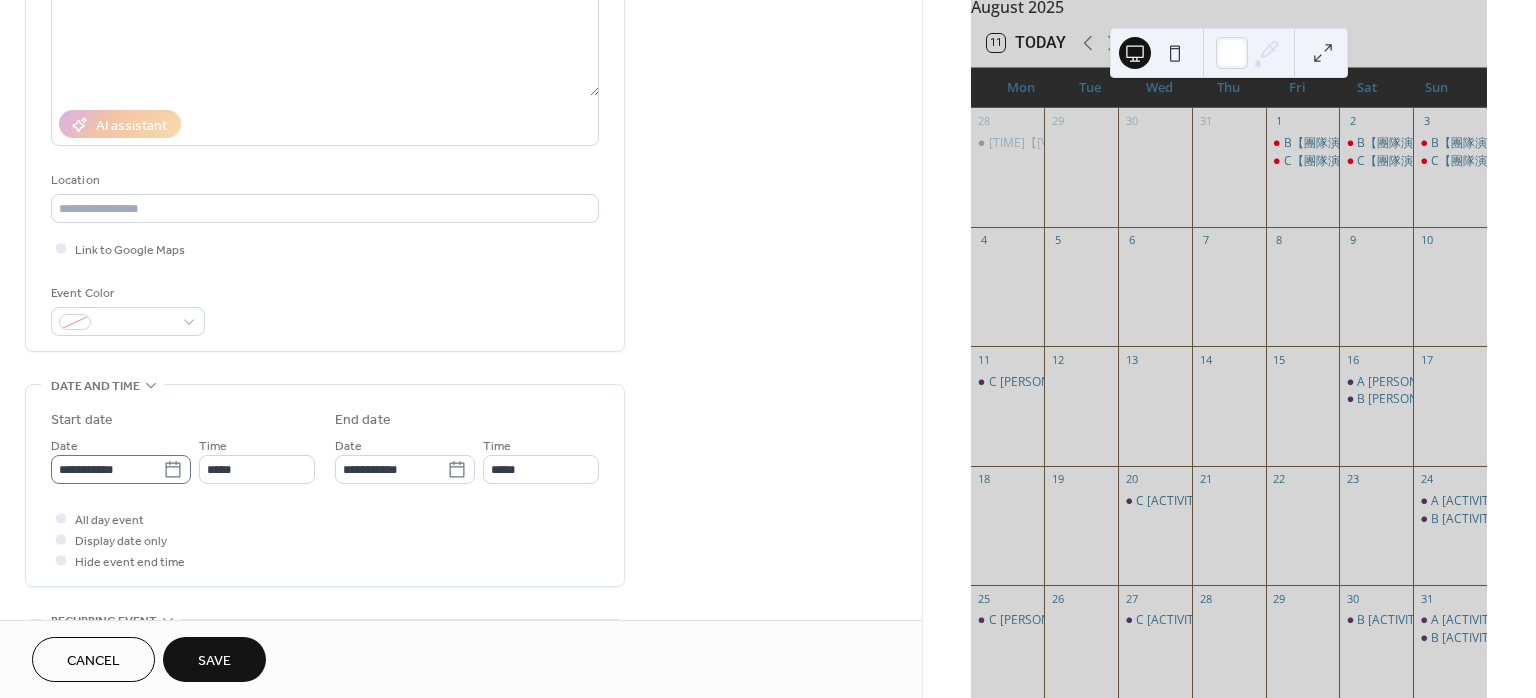 type on "**********" 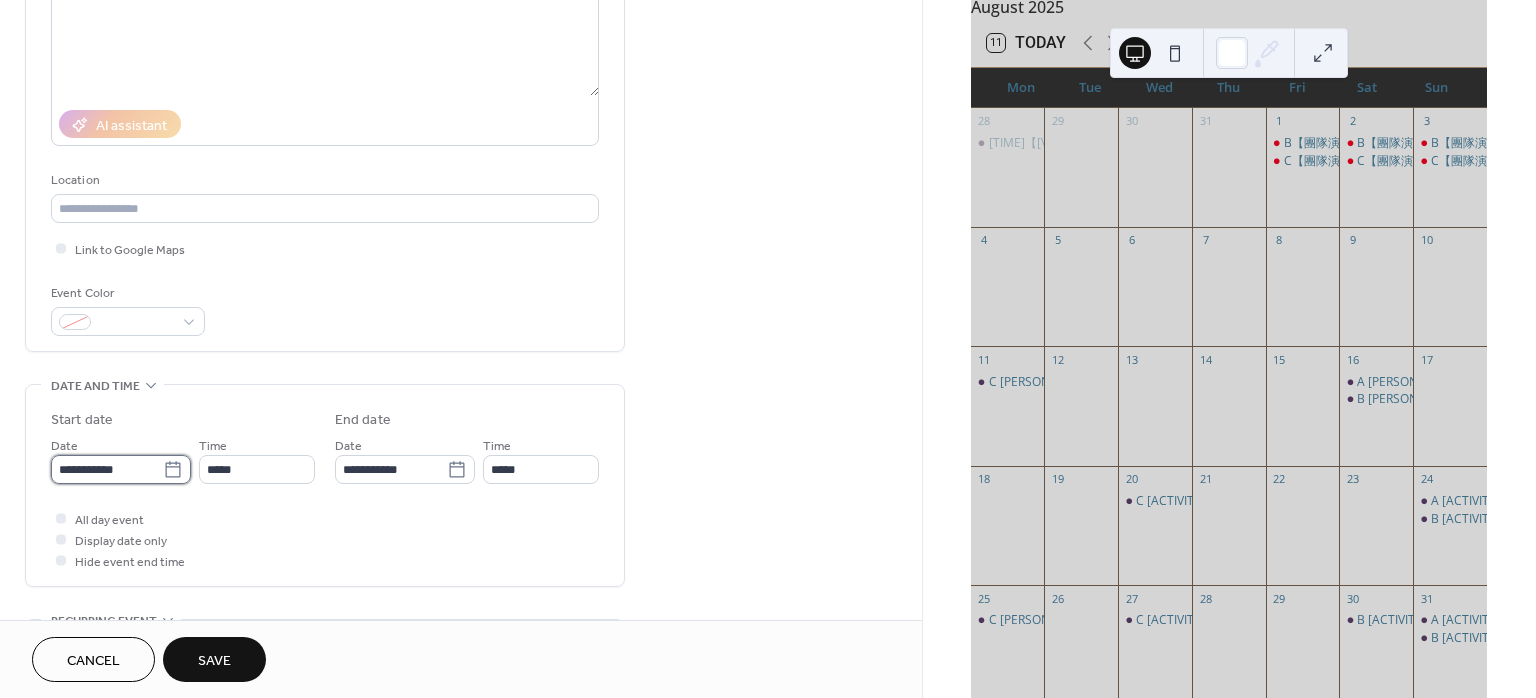 click on "**********" at bounding box center (107, 469) 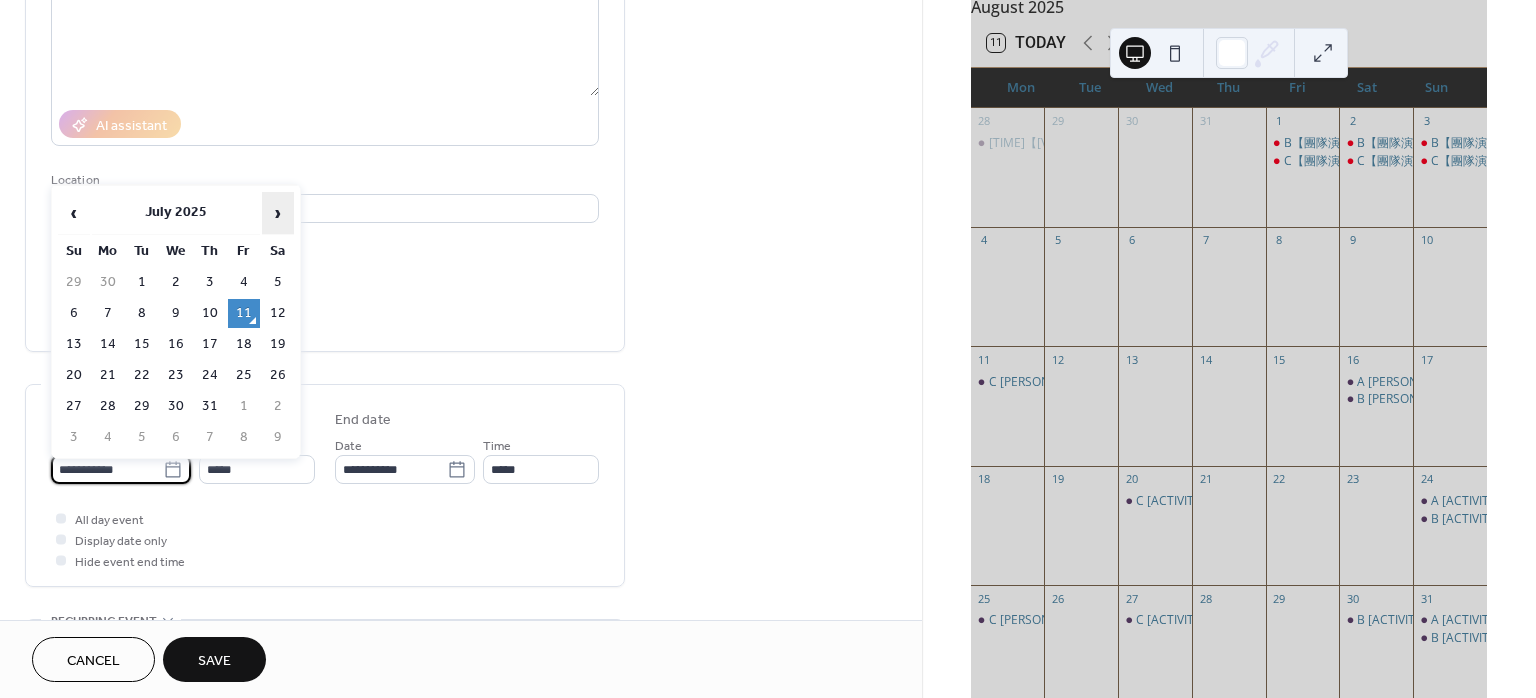 click on "›" at bounding box center (278, 213) 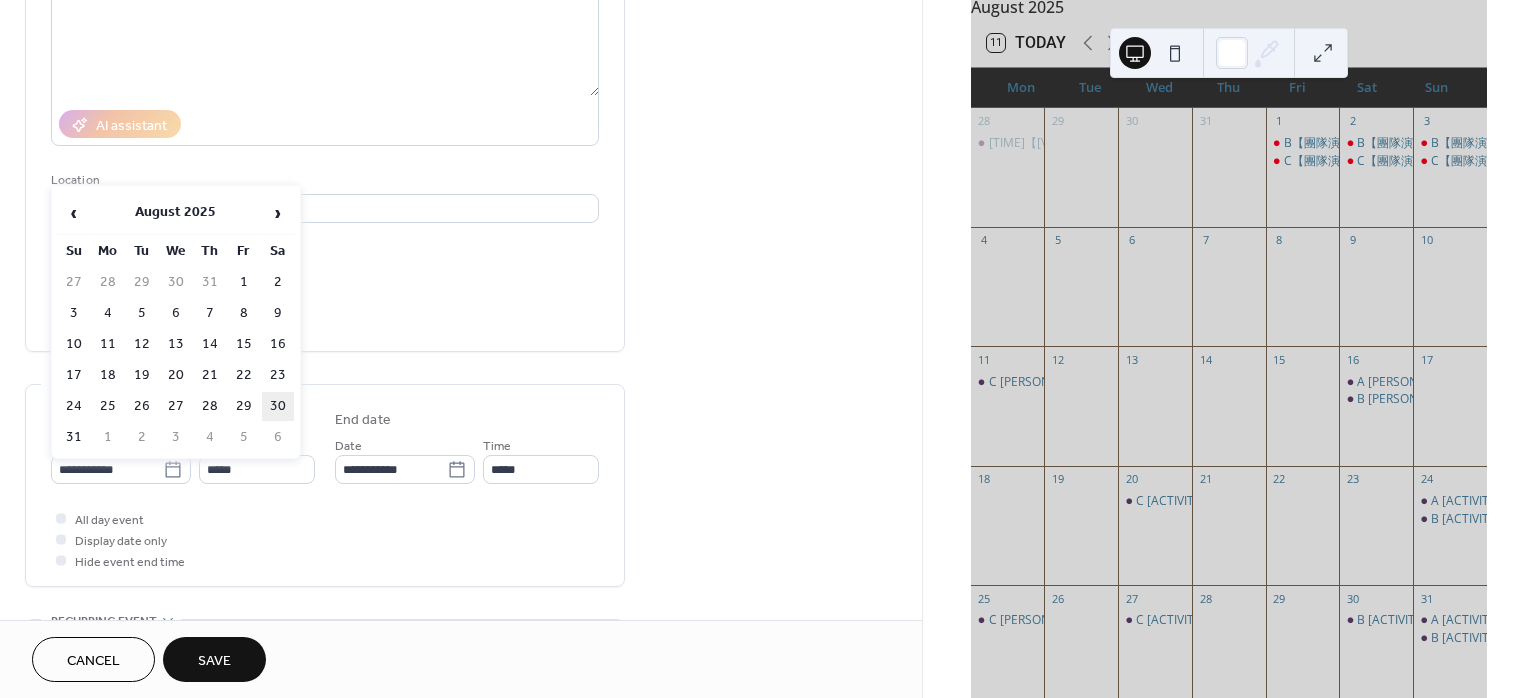 click on "30" at bounding box center [278, 406] 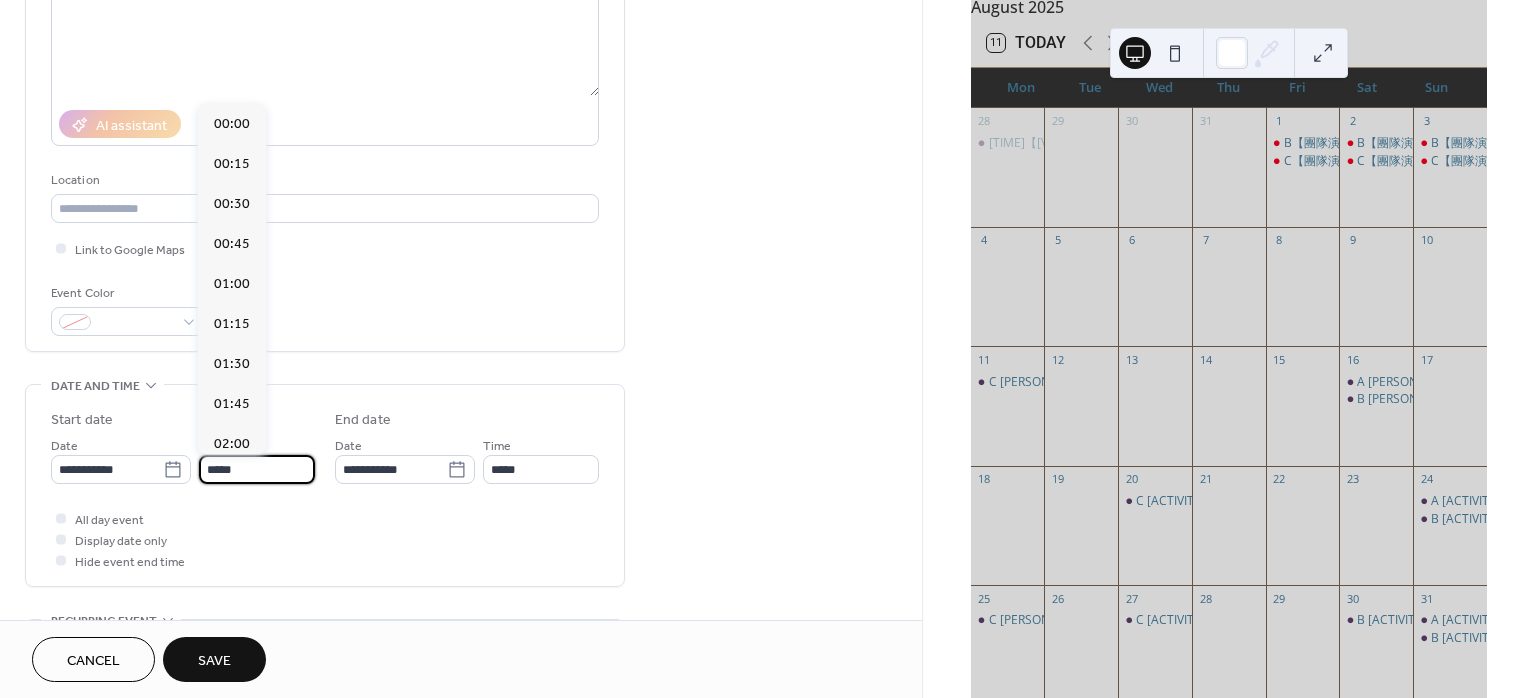 click on "*****" at bounding box center (257, 469) 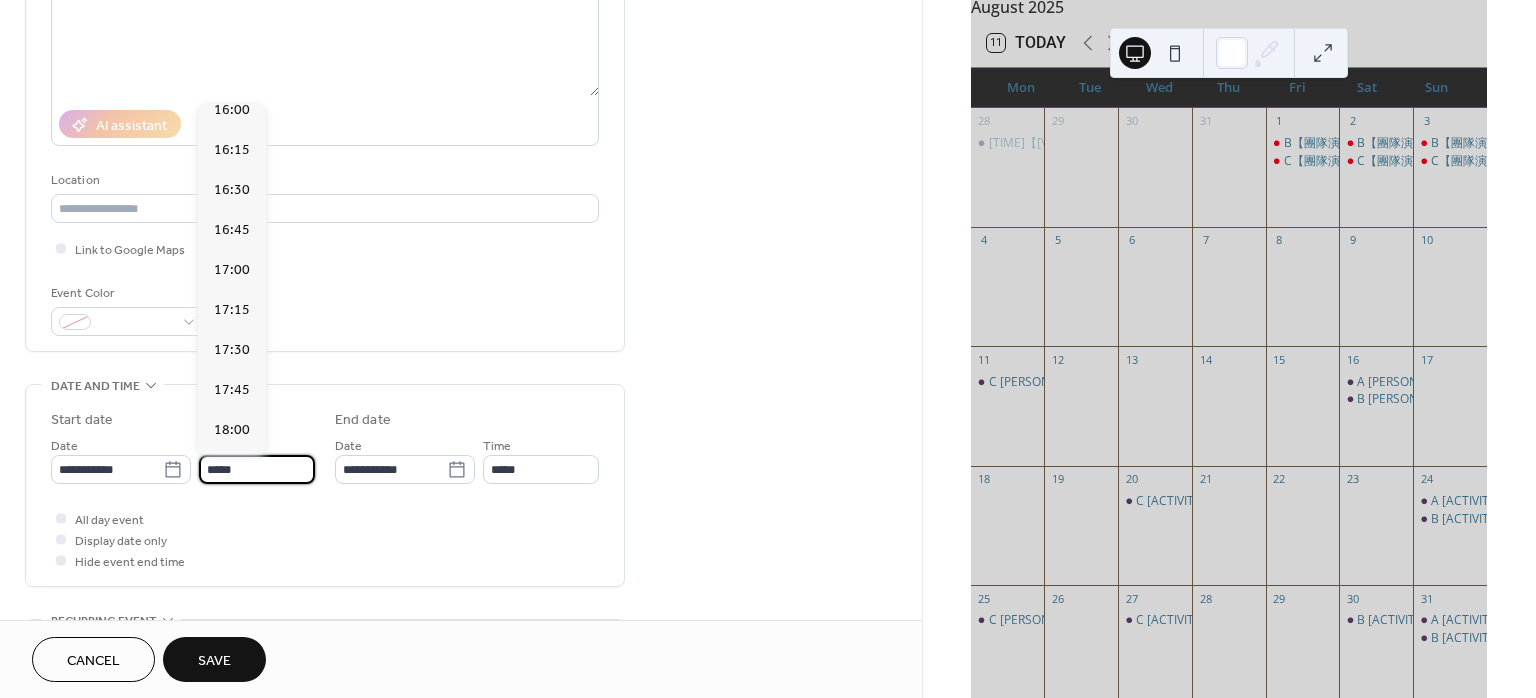 scroll, scrollTop: 2613, scrollLeft: 0, axis: vertical 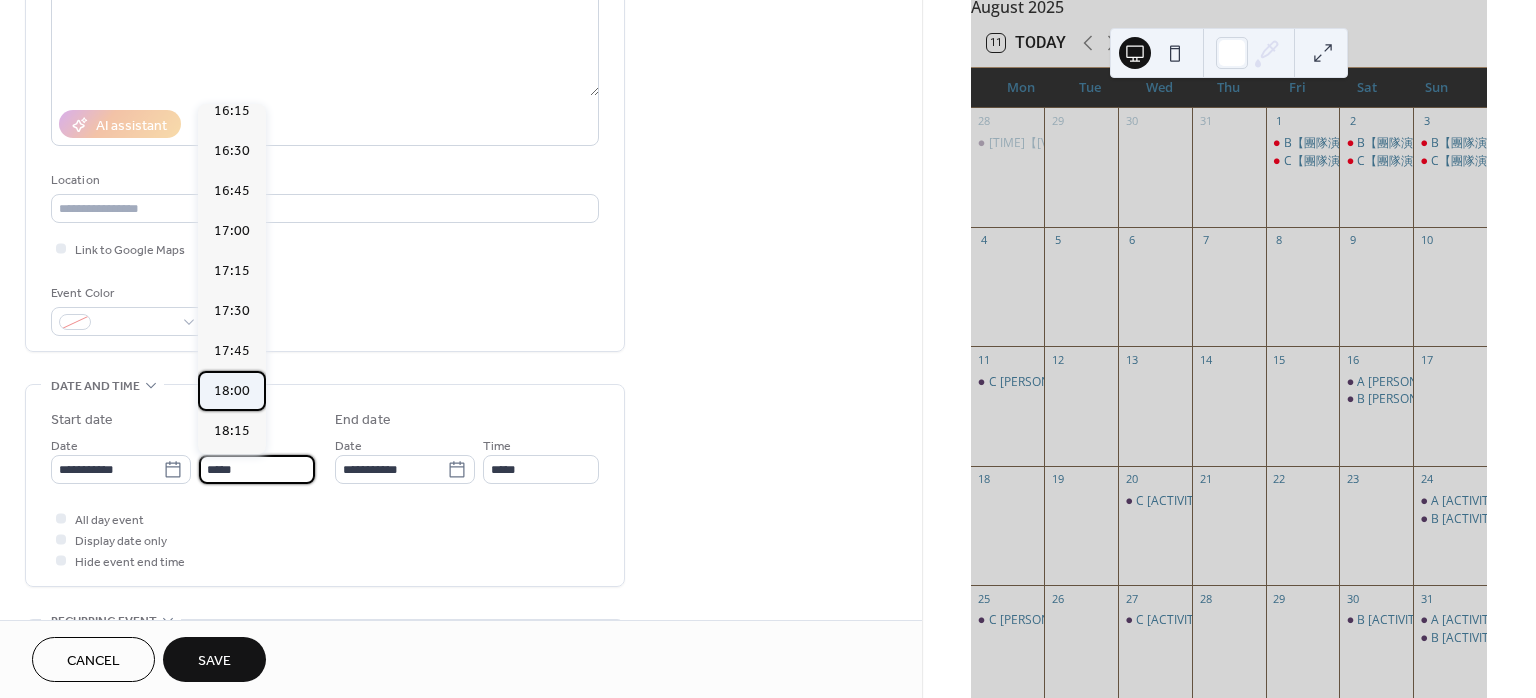 click on "18:00" at bounding box center (232, 391) 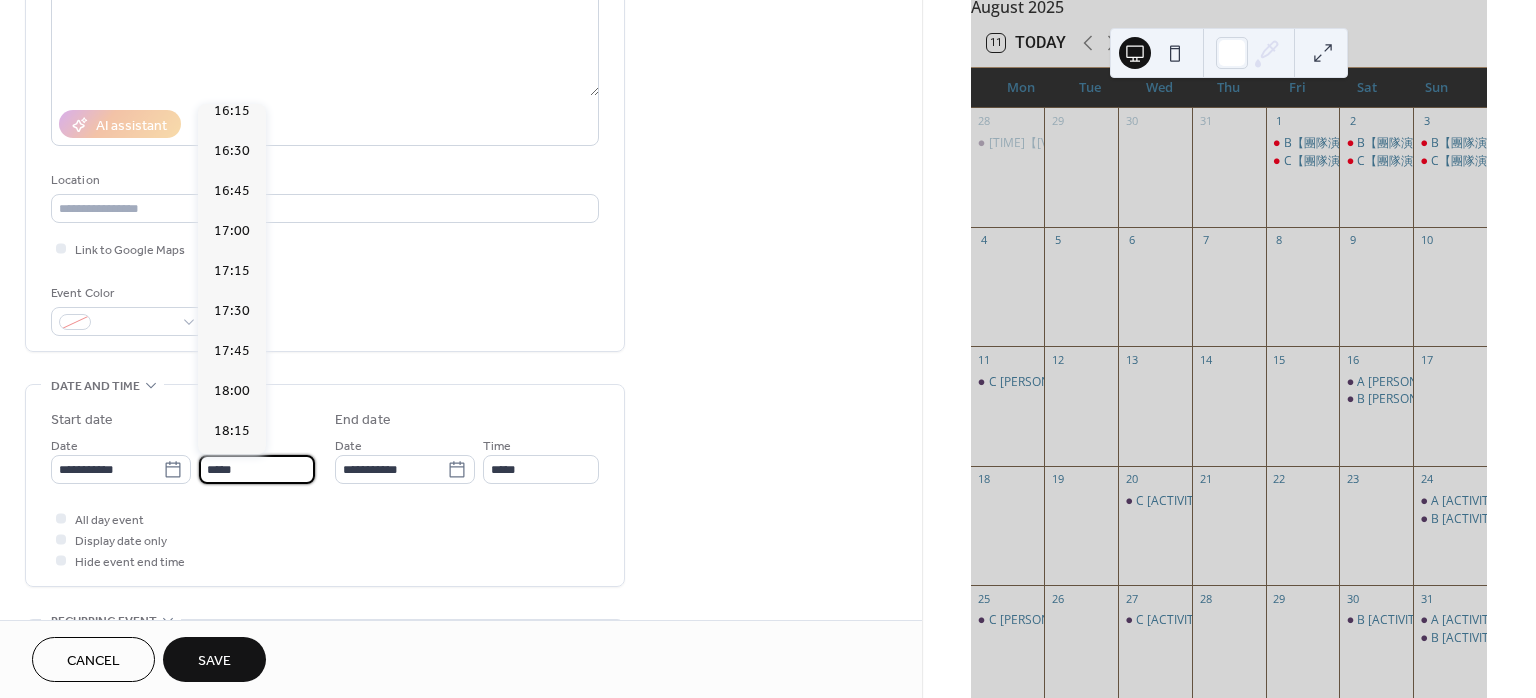 type on "*****" 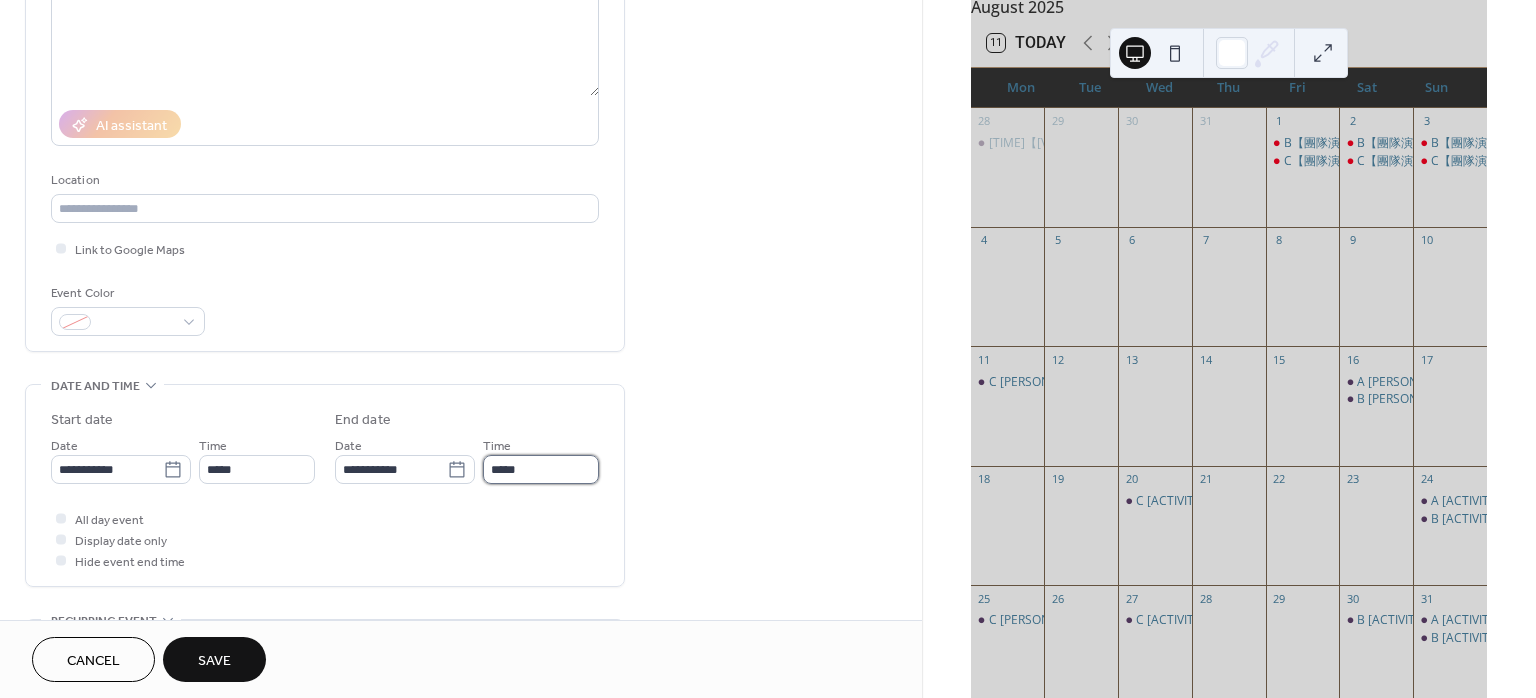 click on "*****" at bounding box center (541, 469) 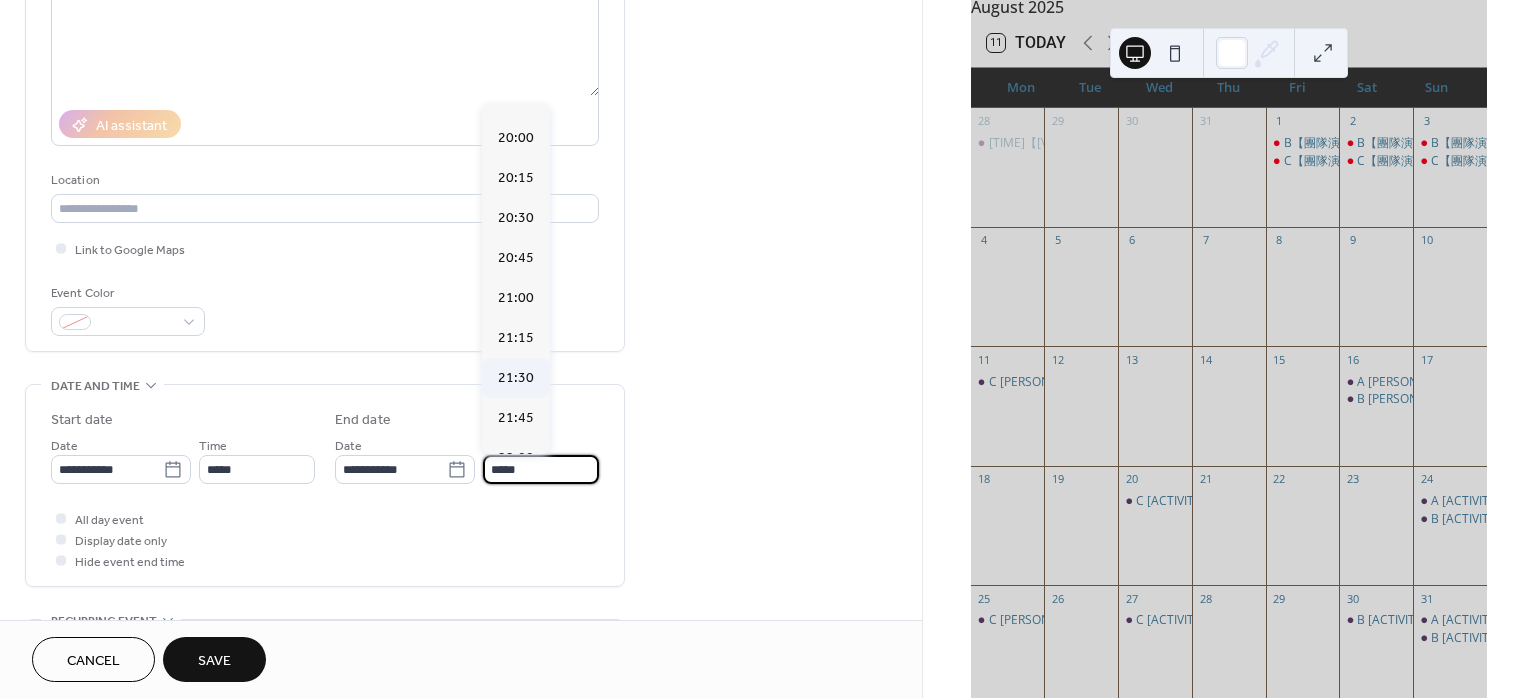 scroll, scrollTop: 400, scrollLeft: 0, axis: vertical 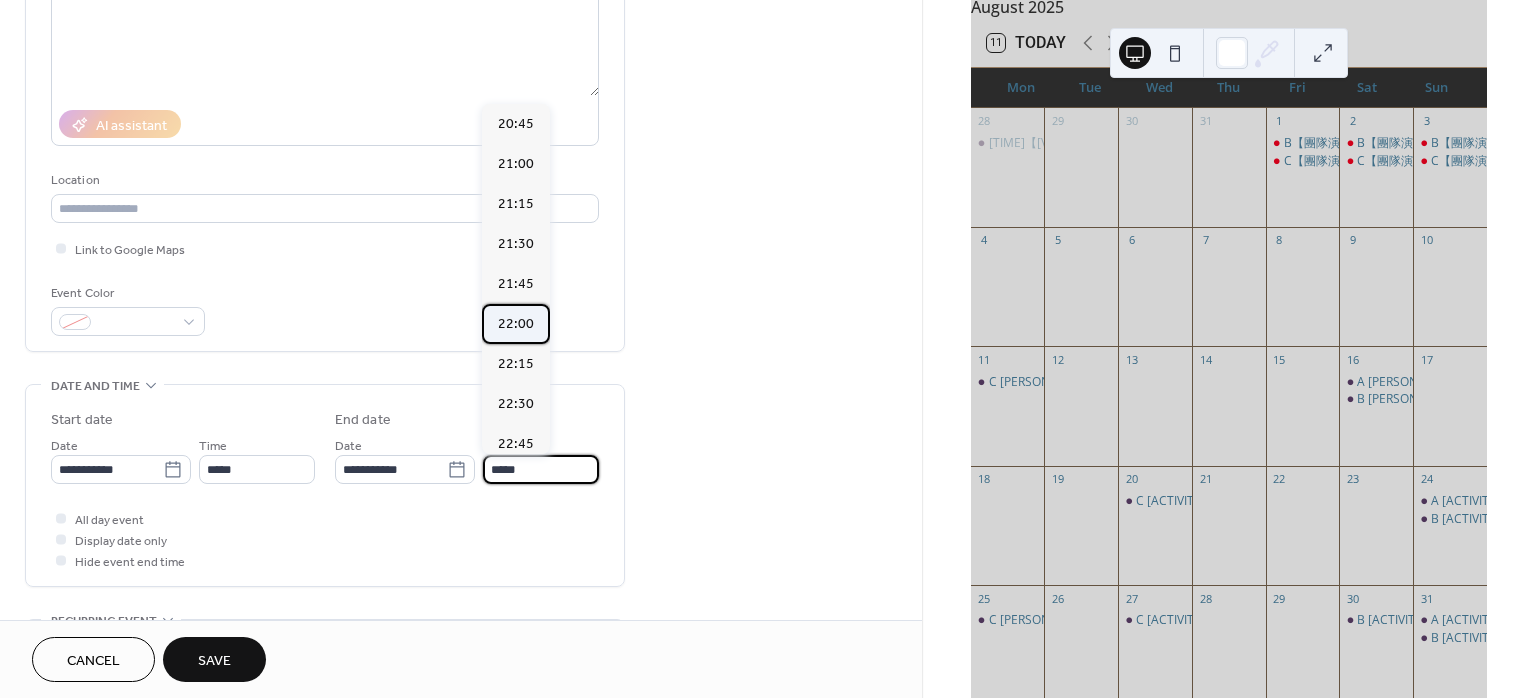 click on "22:00" at bounding box center (516, 324) 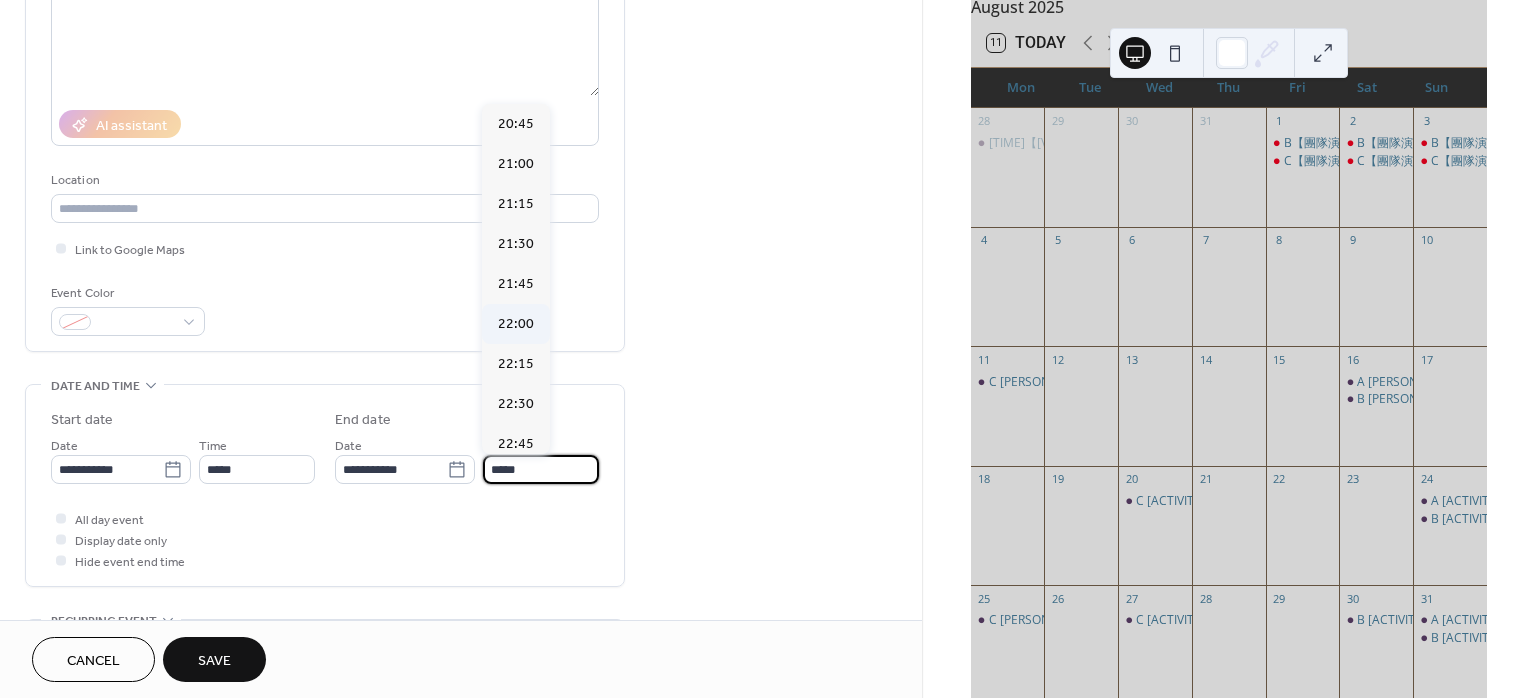 type on "*****" 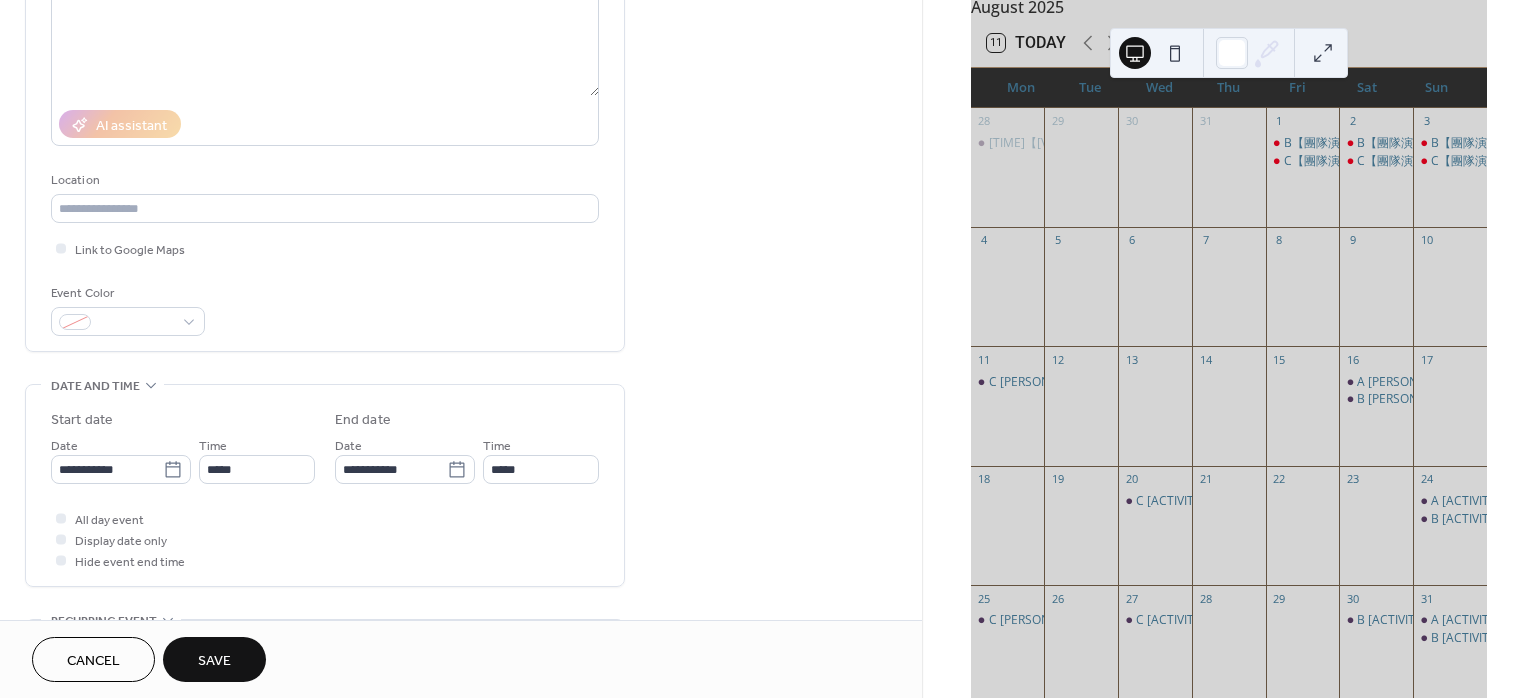 click on "Save" at bounding box center [214, 659] 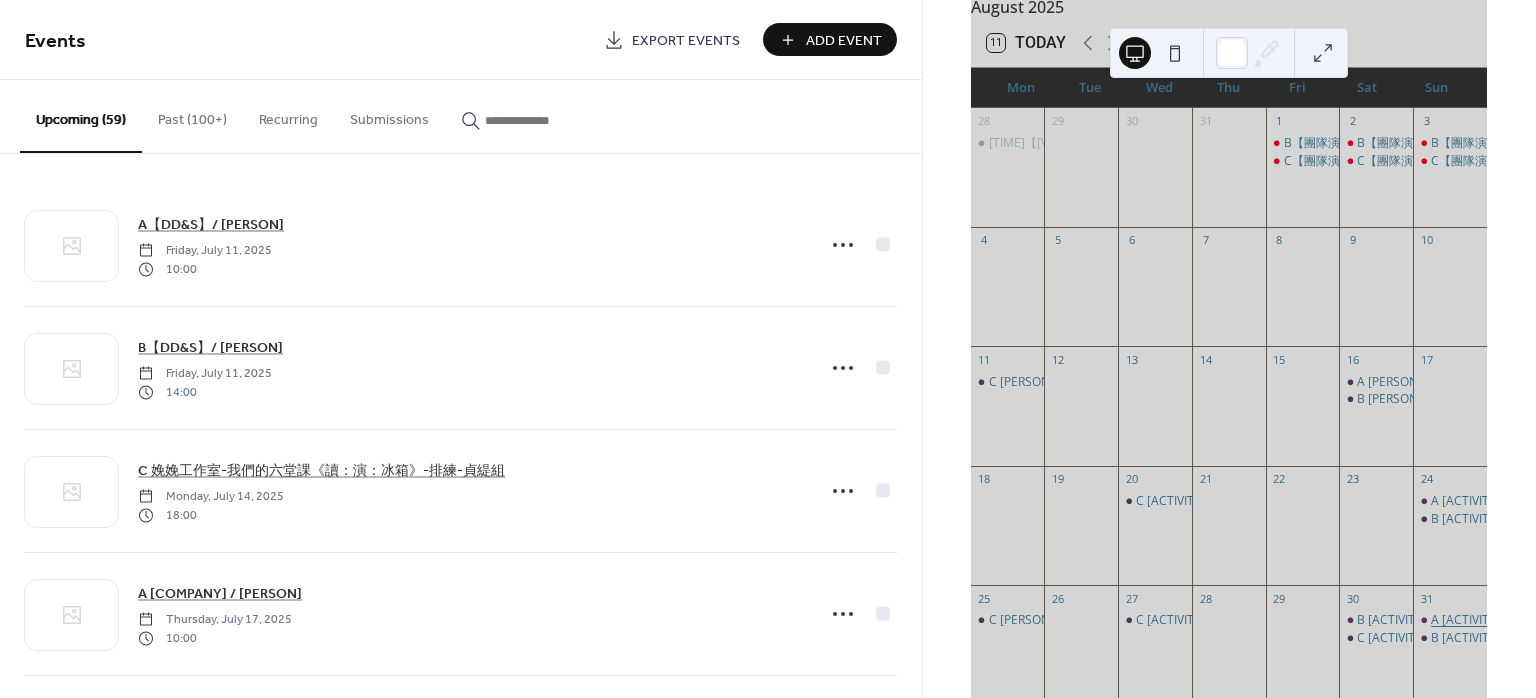 click on "A 工作坊 / 林英杰" at bounding box center (1497, 620) 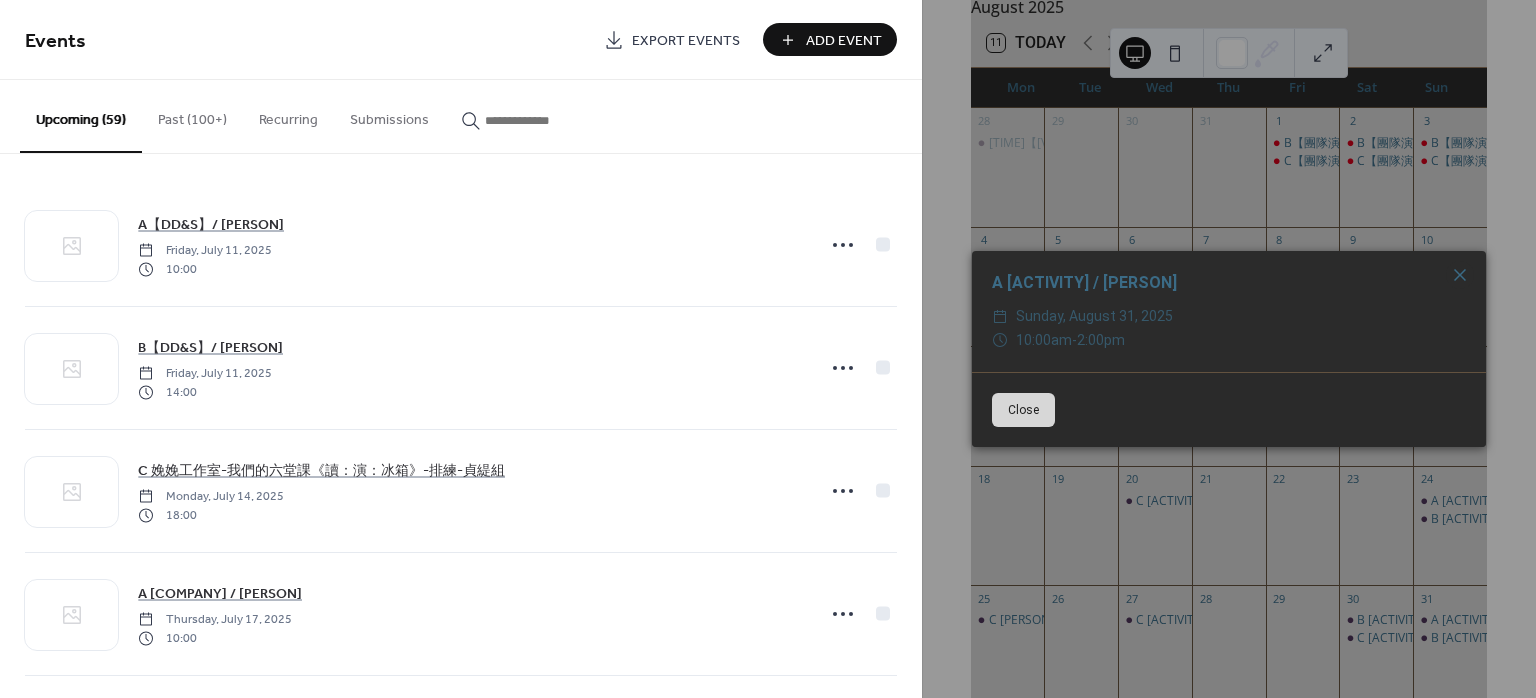 click 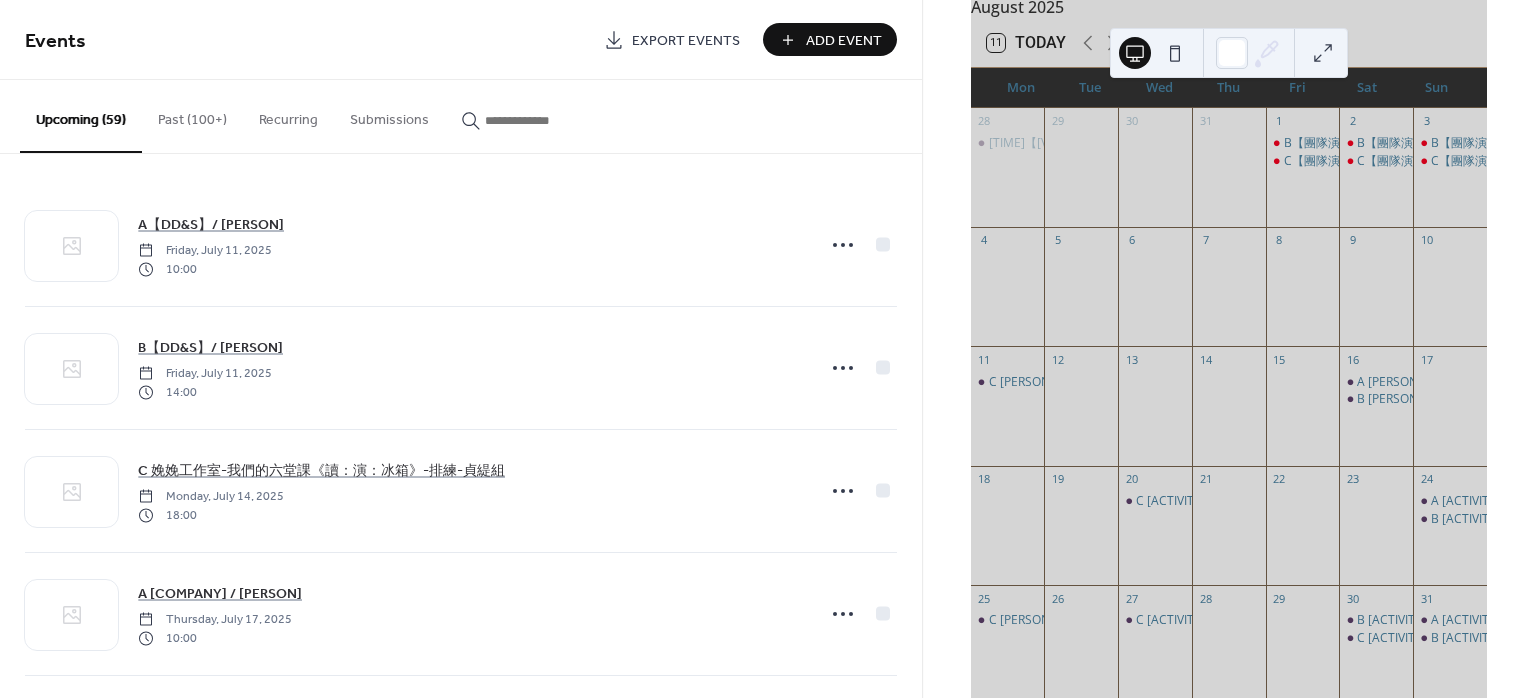 click on "August 2025 11 Today Mon Tue Wed Thu Fri Sat Sun 28 17:00-20:00【TAL演劇實驗室】-鈴木團練 / 賴峻祥 29 30 31 1 B【團隊演出】不開放租借 C【團隊演出】不開放租借 2 B【團隊演出】不開放租借 C【團隊演出】不開放租借 3 B【團隊演出】不開放租借 C【團隊演出】不開放租借 4 5 6 7 8 9 10 11 C 陳荐宏 12 13 14 15 16 A 林采融 B 林采融 17 18 19 20 C 工作坊 / 林英杰 21 22 23 24 A 工作坊 / 林英杰 B 工作坊 / 潘冠宏 25 C 陳荐宏 26 27 C 工作坊 / 林英杰 28 29 30 B 工作坊 / 潘冠宏 C 工作坊 / 潘冠宏 31 A 工作坊 / 林英杰 B 工作坊 / 林英杰 1 2 13:00-18:00 娩娩工作室-我們的六堂課 / 賴玟君 C 娩娩工作室-我們的六堂課 / 賴玟君 3 4 5 6 7" at bounding box center [1229, 349] 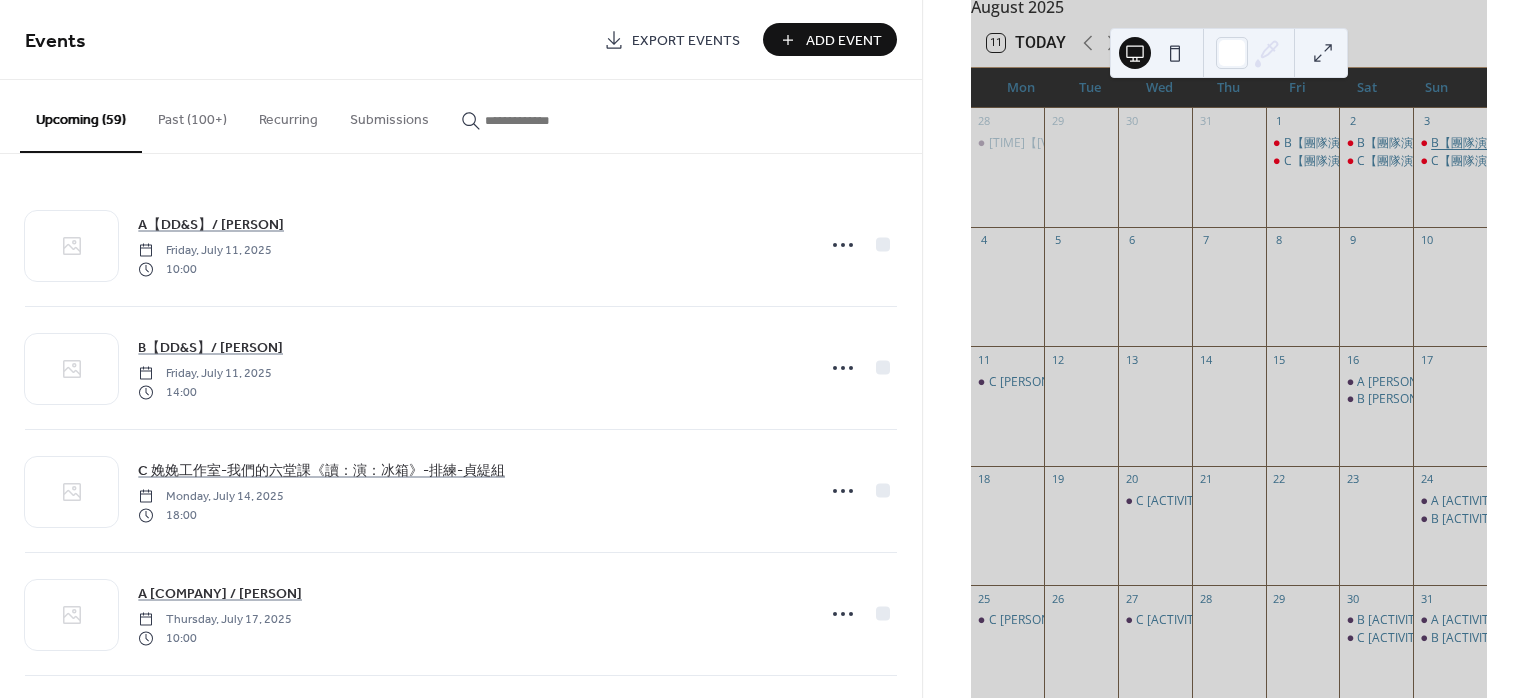 scroll, scrollTop: 0, scrollLeft: 0, axis: both 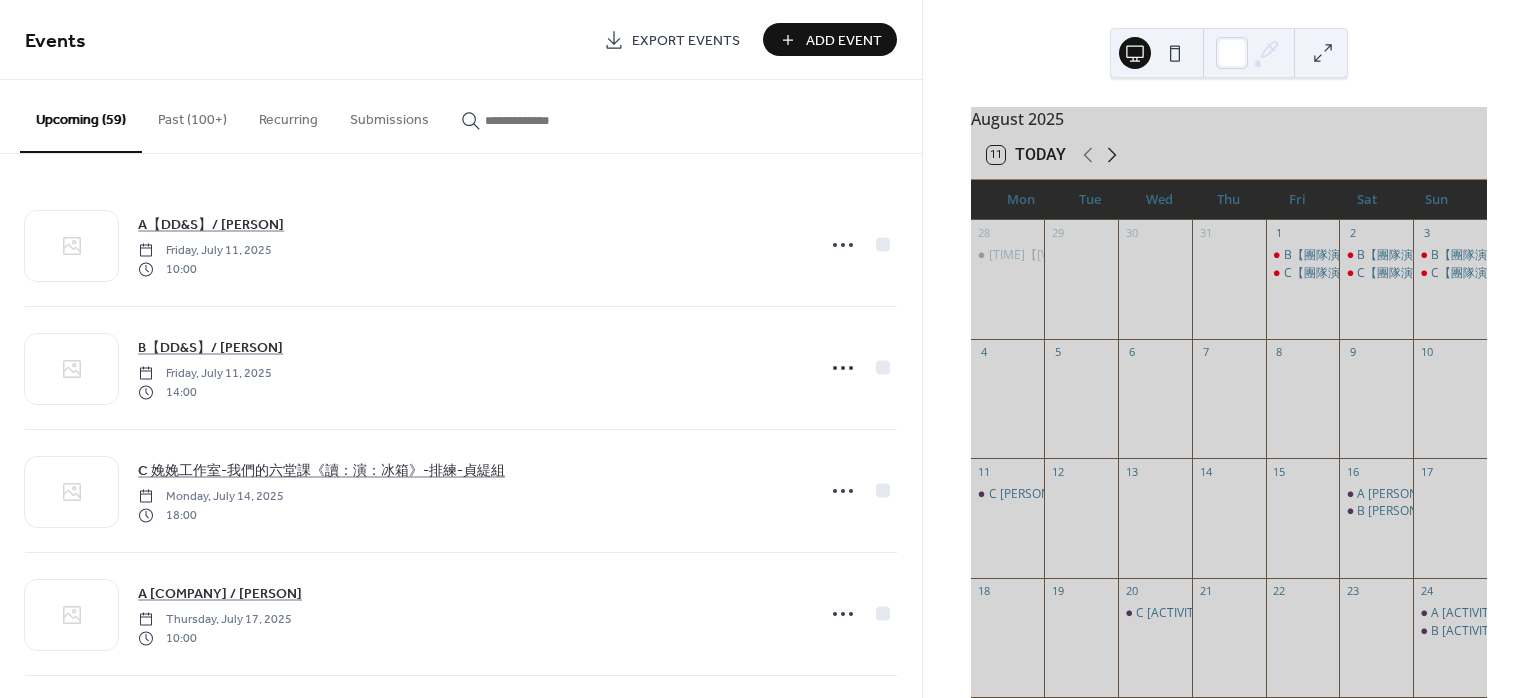 click 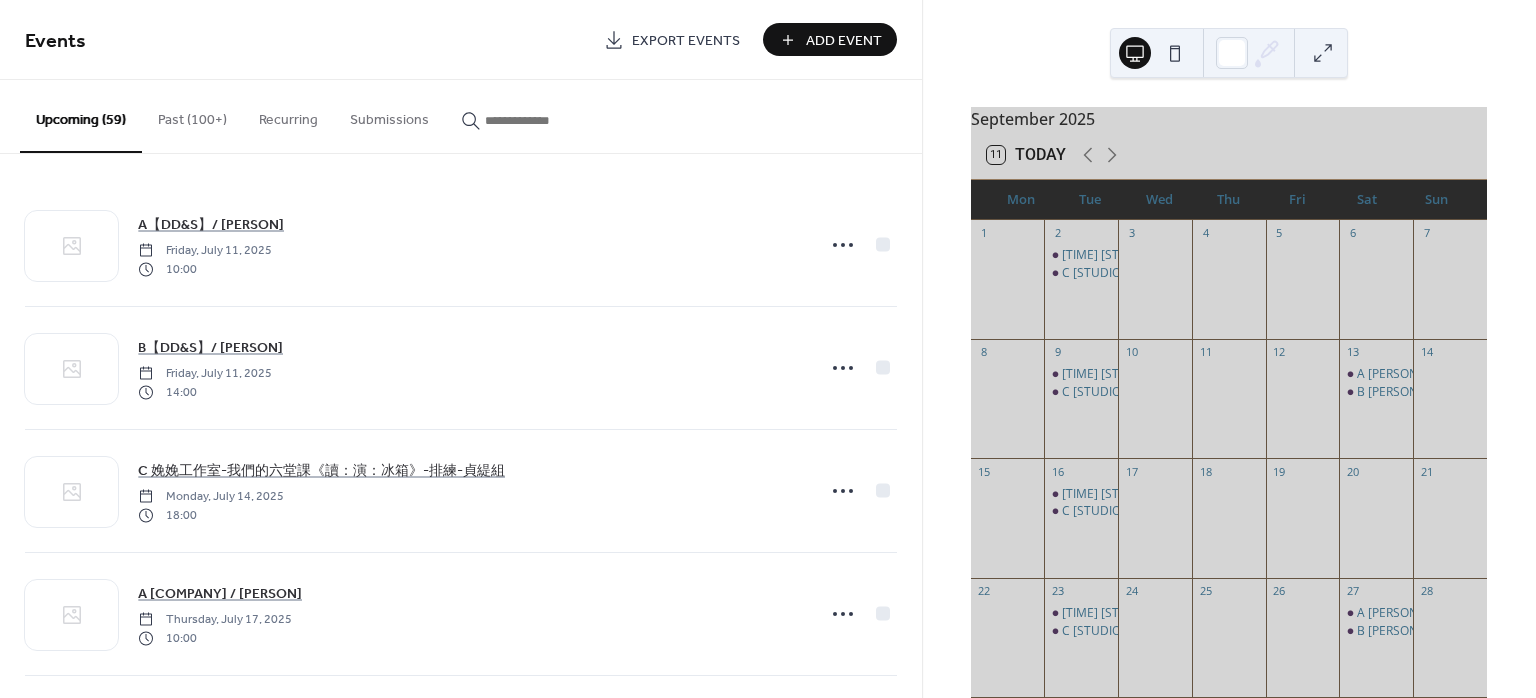 click on "Add Event" at bounding box center [830, 39] 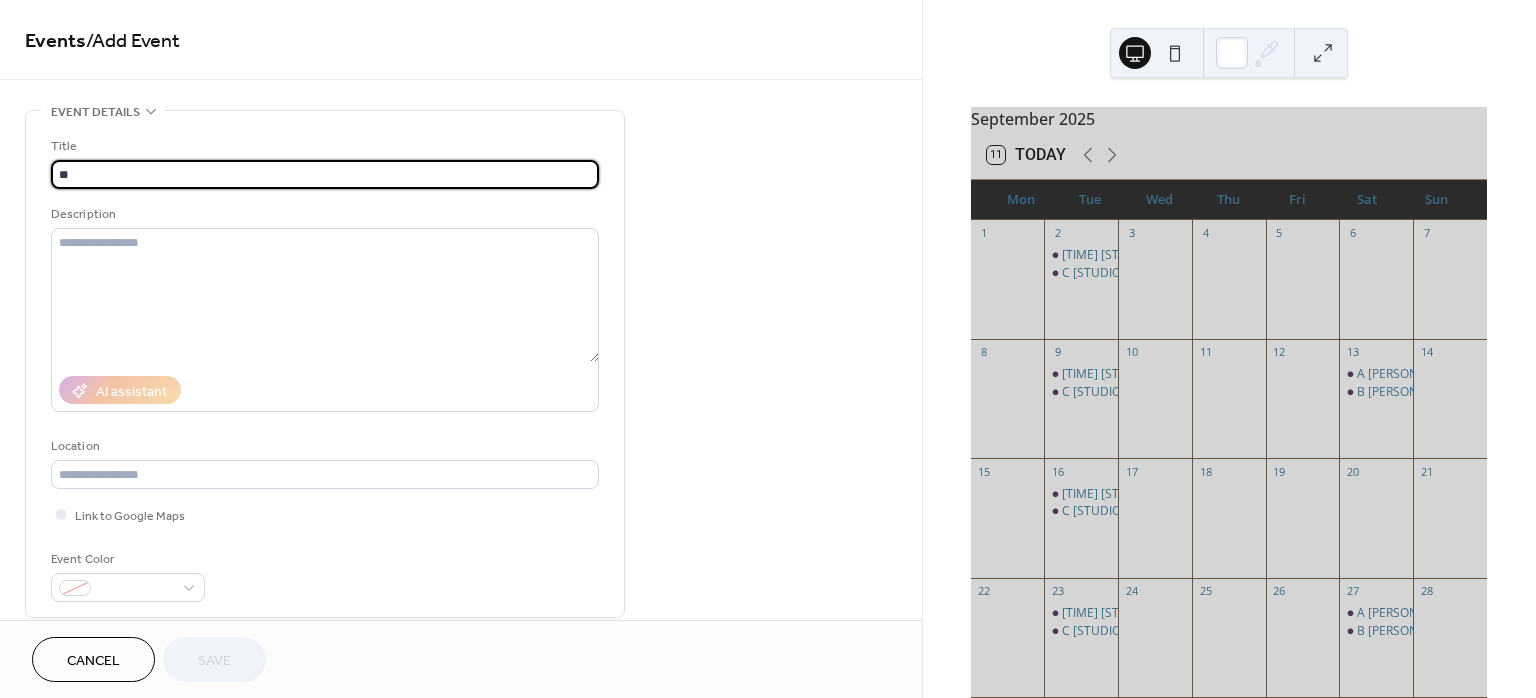 paste on "**********" 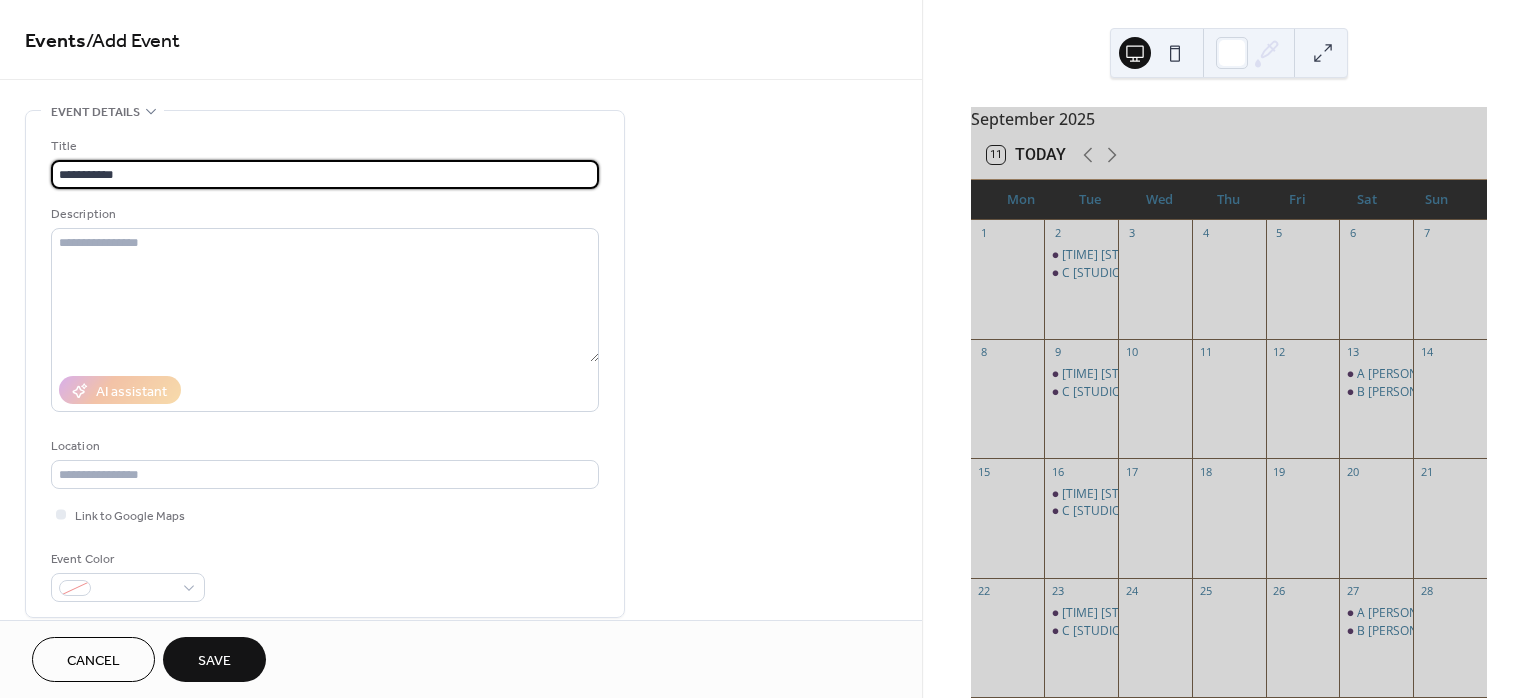 scroll, scrollTop: 133, scrollLeft: 0, axis: vertical 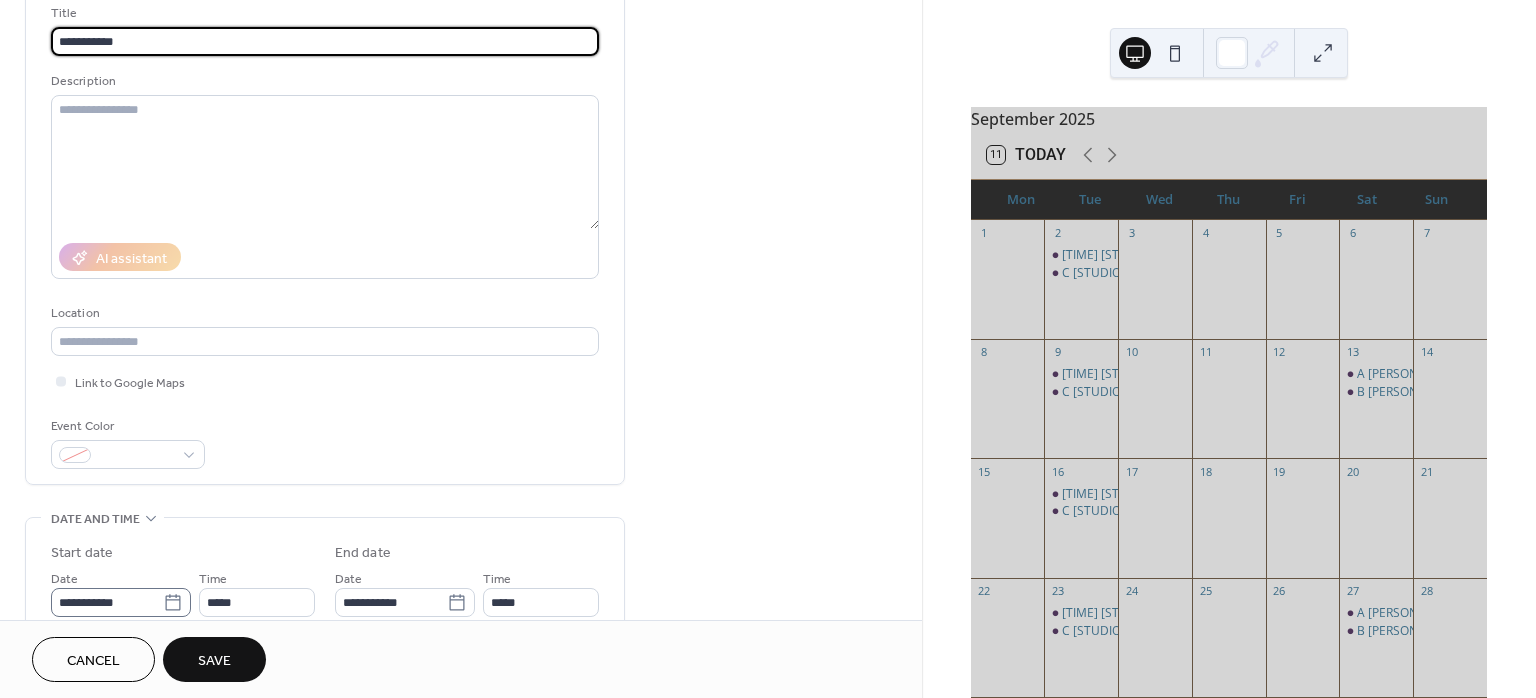 type on "**********" 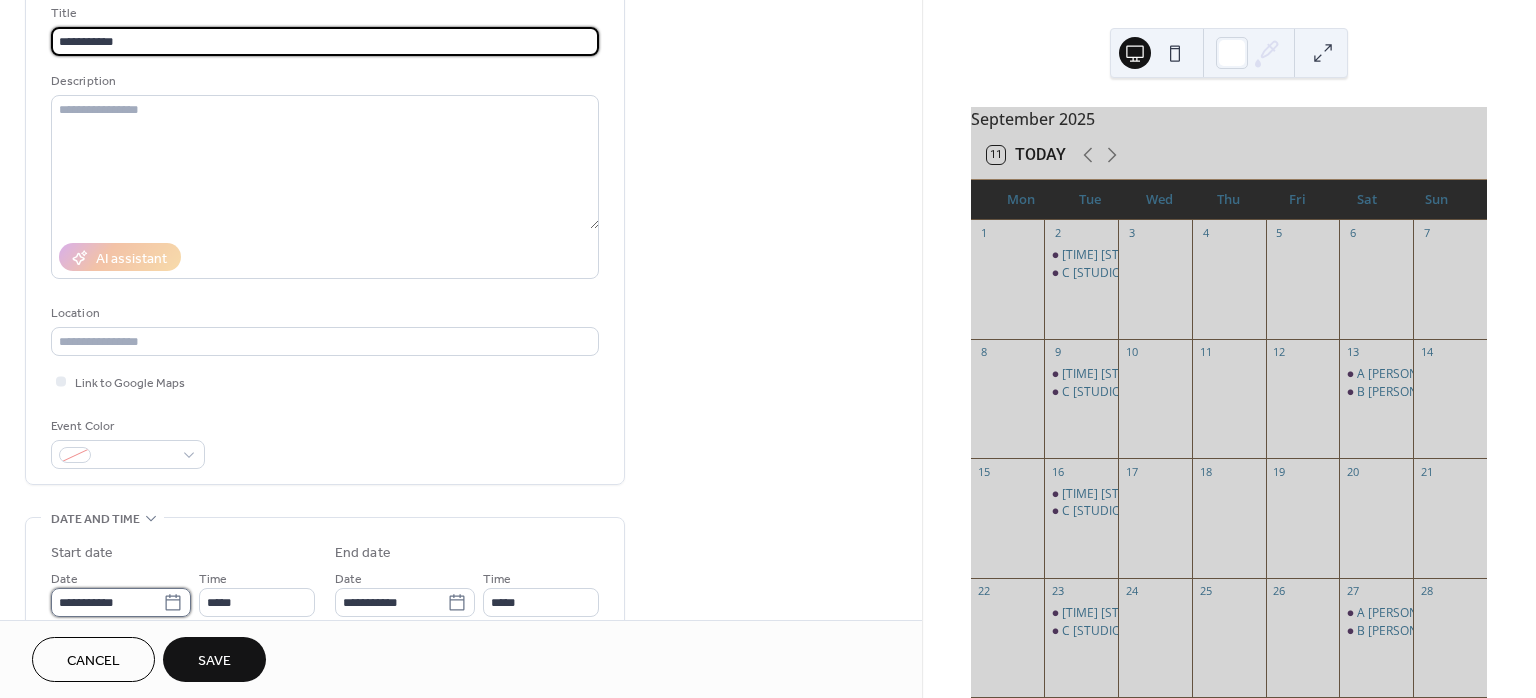 click on "**********" at bounding box center [107, 602] 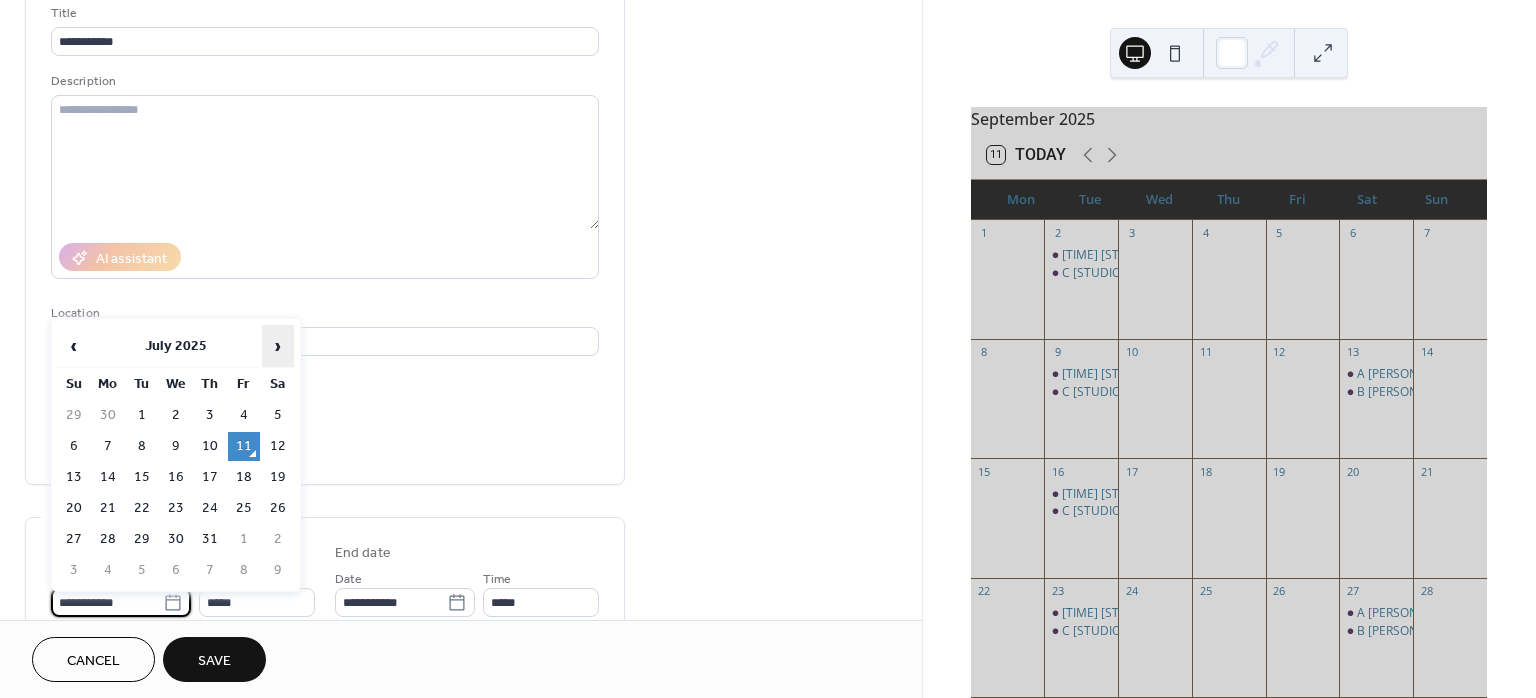 click on "›" at bounding box center [278, 346] 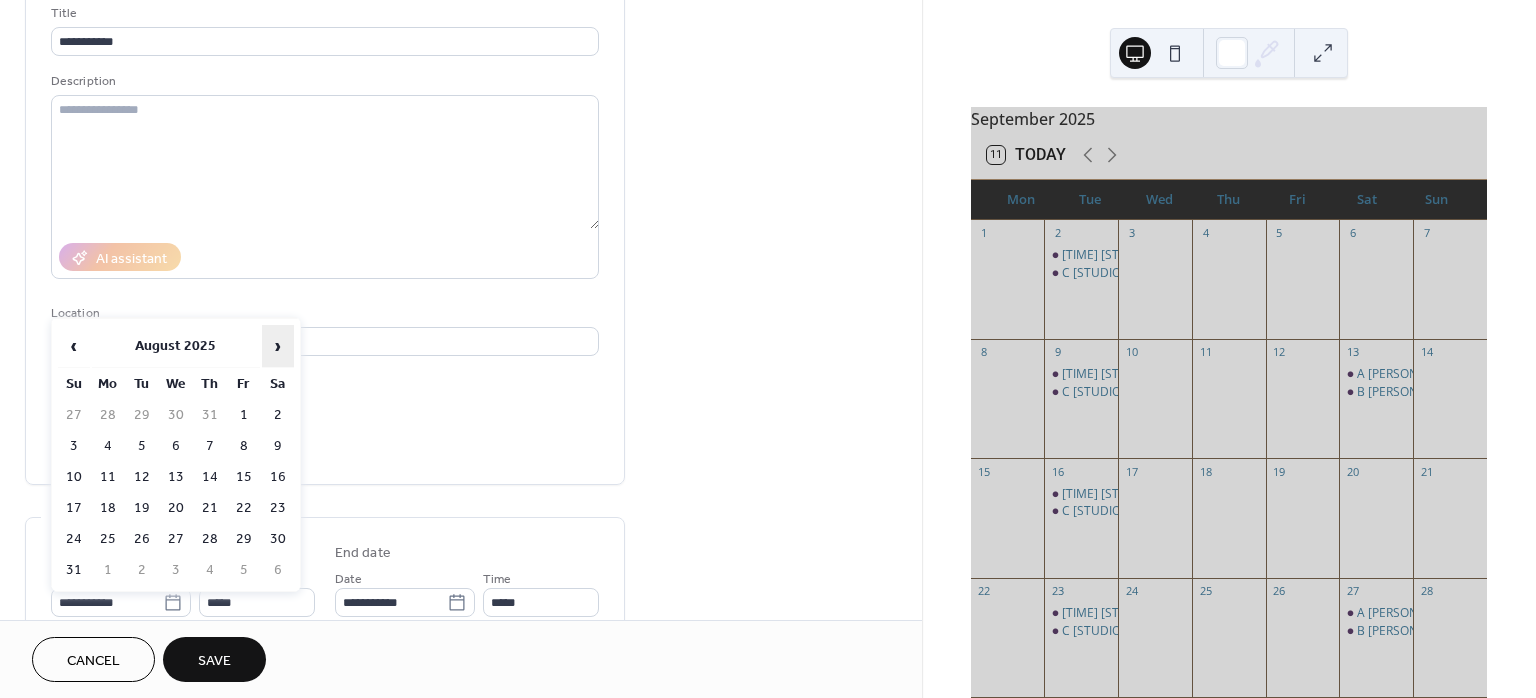 click on "›" at bounding box center [278, 346] 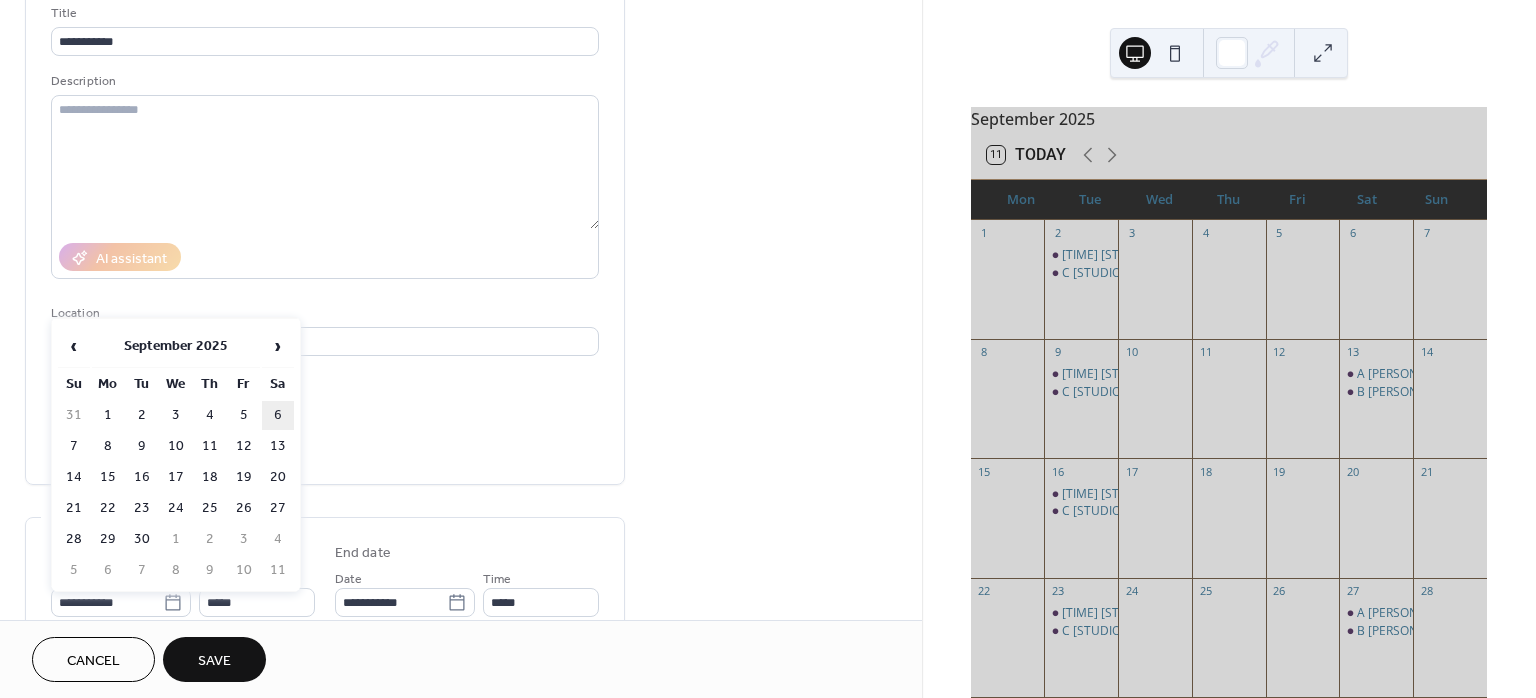 click on "6" at bounding box center [278, 415] 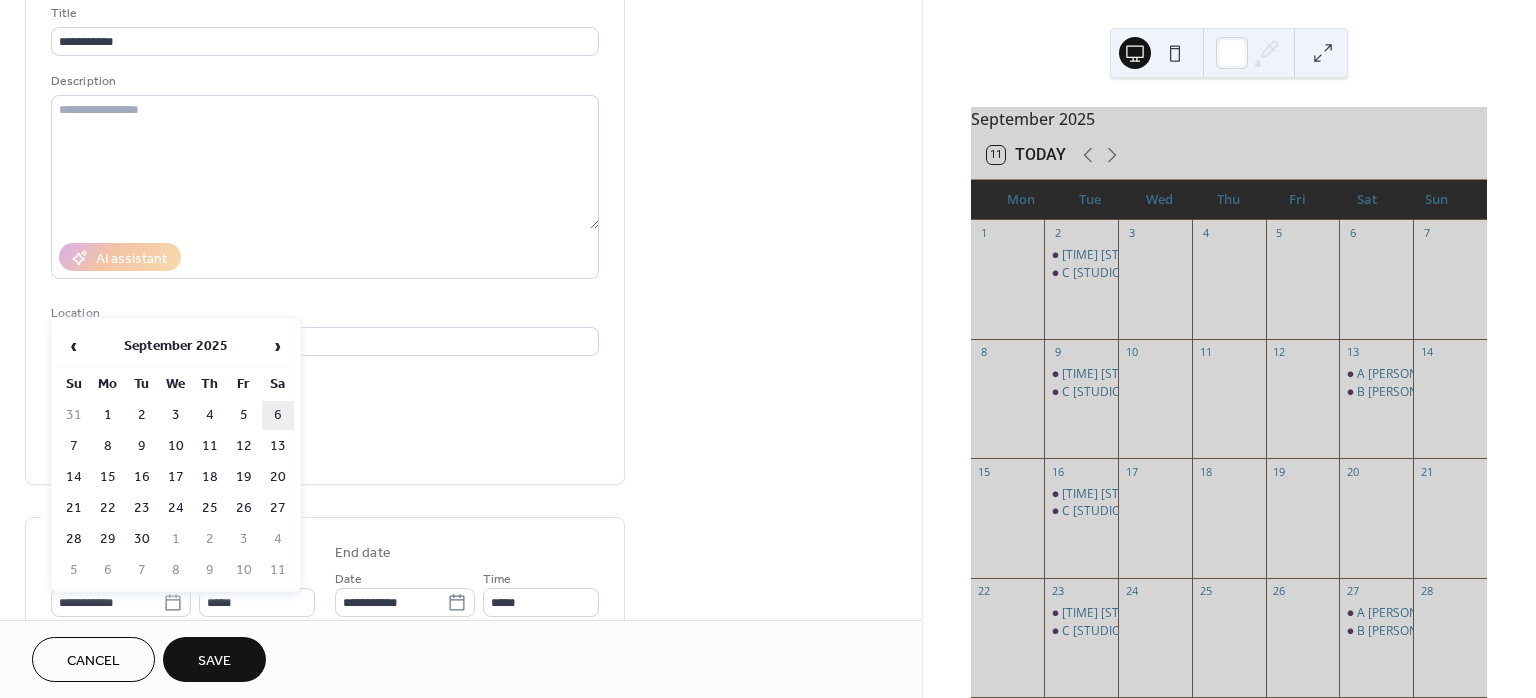 type on "**********" 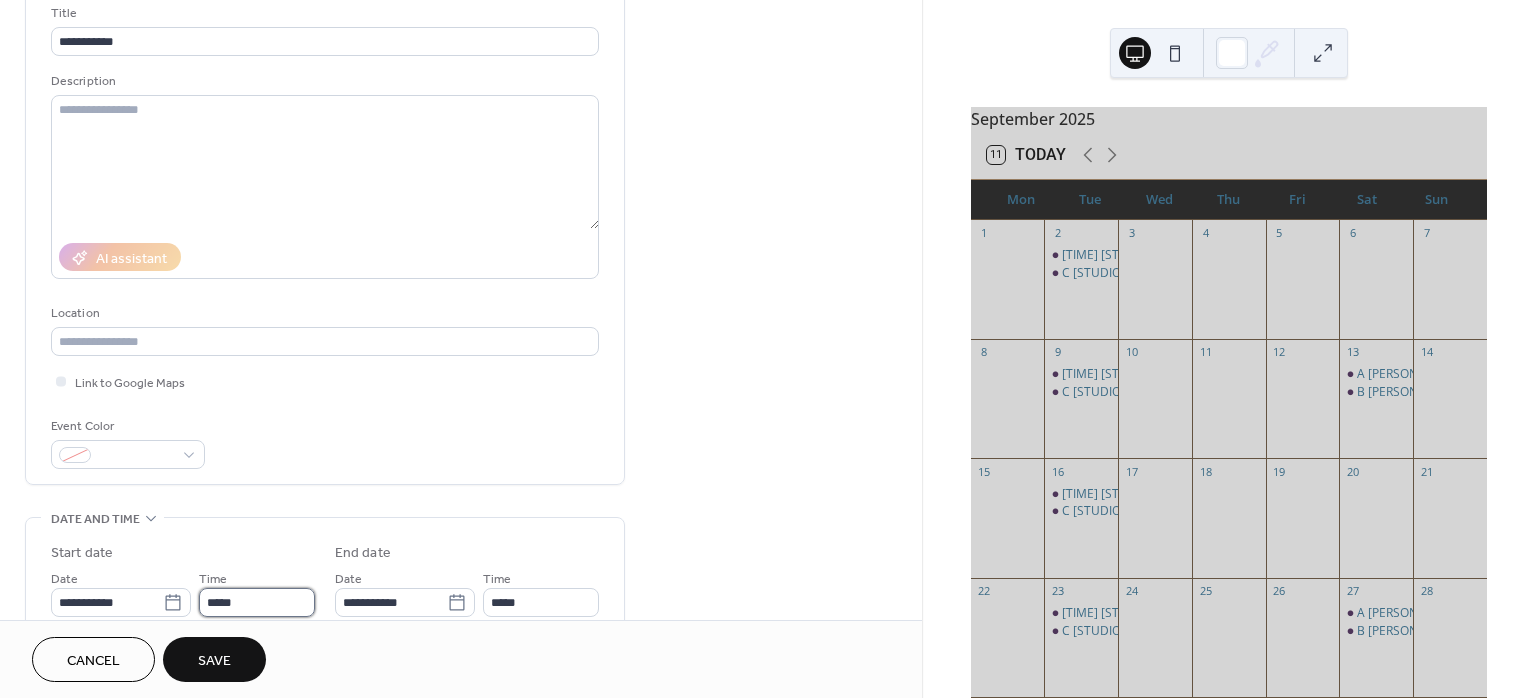 click on "*****" at bounding box center [257, 602] 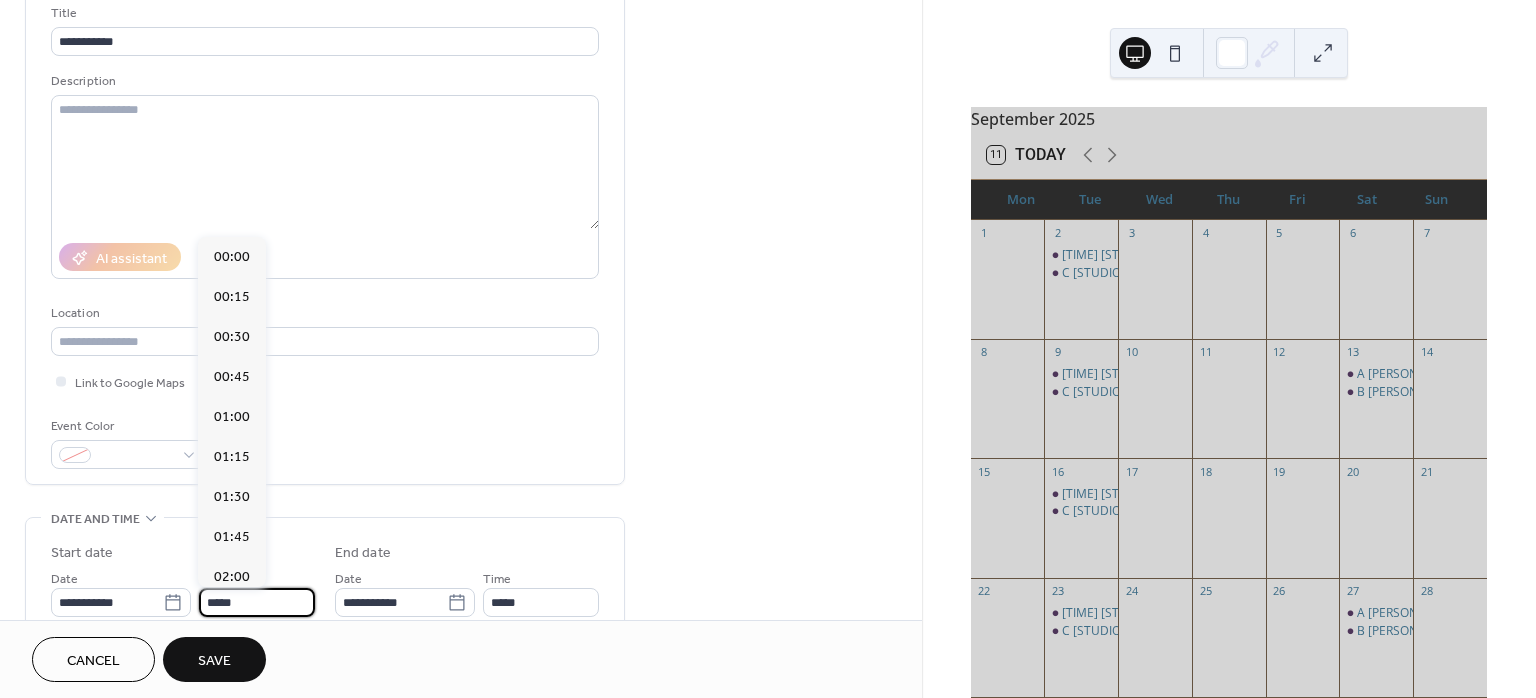 scroll, scrollTop: 1946, scrollLeft: 0, axis: vertical 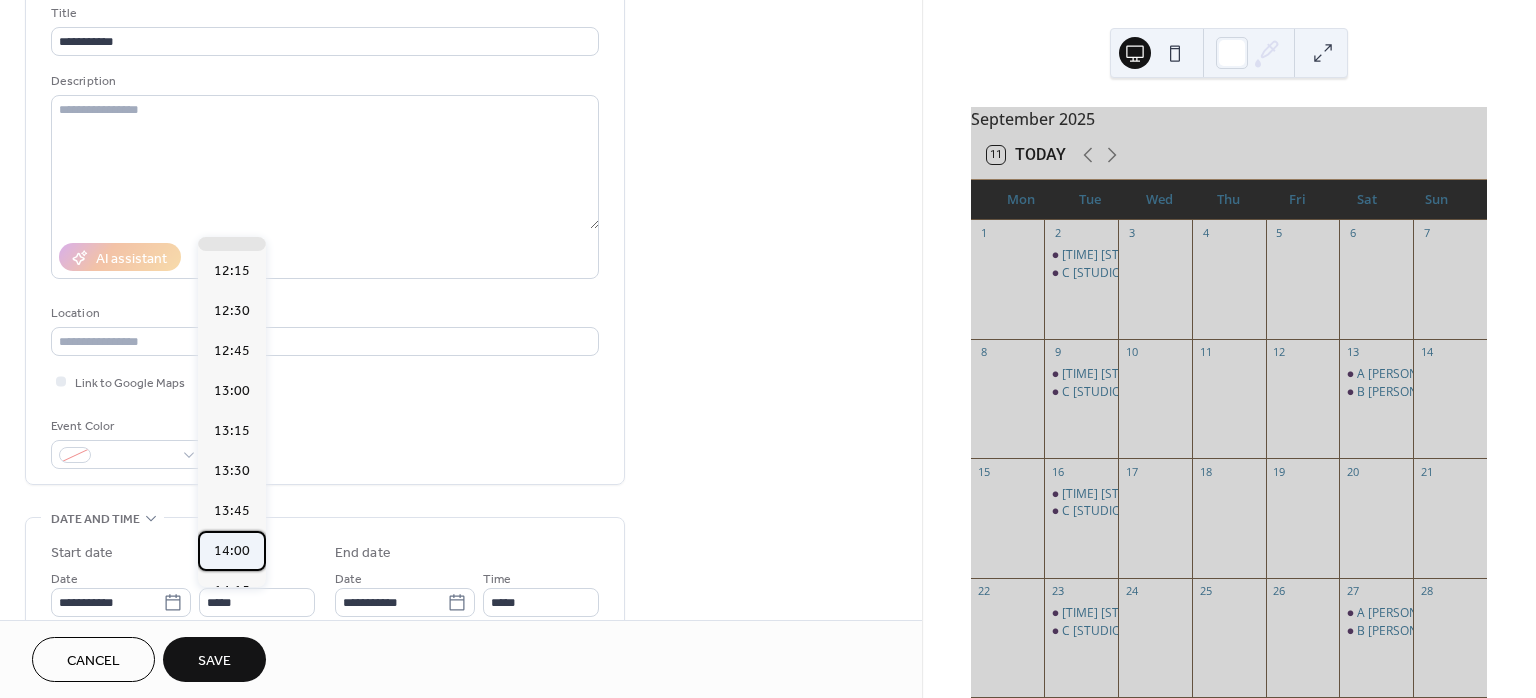 click on "14:00" at bounding box center (232, 551) 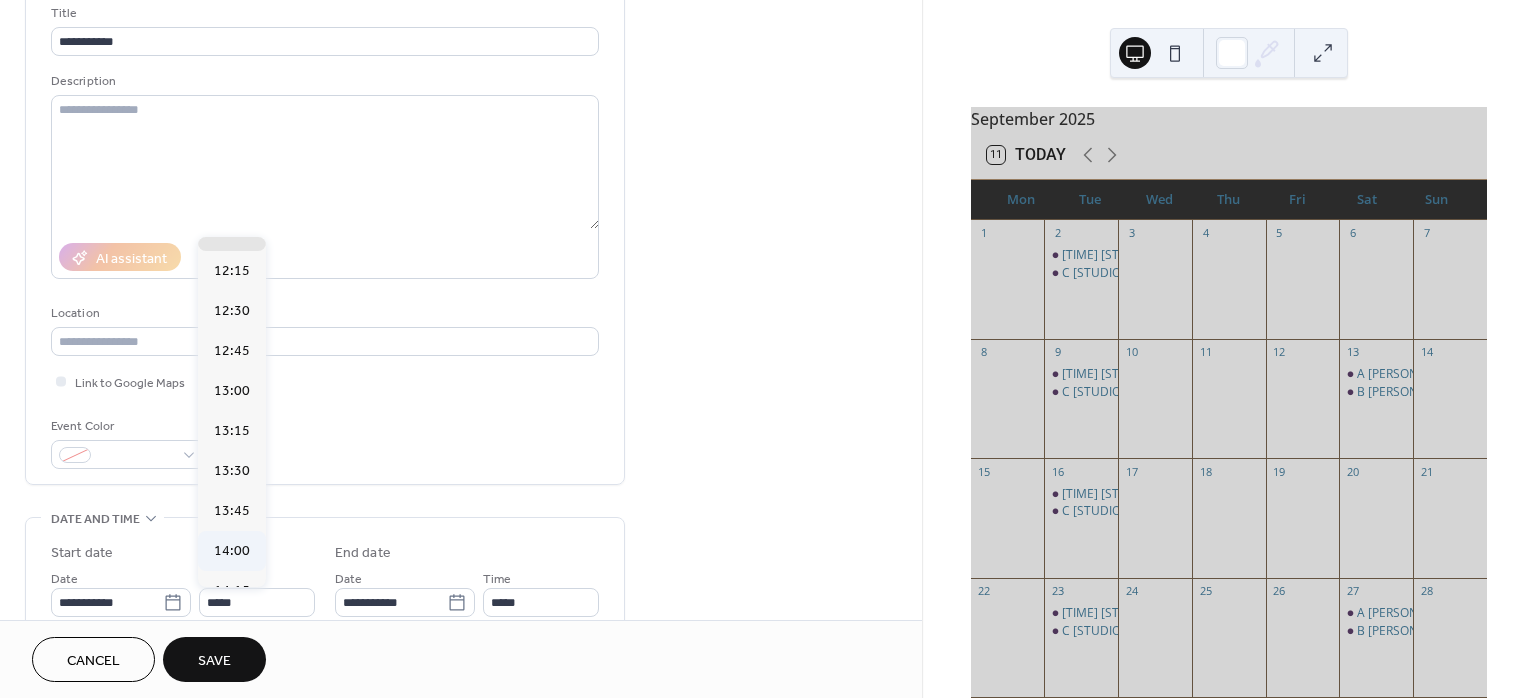 type on "*****" 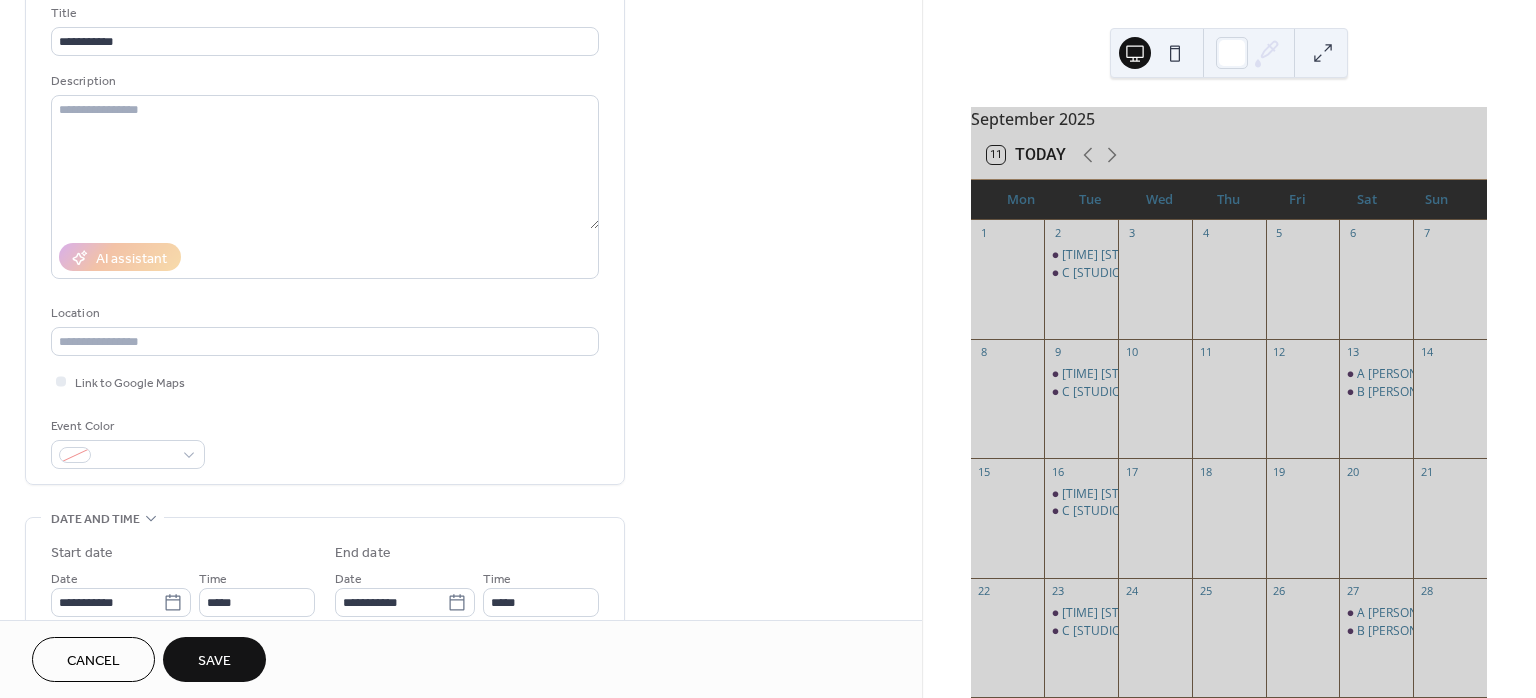 click on "Time *****" at bounding box center (541, 592) 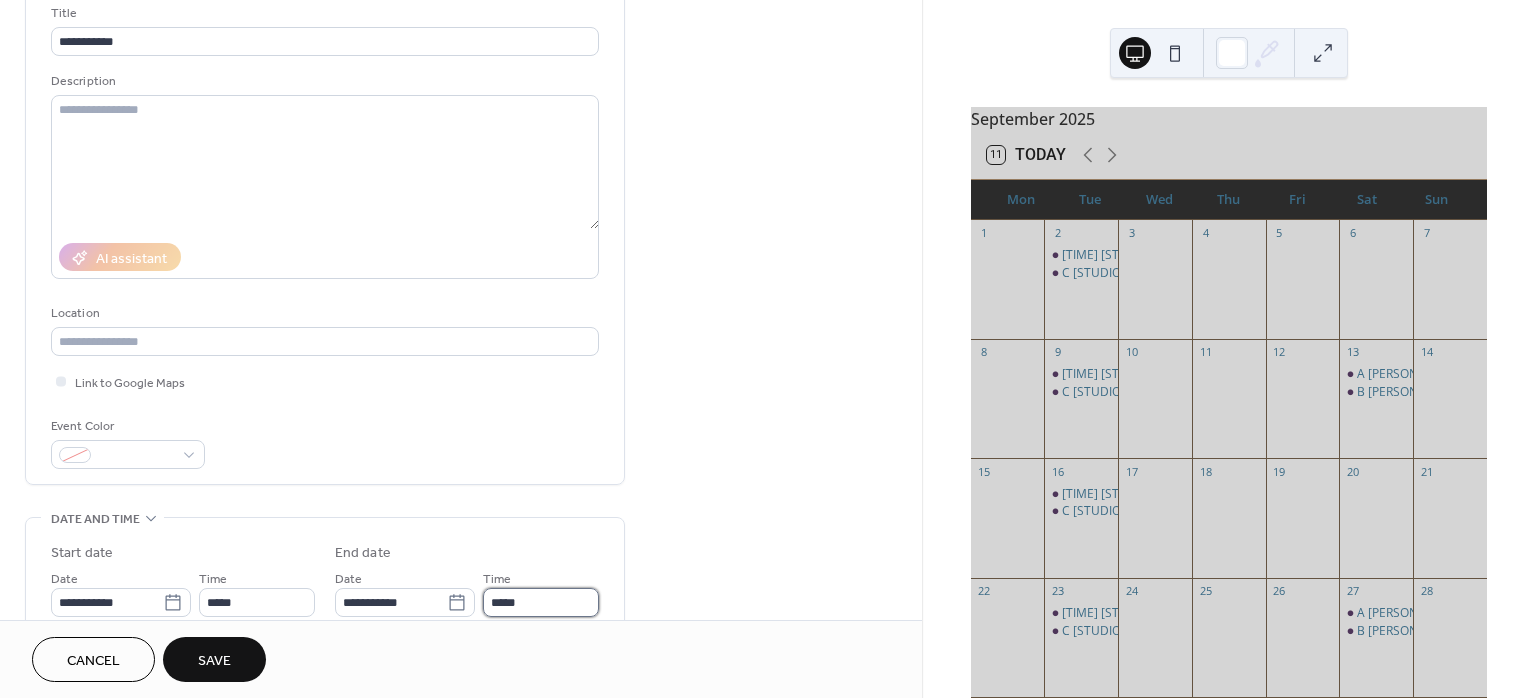 click on "*****" at bounding box center [541, 602] 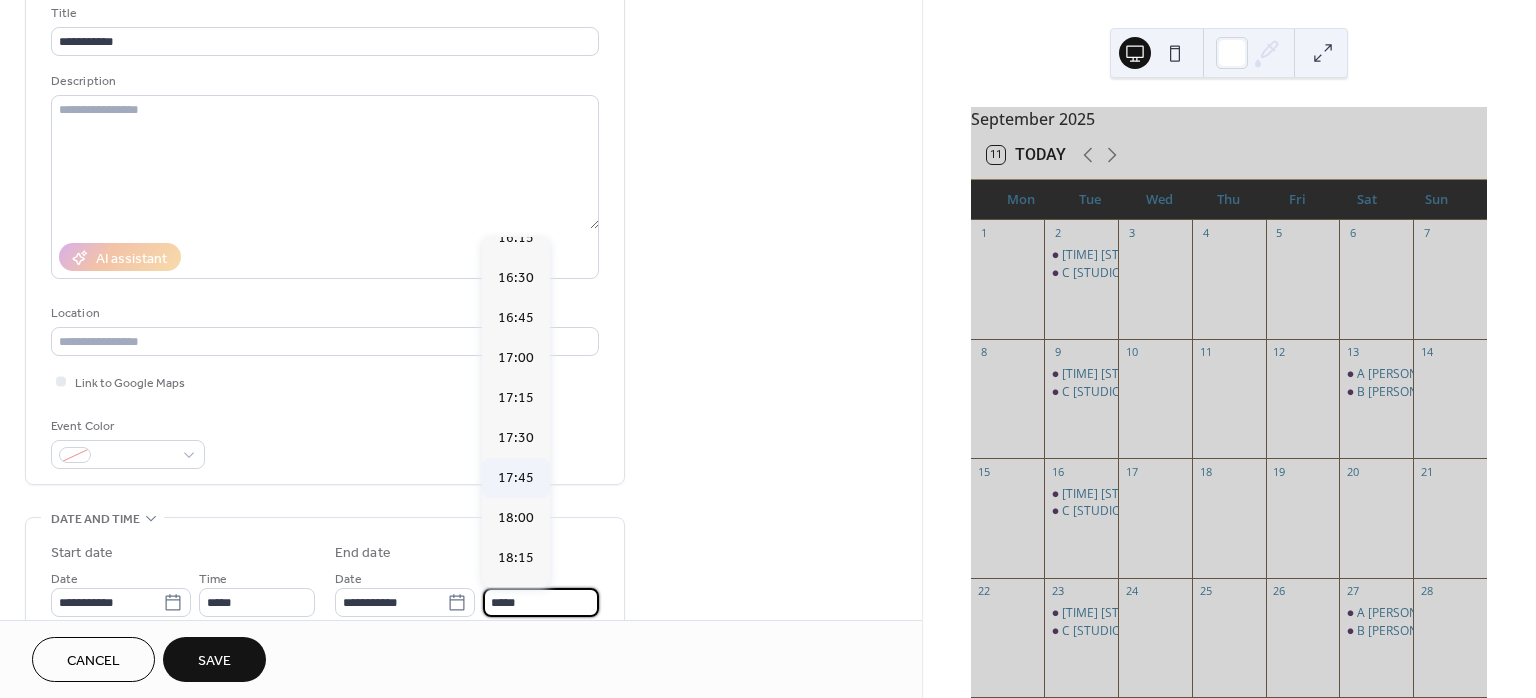 scroll, scrollTop: 400, scrollLeft: 0, axis: vertical 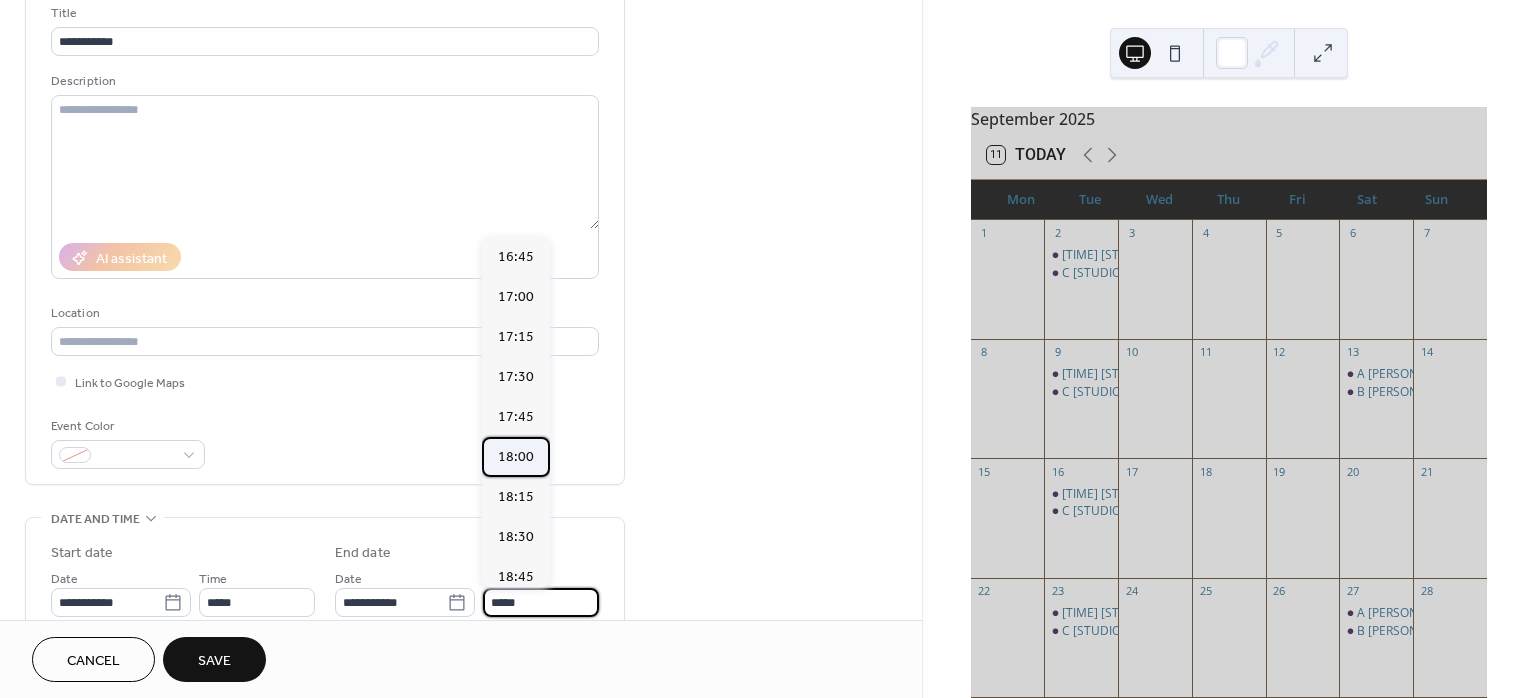 click on "18:00" at bounding box center (516, 457) 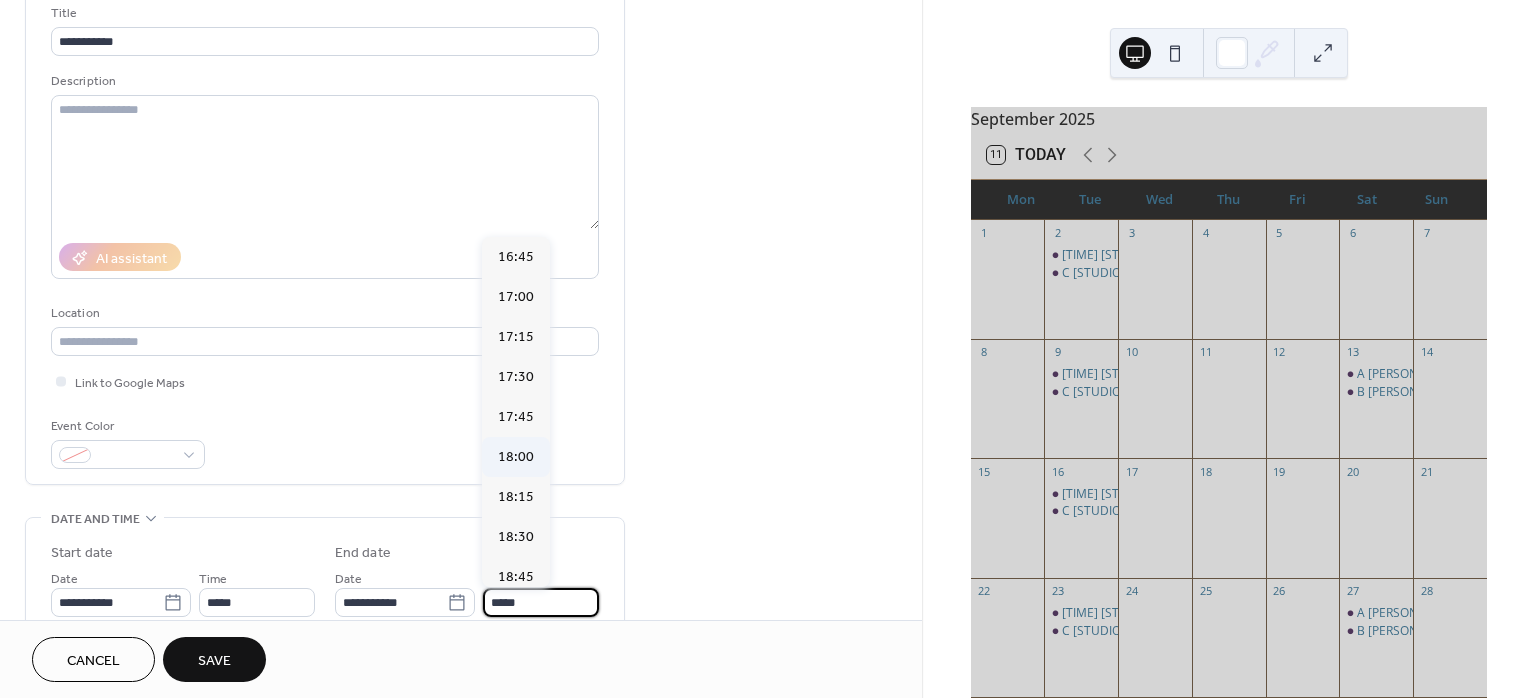 type on "*****" 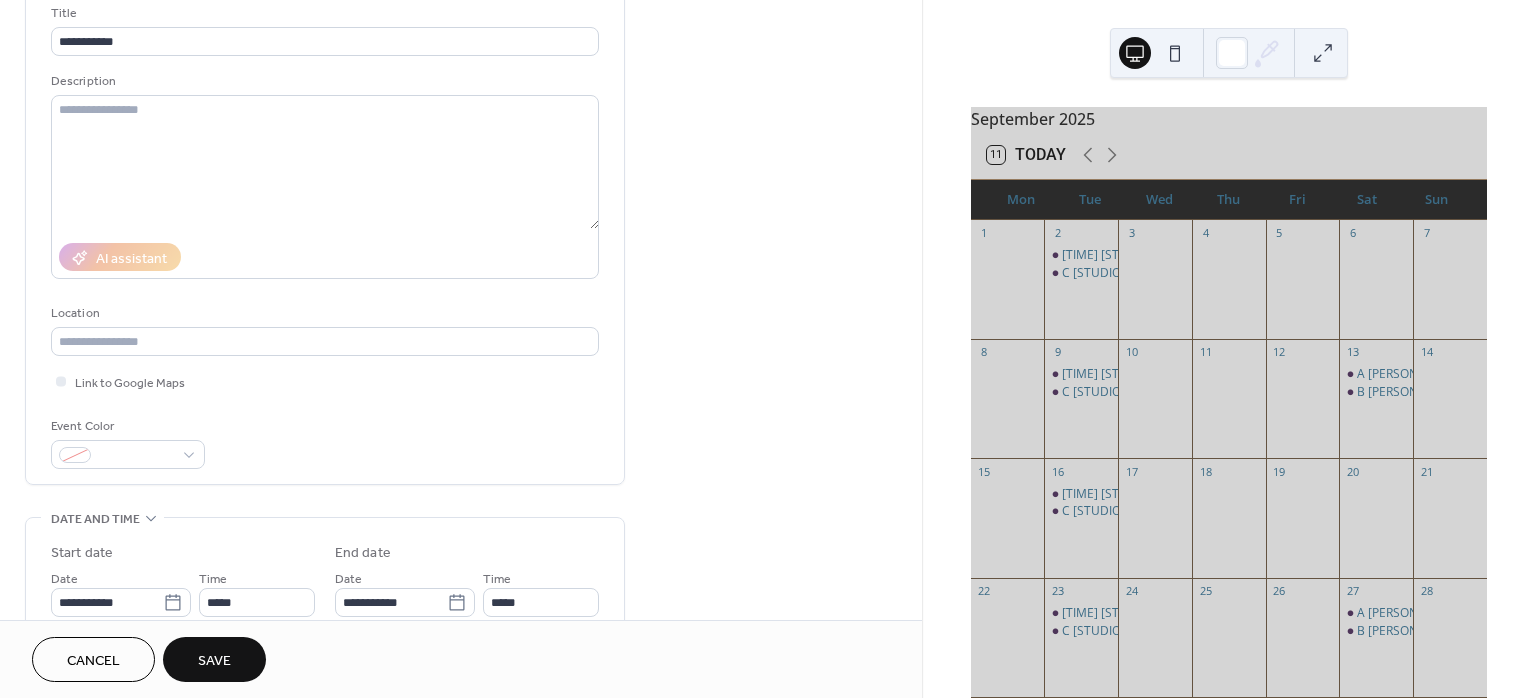 click on "Save" at bounding box center [214, 661] 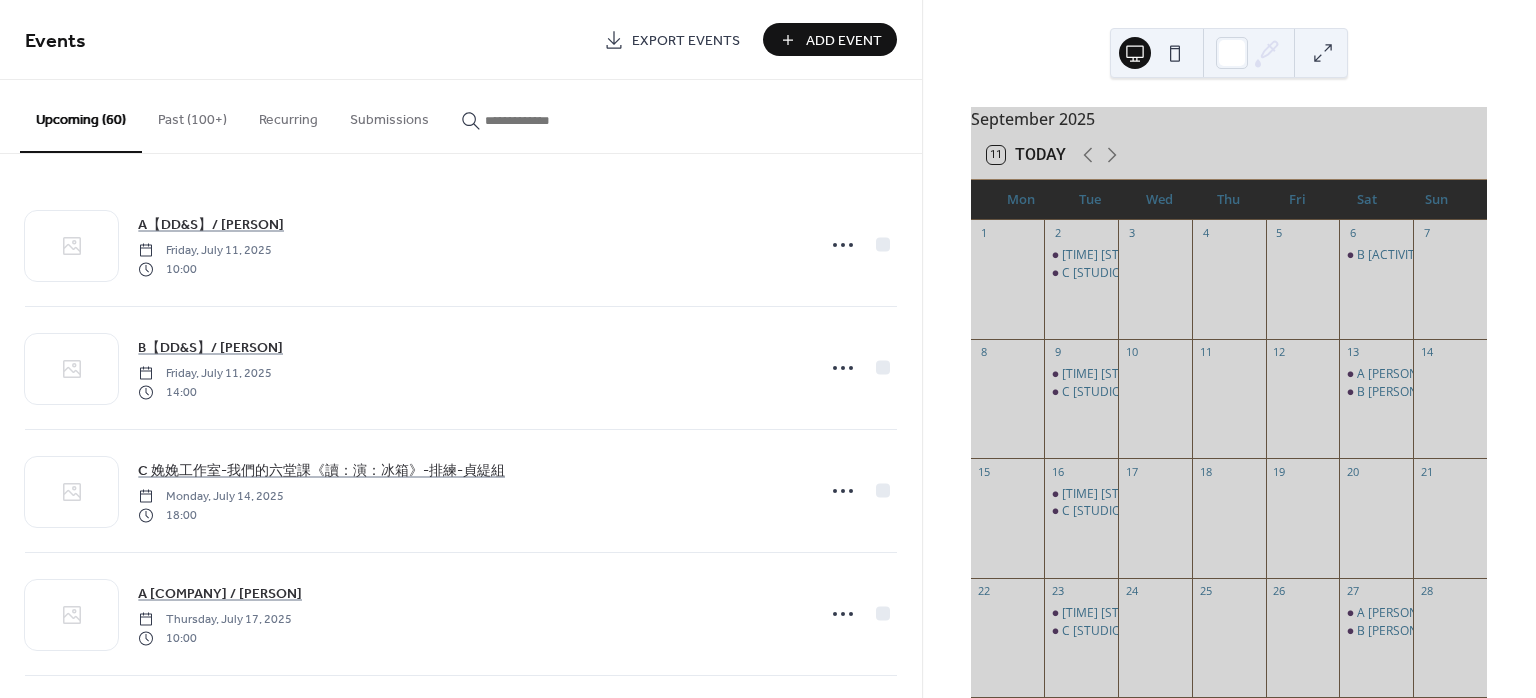 click on "Add Event" at bounding box center (830, 39) 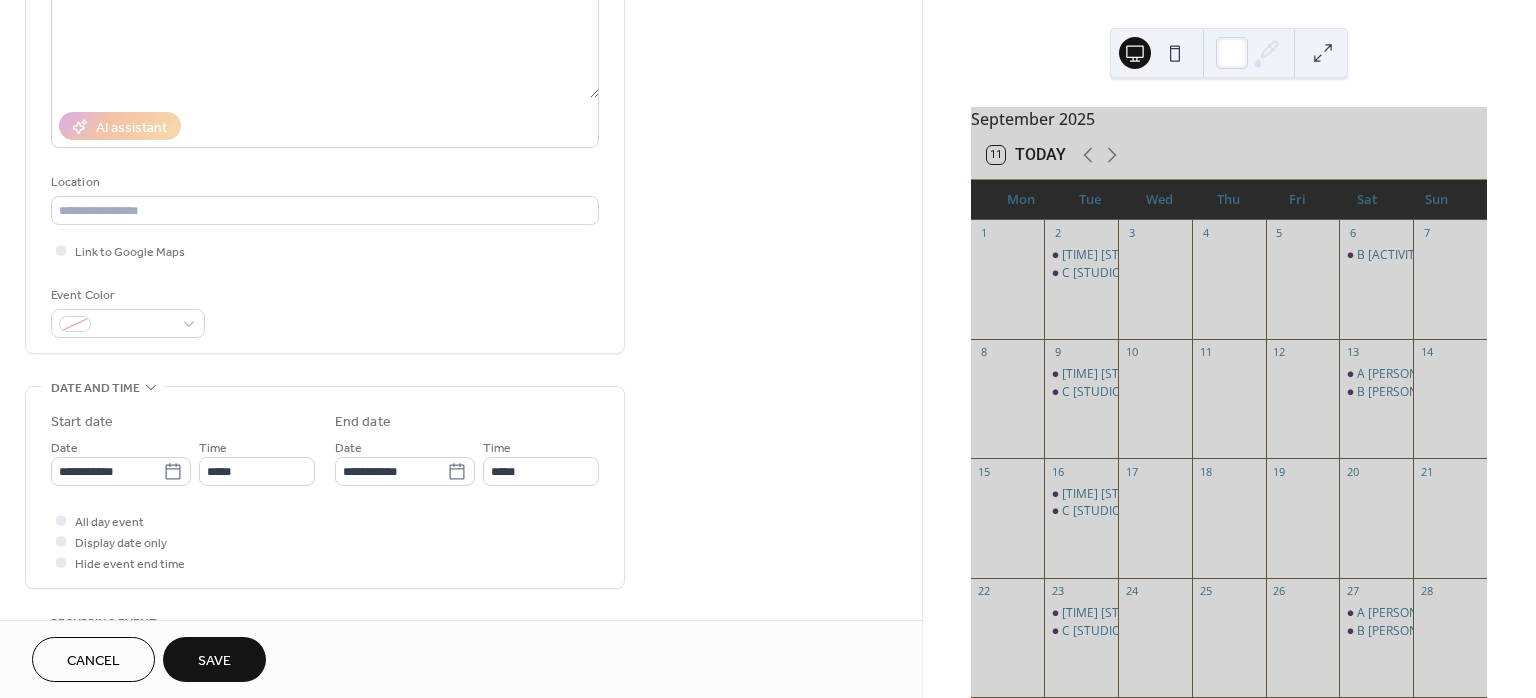 scroll, scrollTop: 266, scrollLeft: 0, axis: vertical 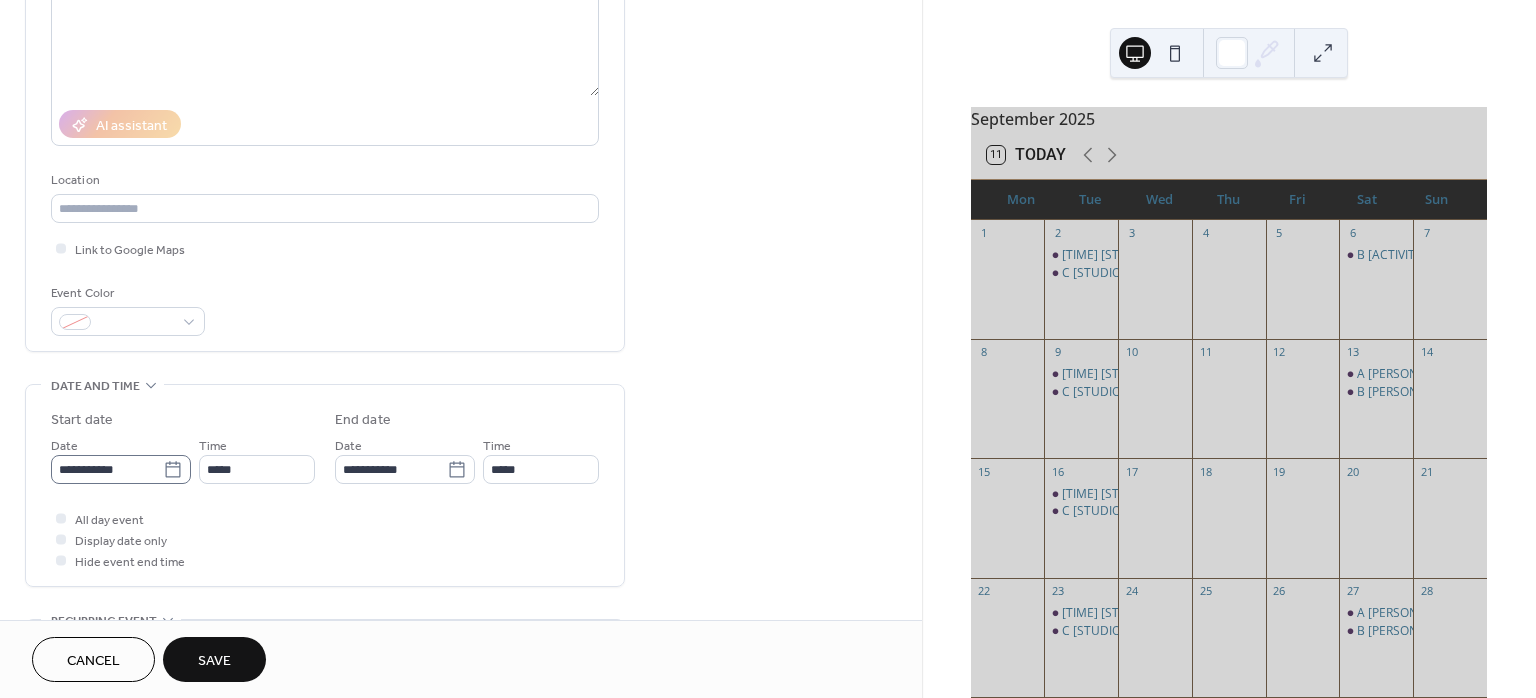 type on "**********" 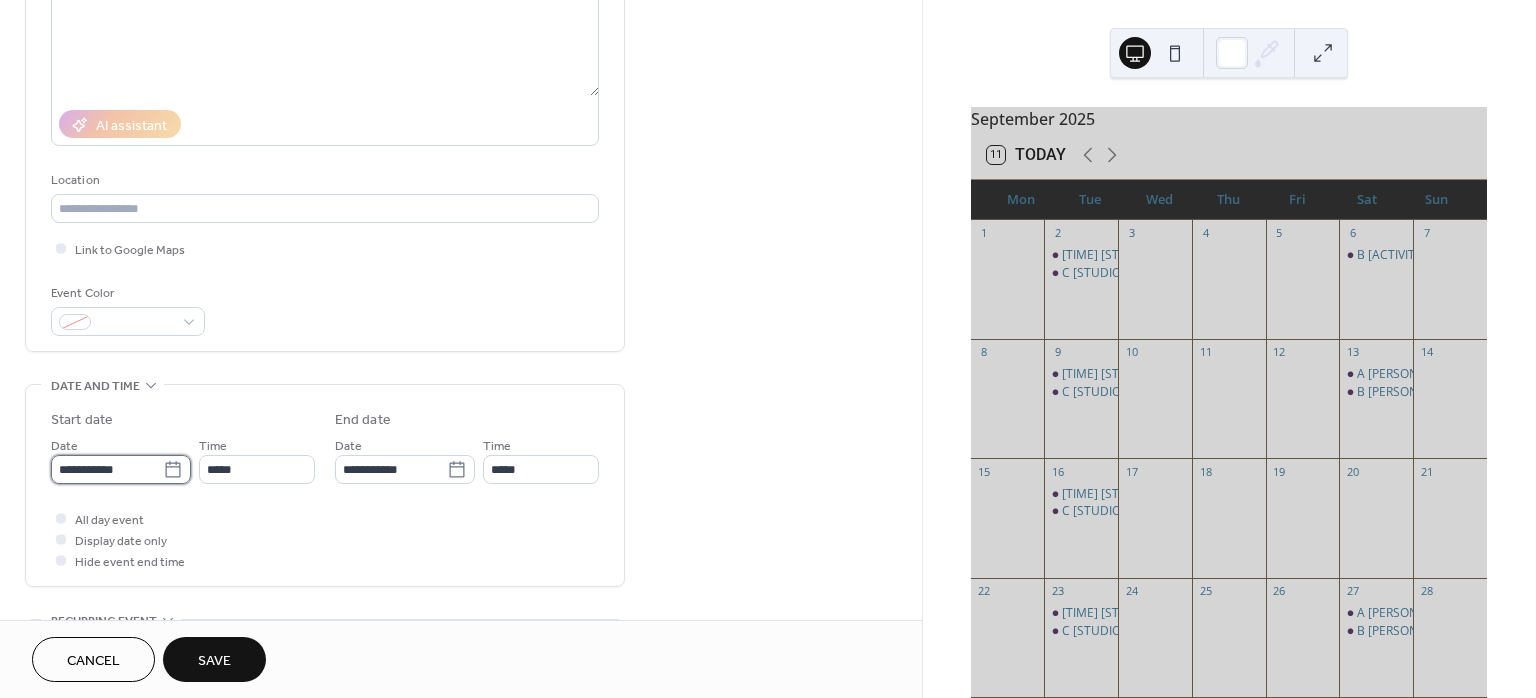 click on "**********" at bounding box center [107, 469] 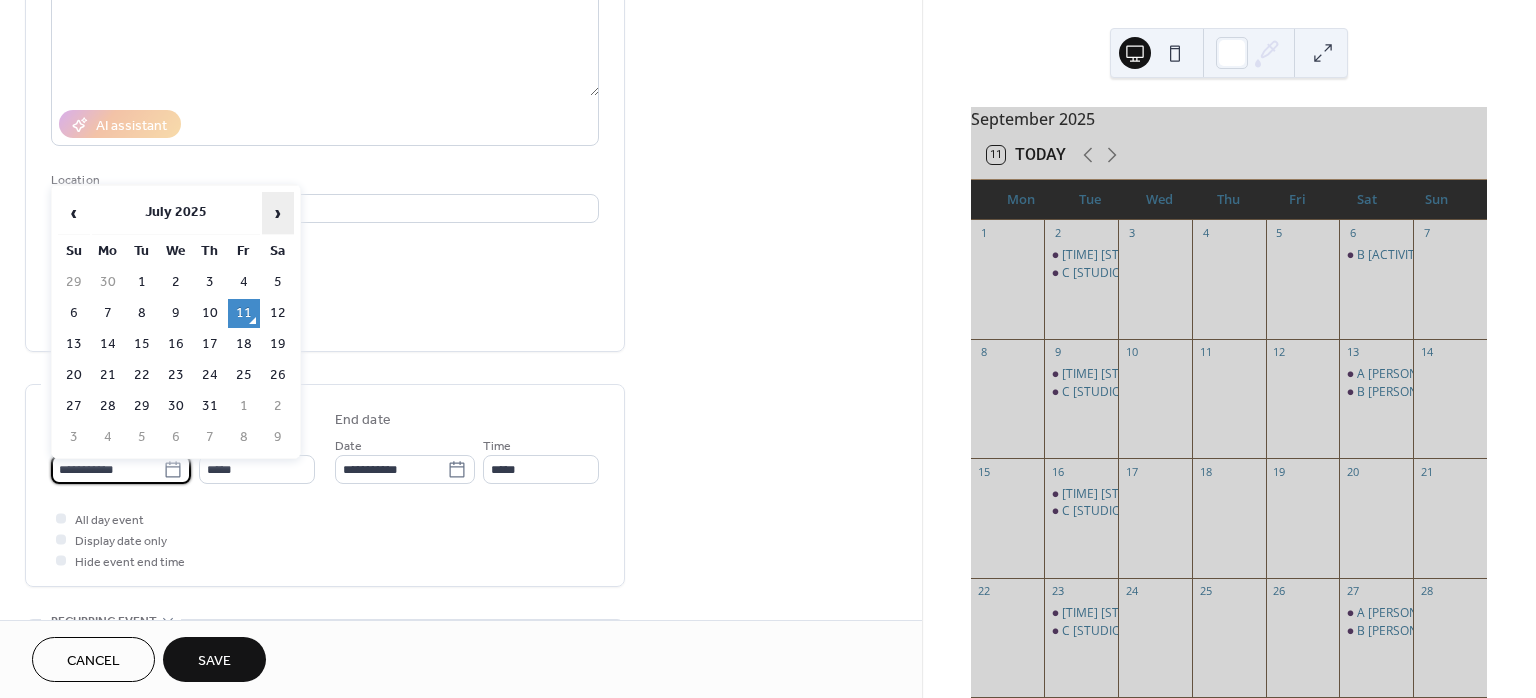 click on "›" at bounding box center [278, 213] 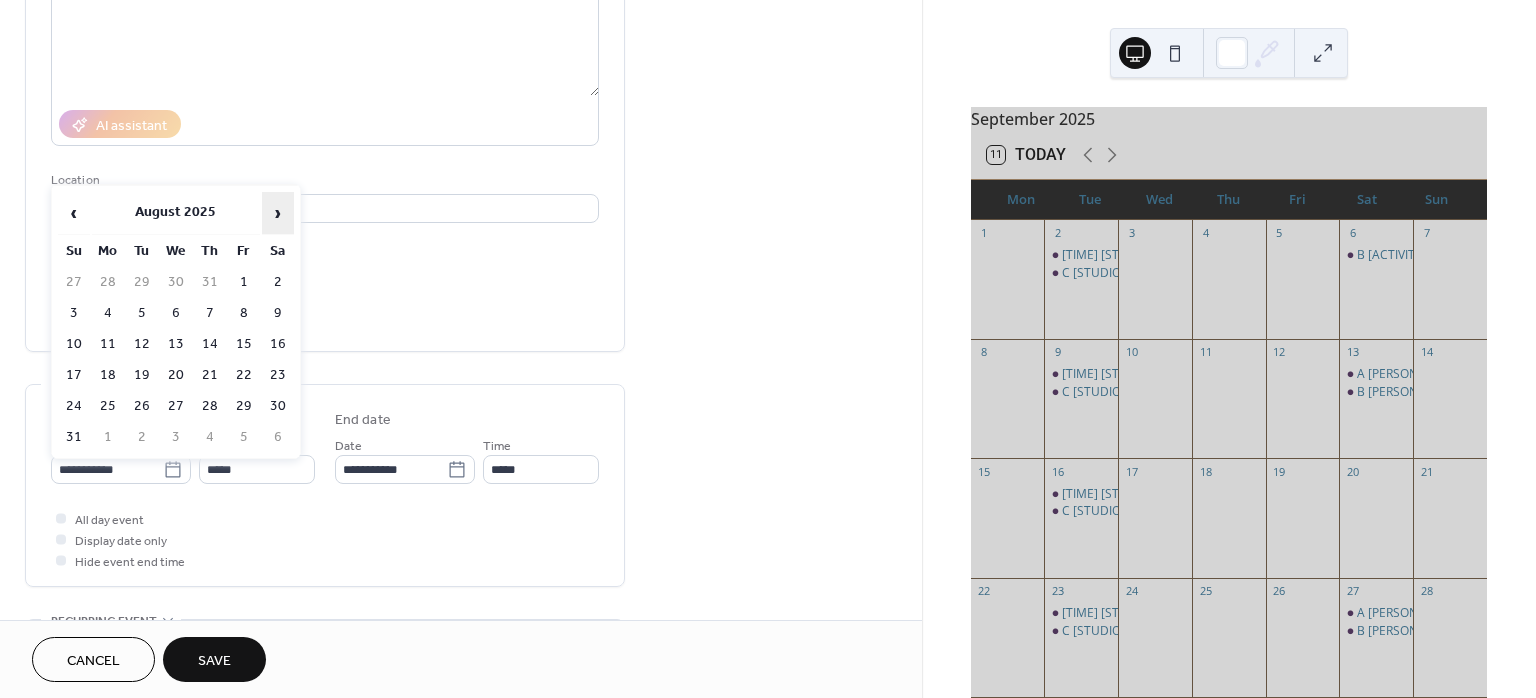 click on "›" at bounding box center (278, 213) 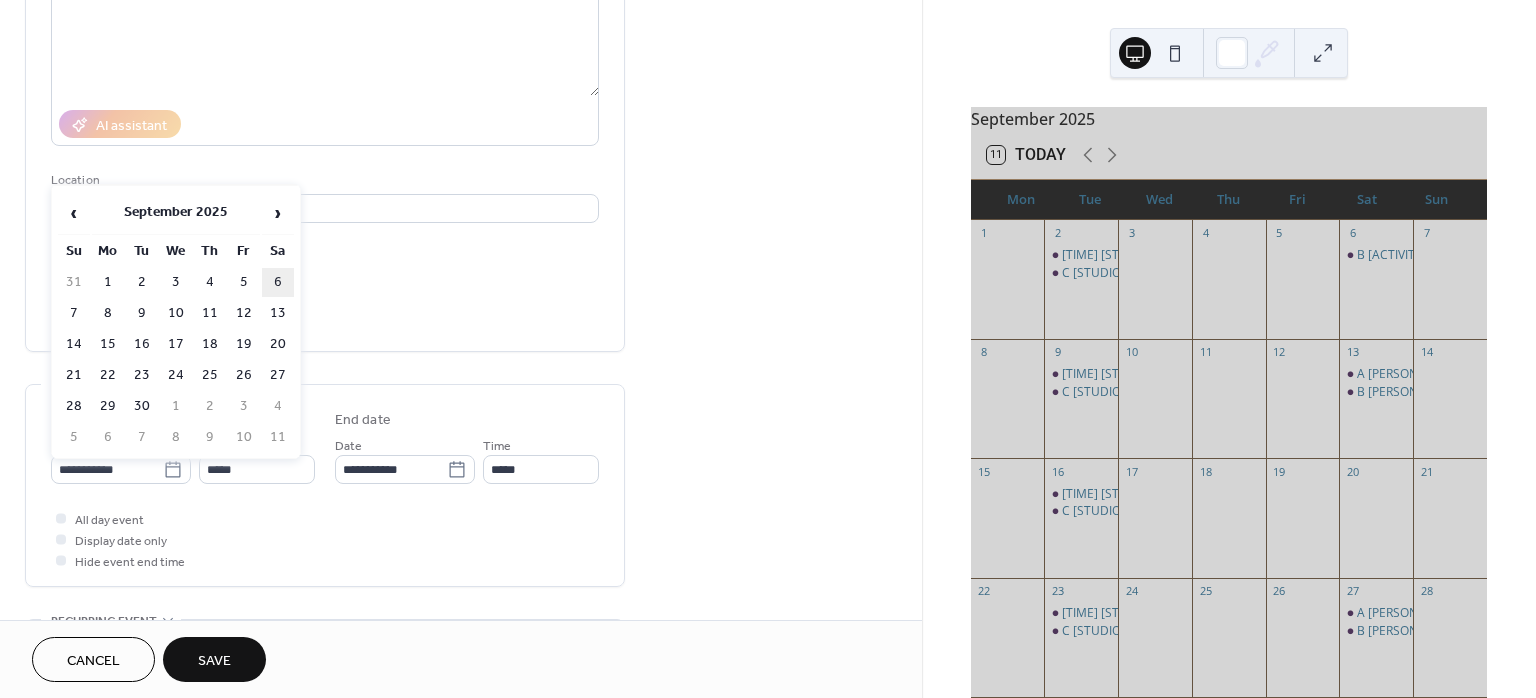click on "6" at bounding box center [278, 282] 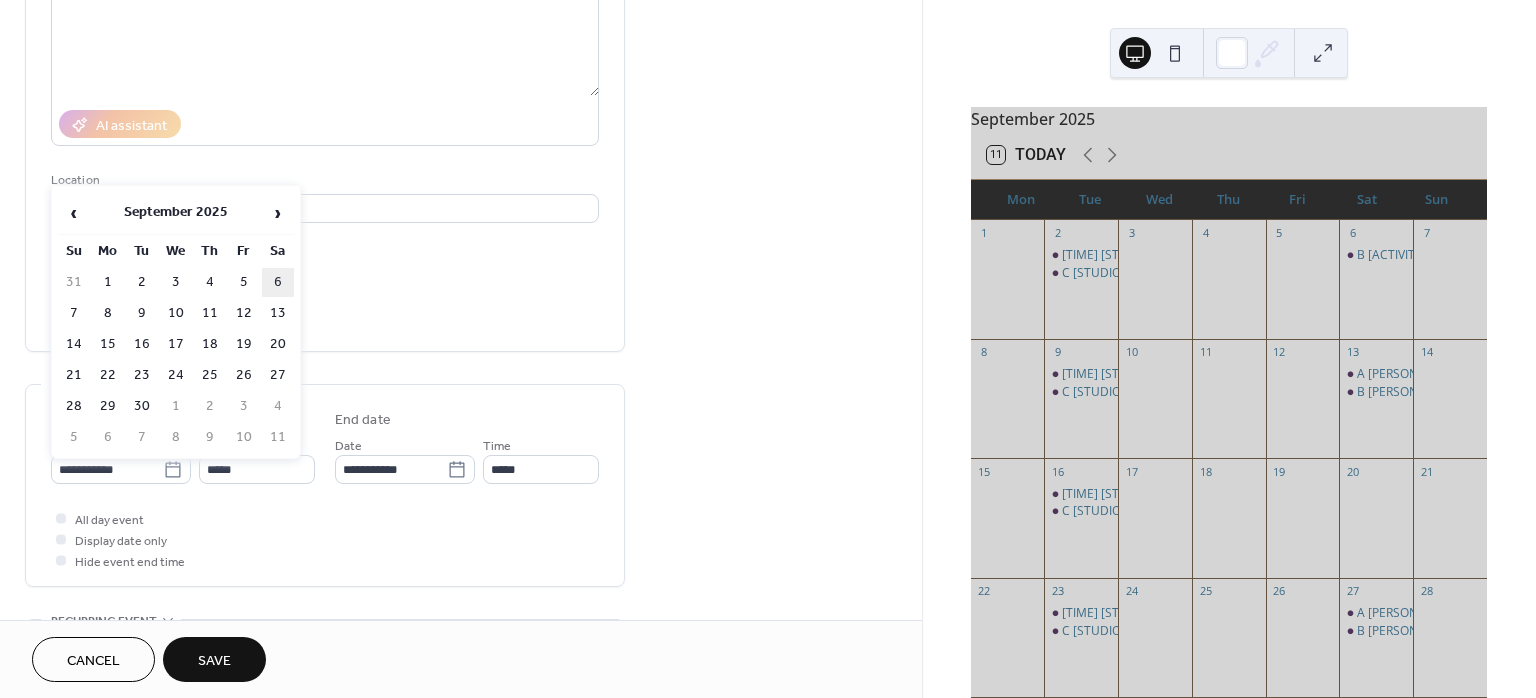 type on "**********" 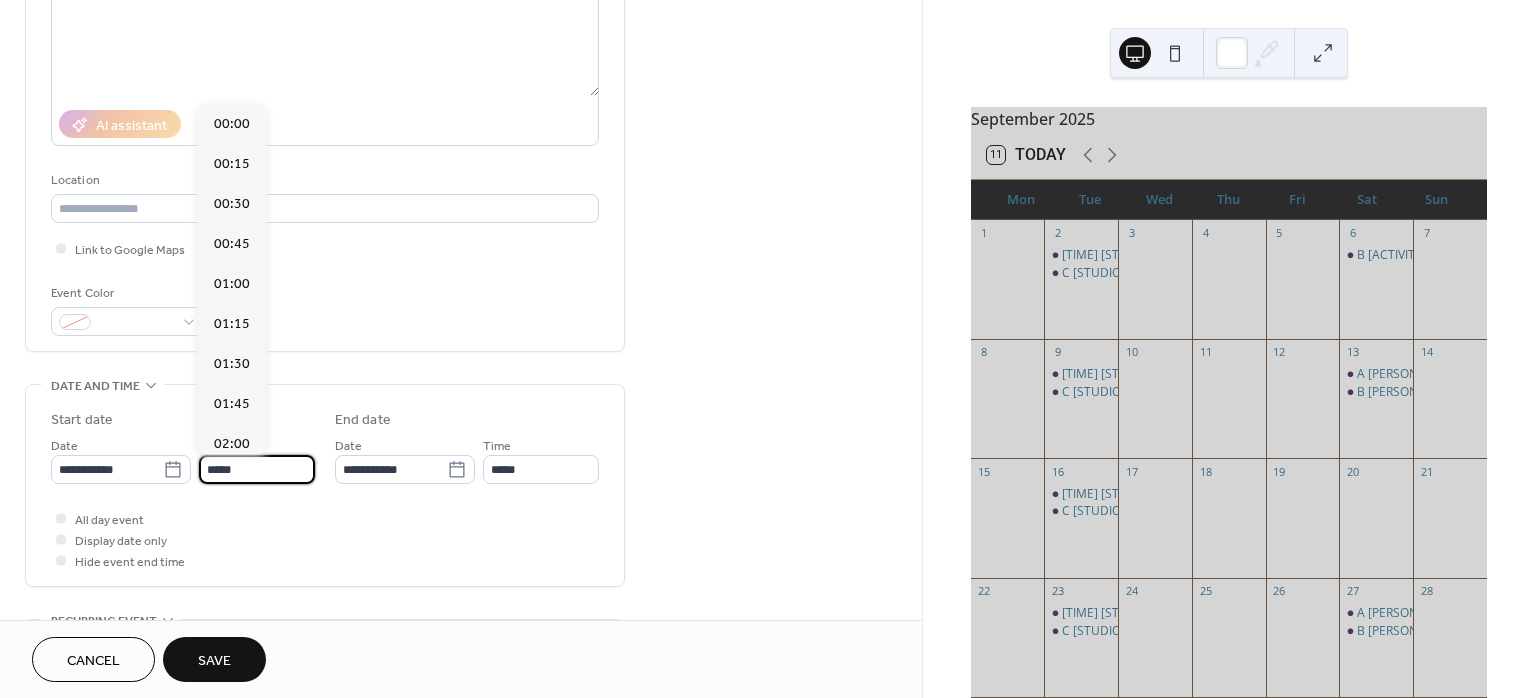 click on "*****" at bounding box center (257, 469) 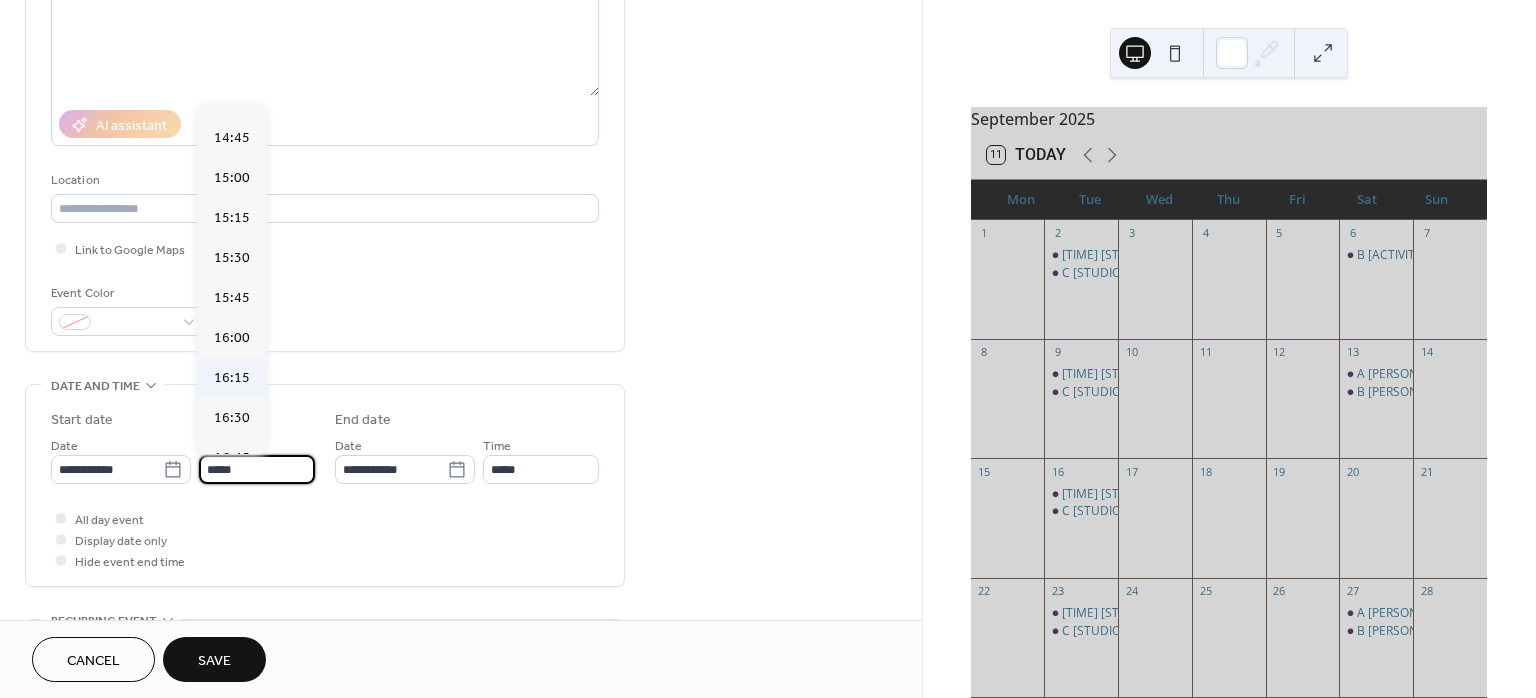 scroll, scrollTop: 2613, scrollLeft: 0, axis: vertical 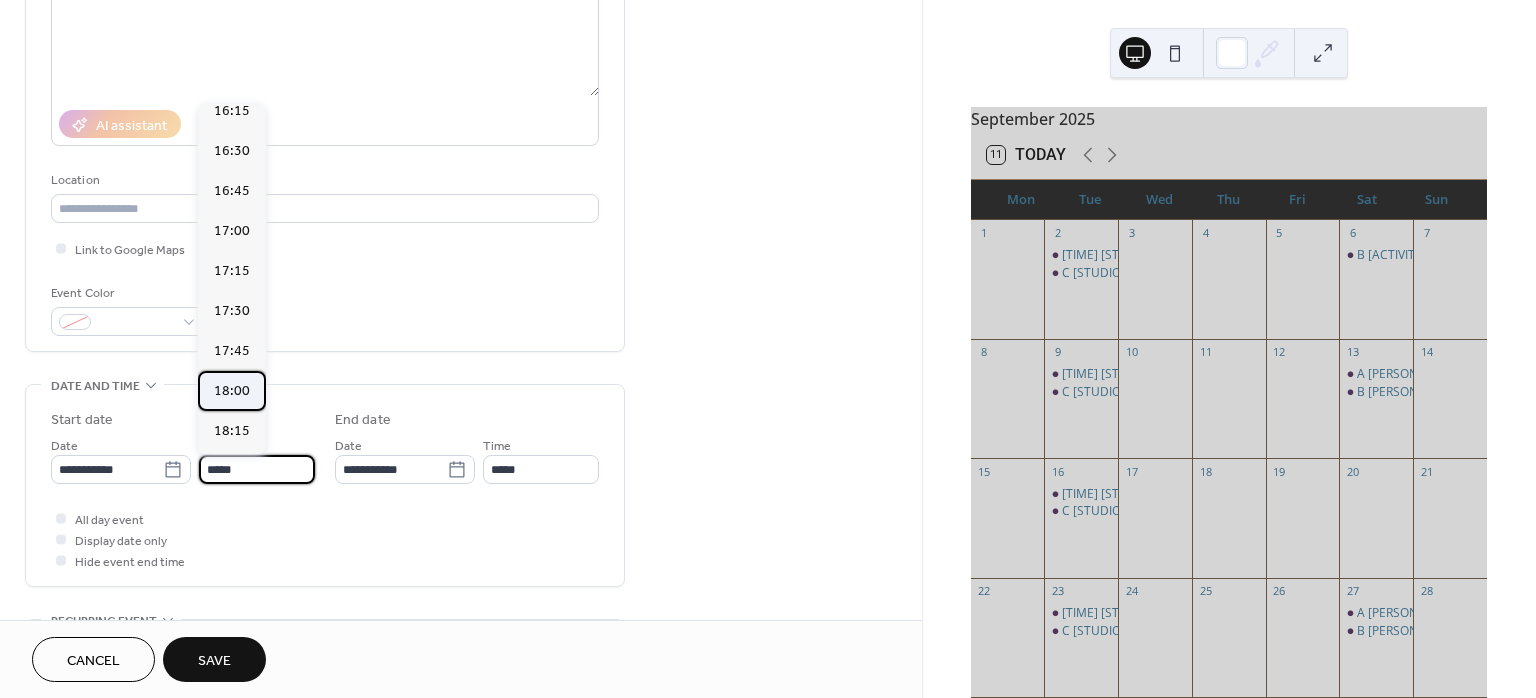 click on "18:00" at bounding box center (232, 391) 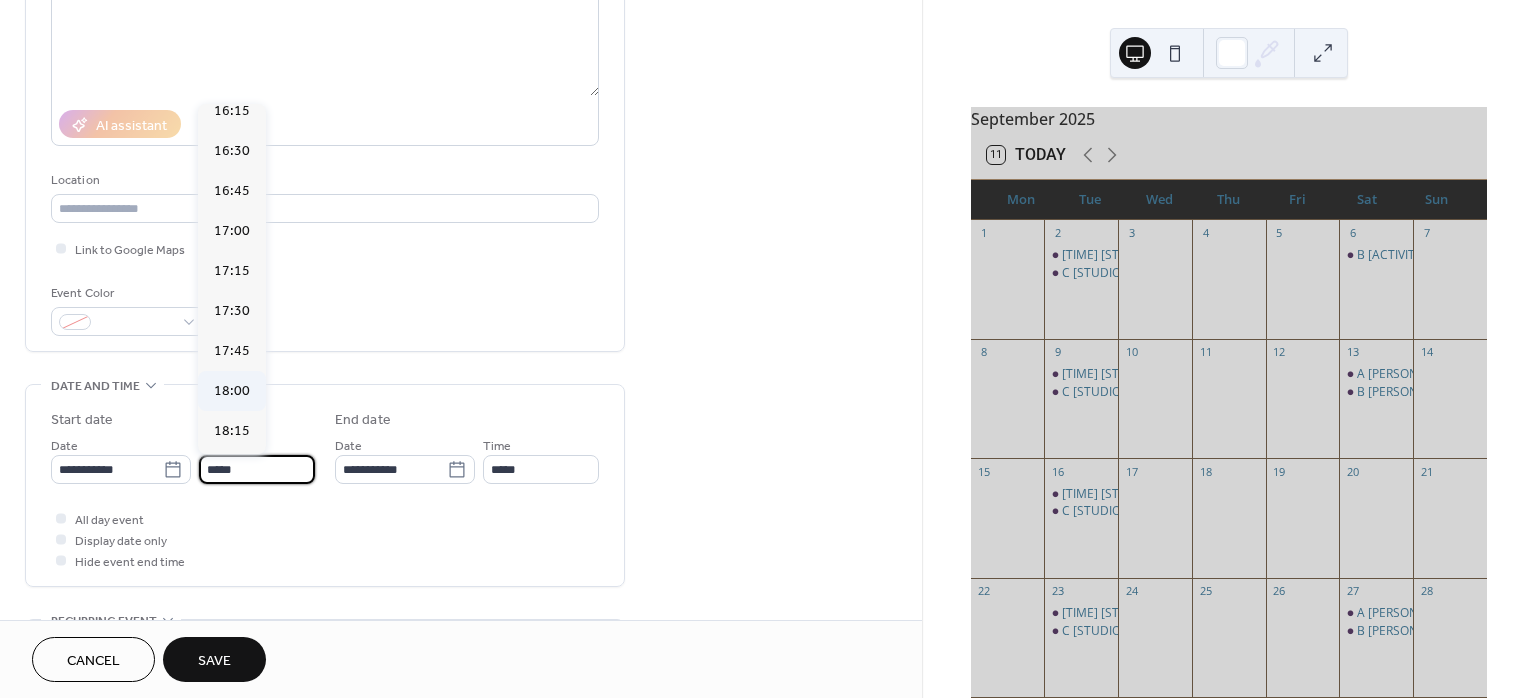 type on "*****" 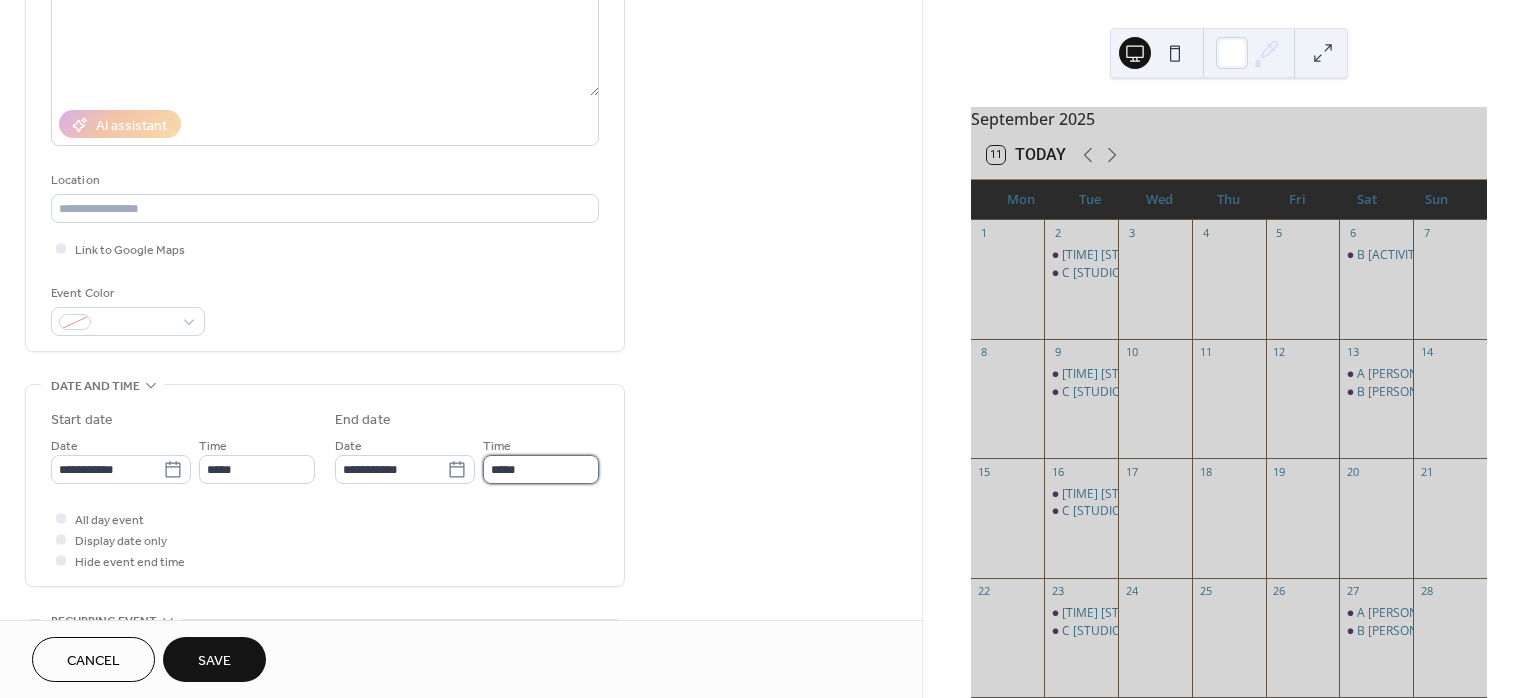 click on "*****" at bounding box center [541, 469] 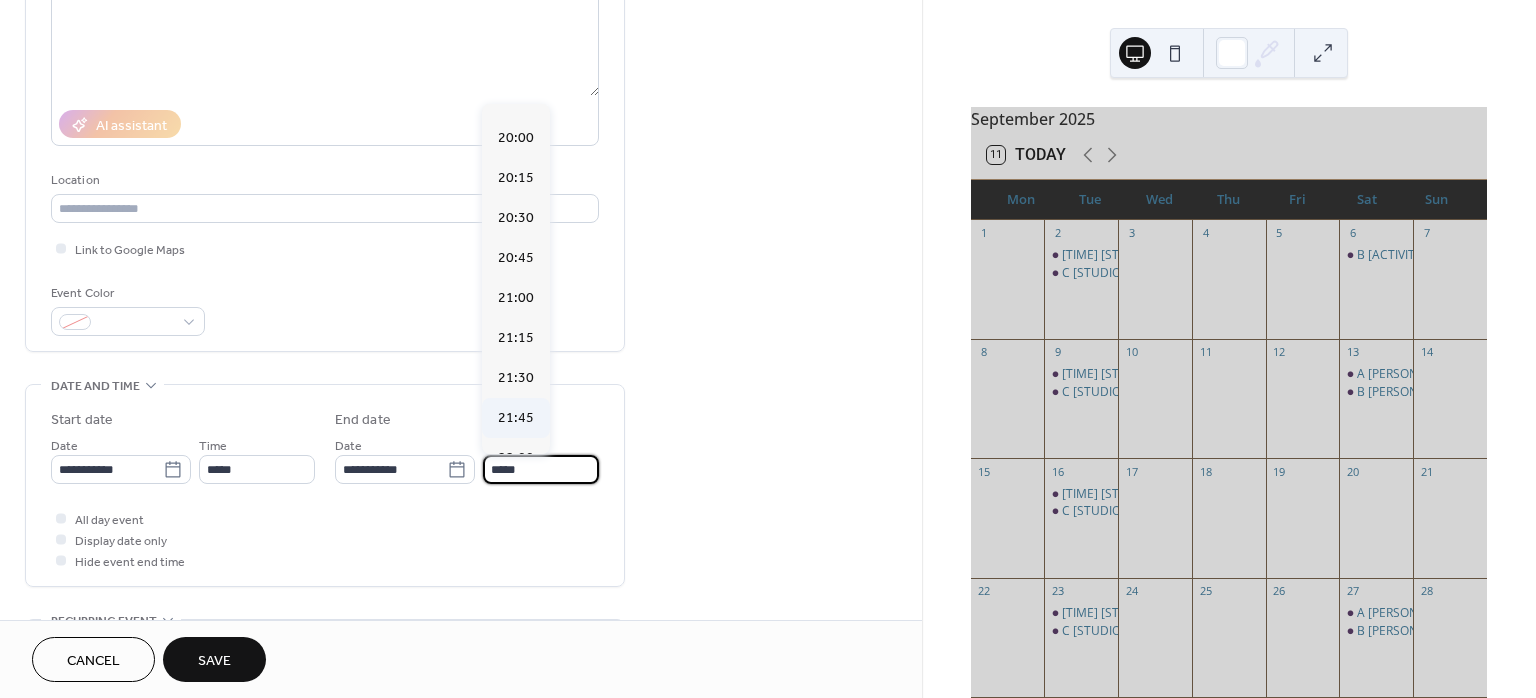 scroll, scrollTop: 400, scrollLeft: 0, axis: vertical 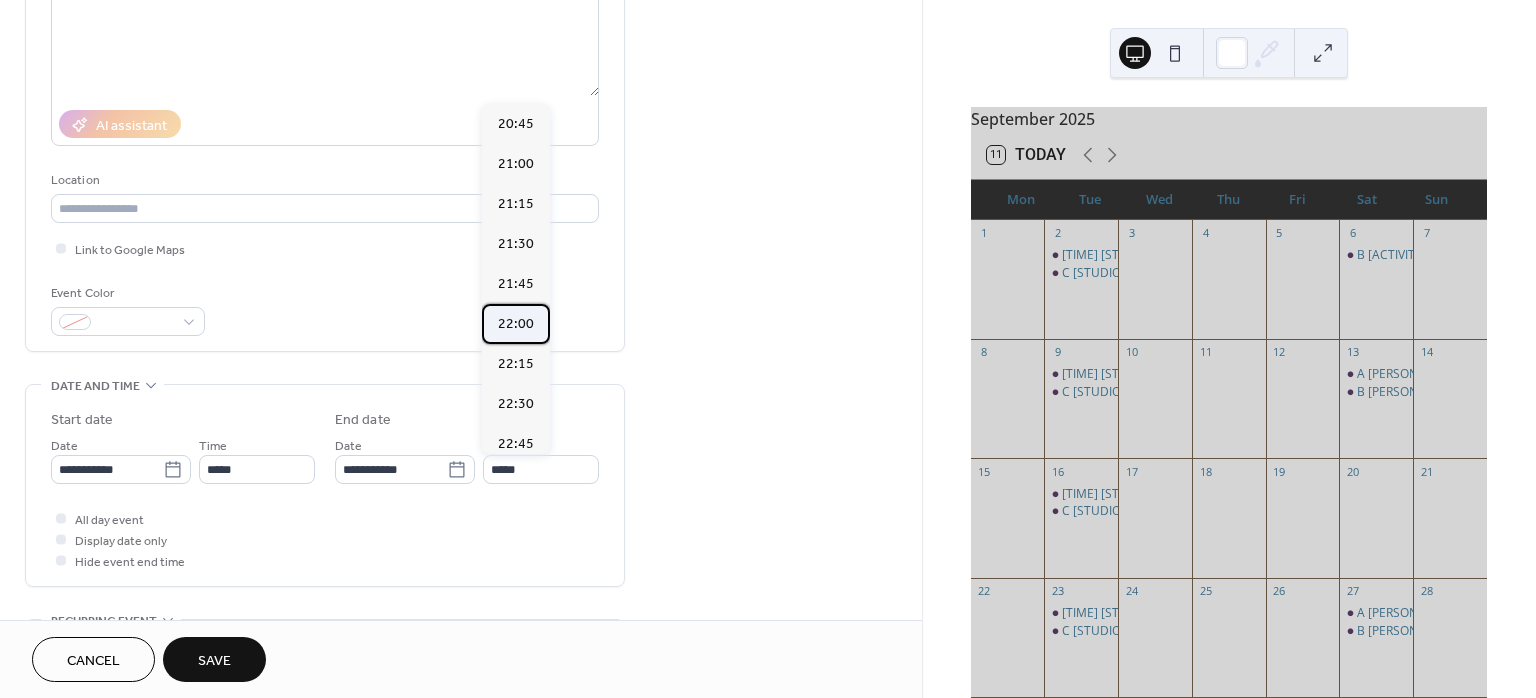 click on "22:00" at bounding box center (516, 324) 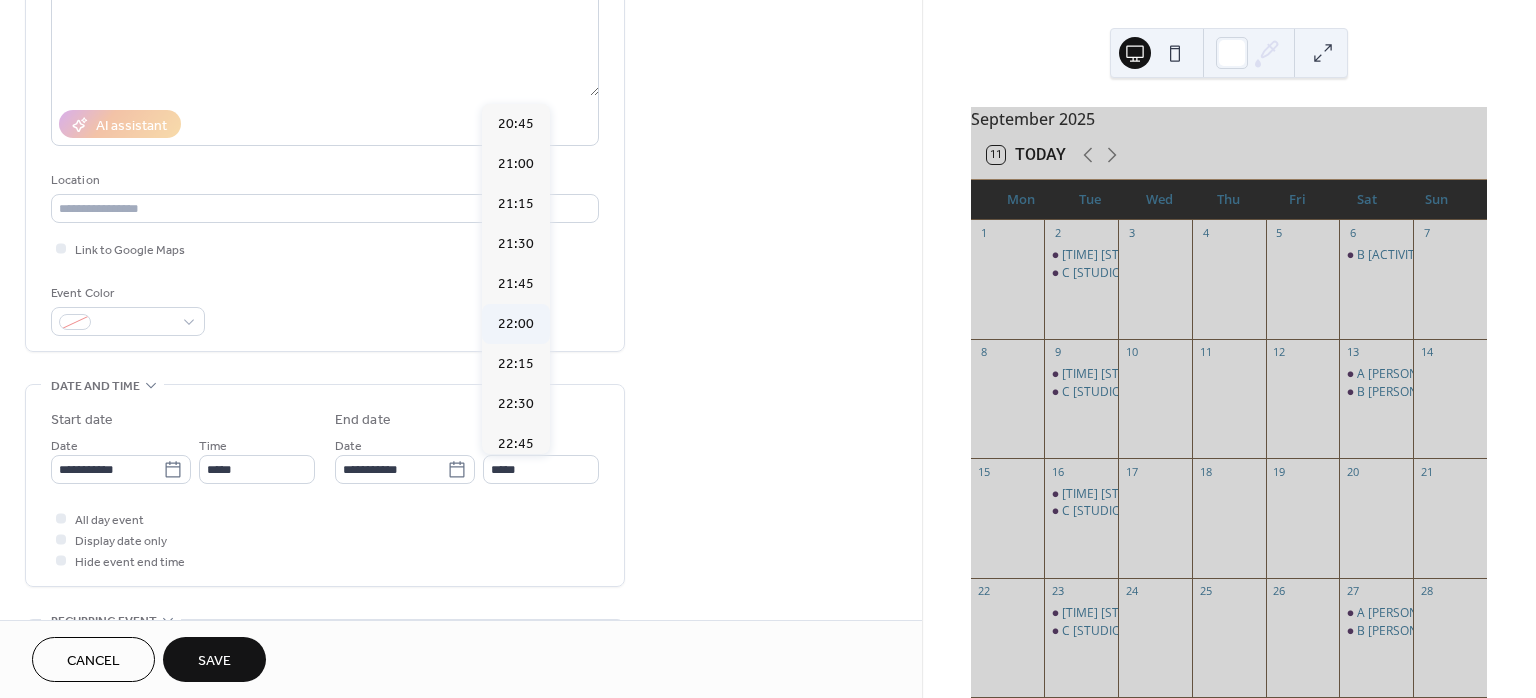type on "*****" 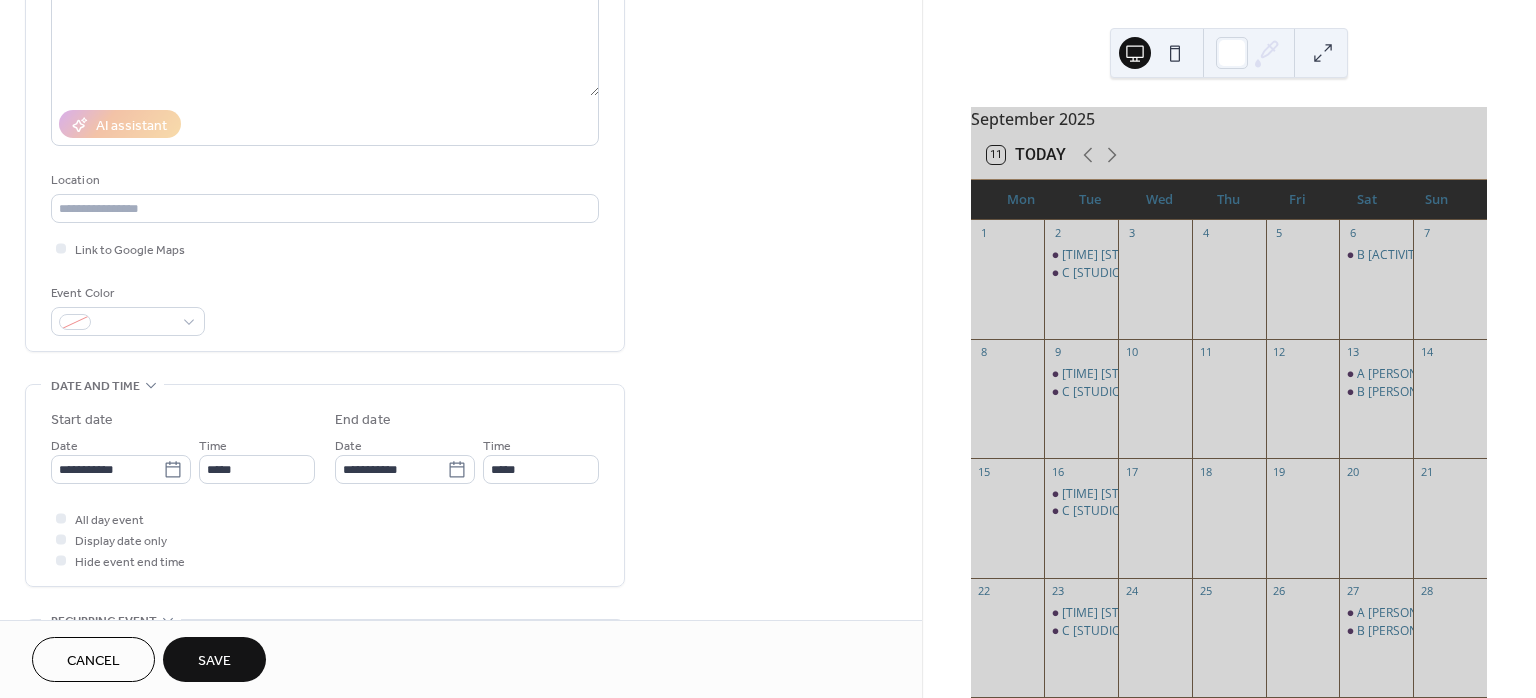 click on "Save" at bounding box center (214, 661) 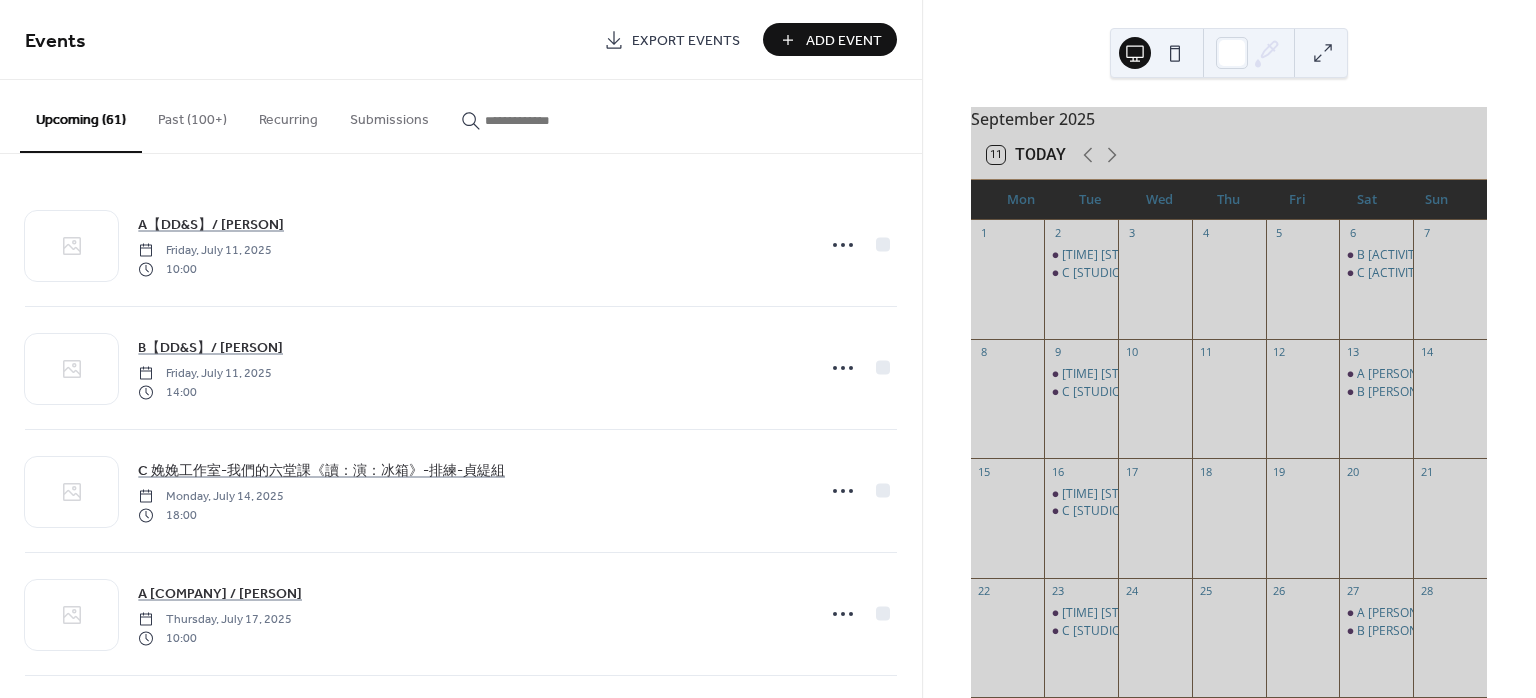 click on "Add Event" at bounding box center (844, 41) 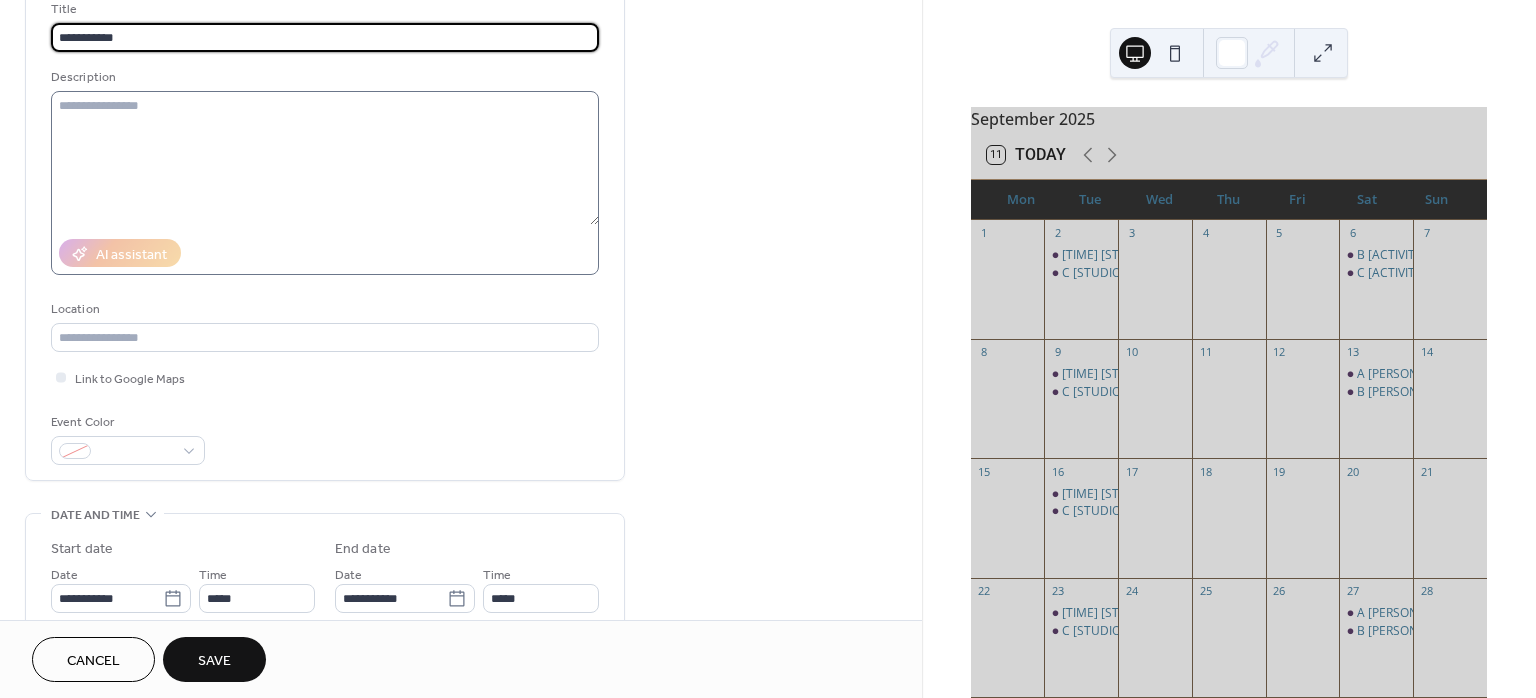 scroll, scrollTop: 266, scrollLeft: 0, axis: vertical 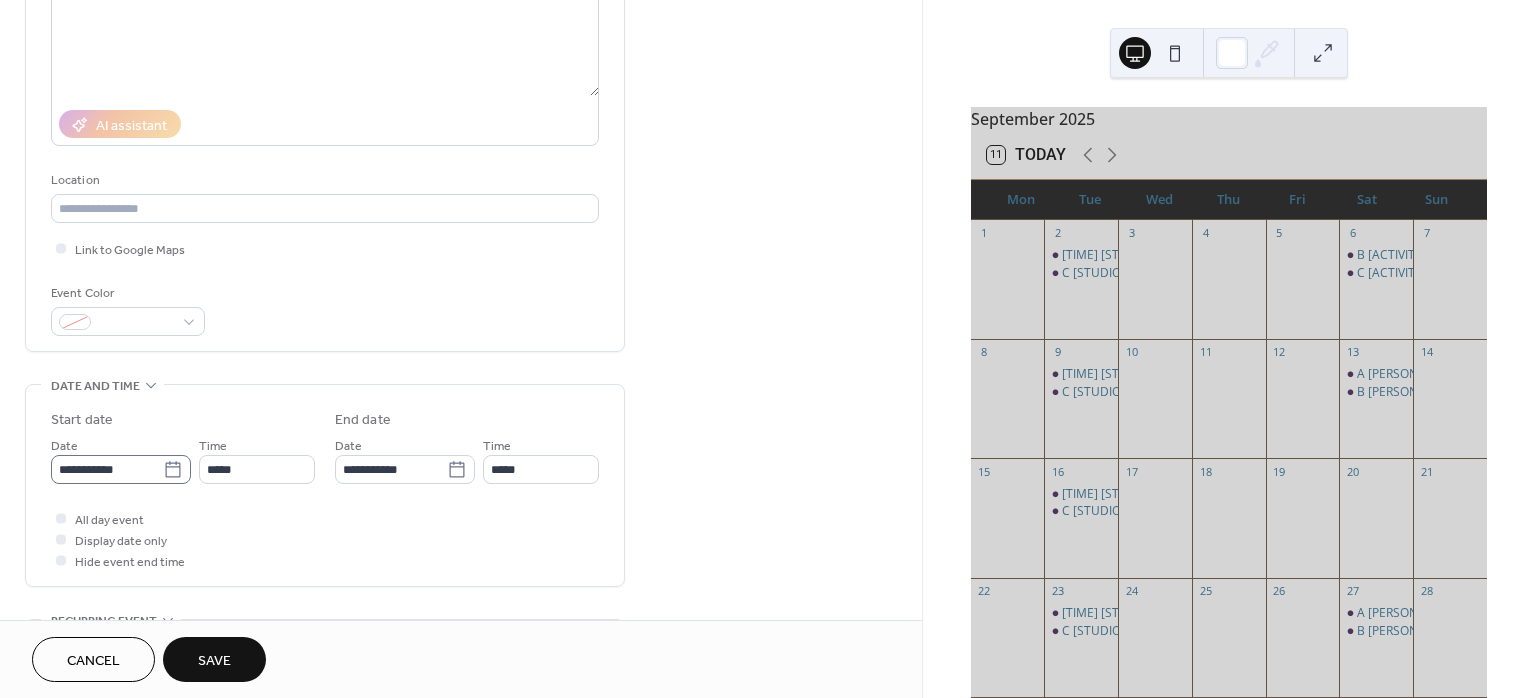 type on "**********" 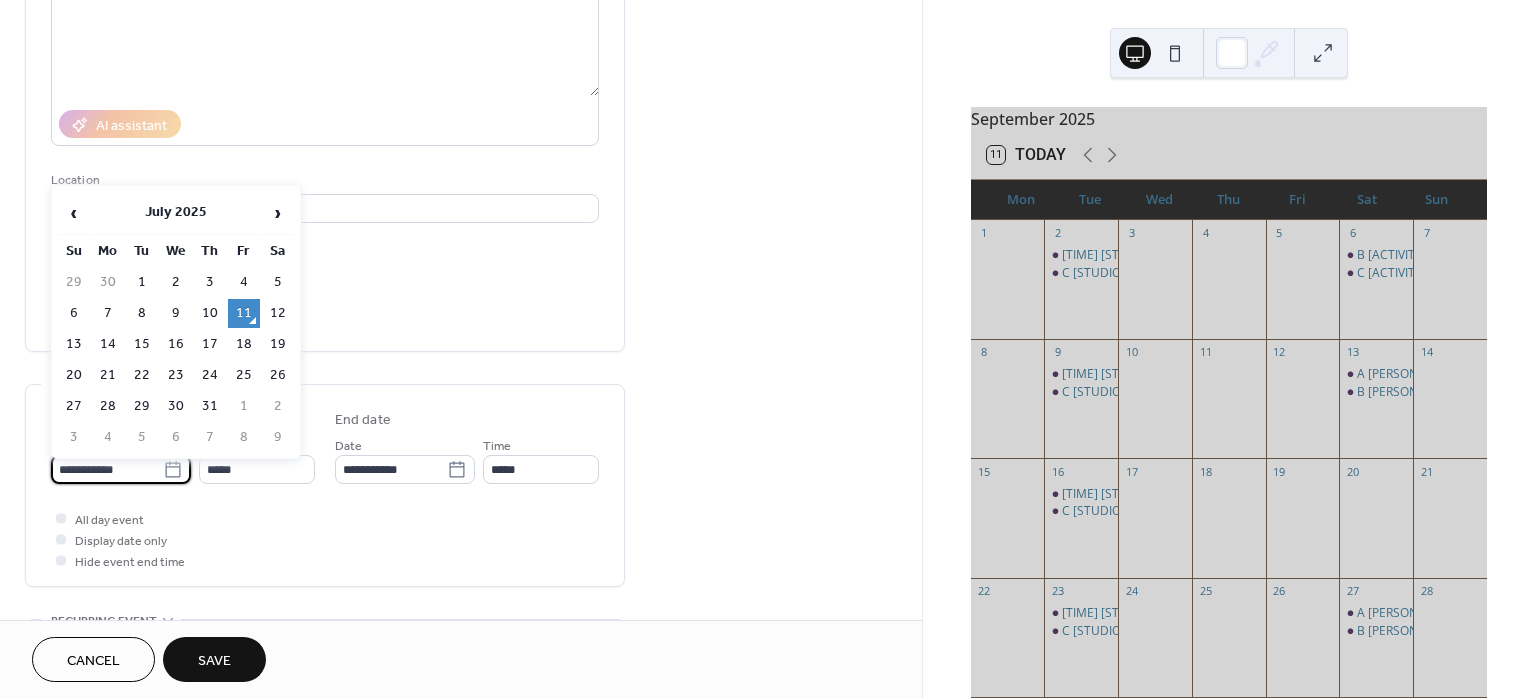 click on "**********" at bounding box center (107, 469) 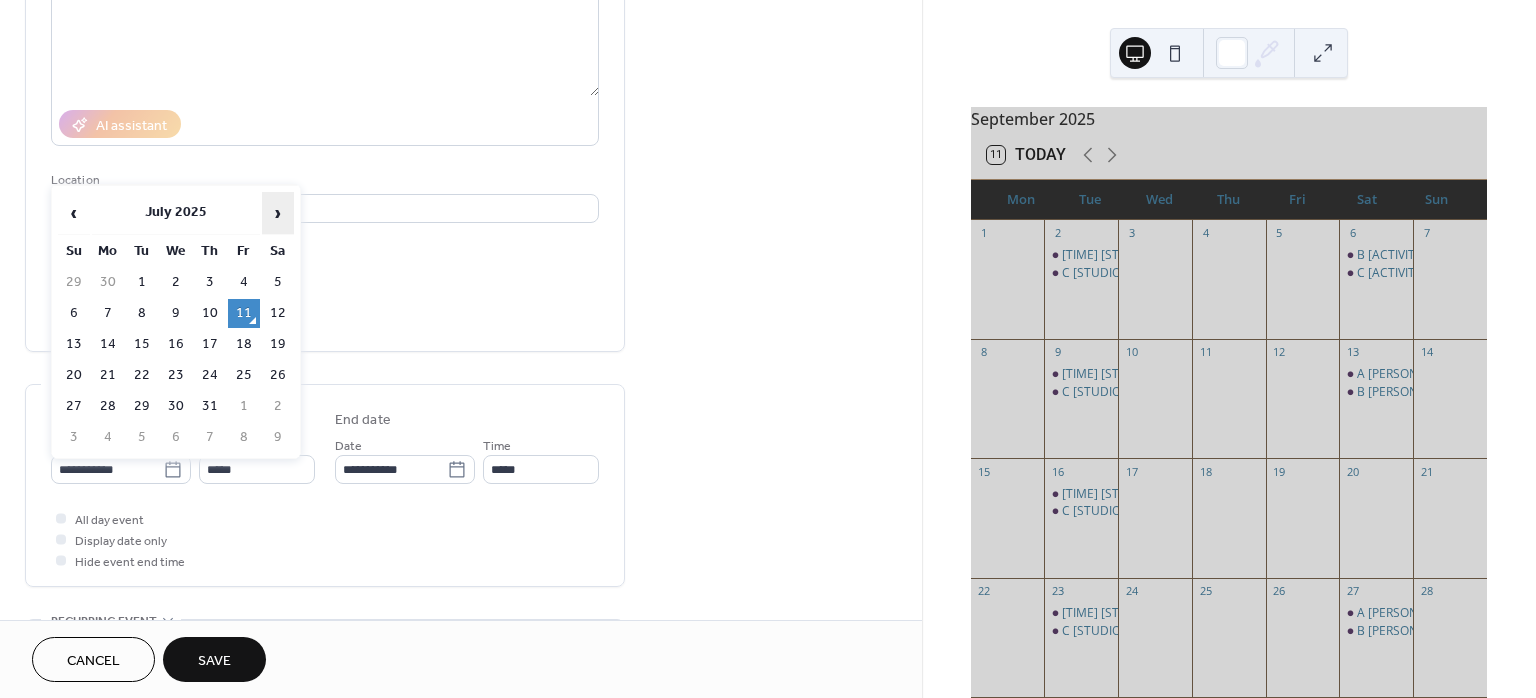 click on "›" at bounding box center (278, 213) 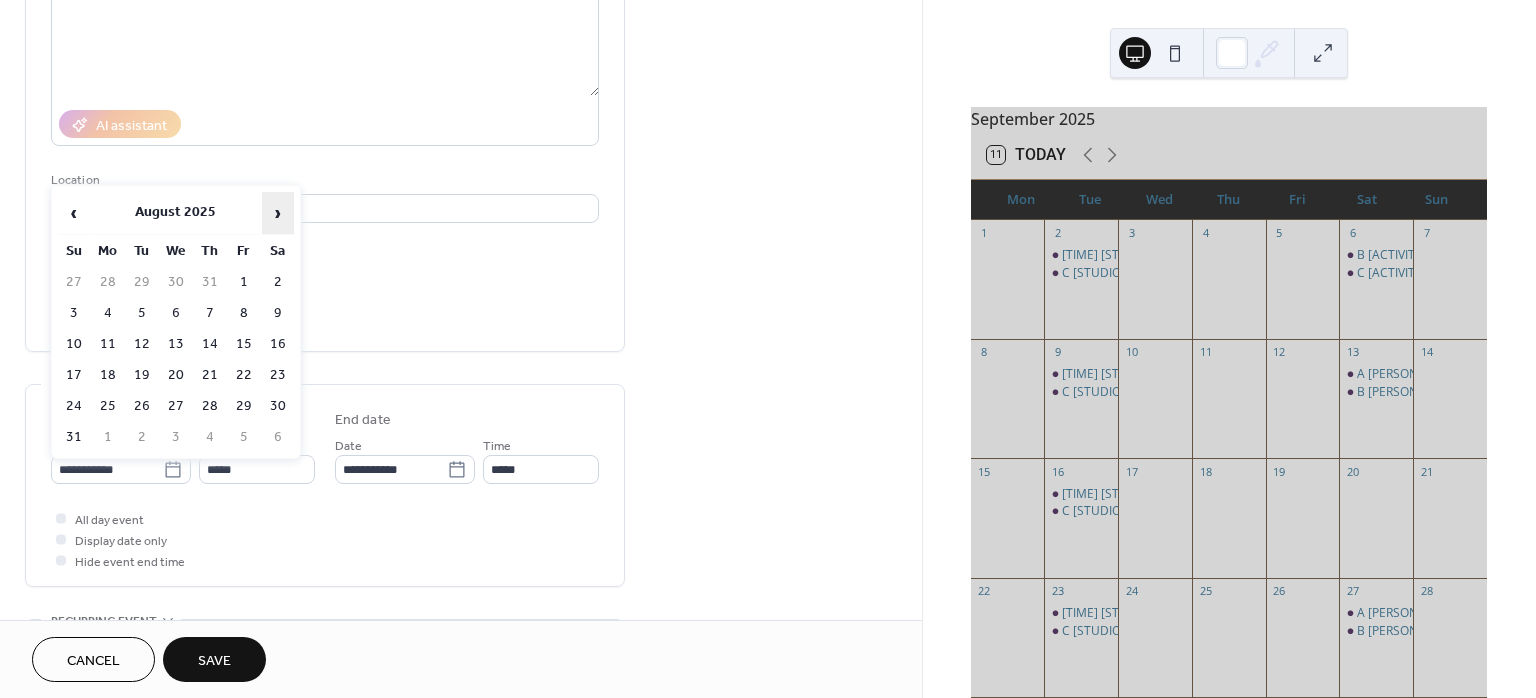 click on "›" at bounding box center (278, 213) 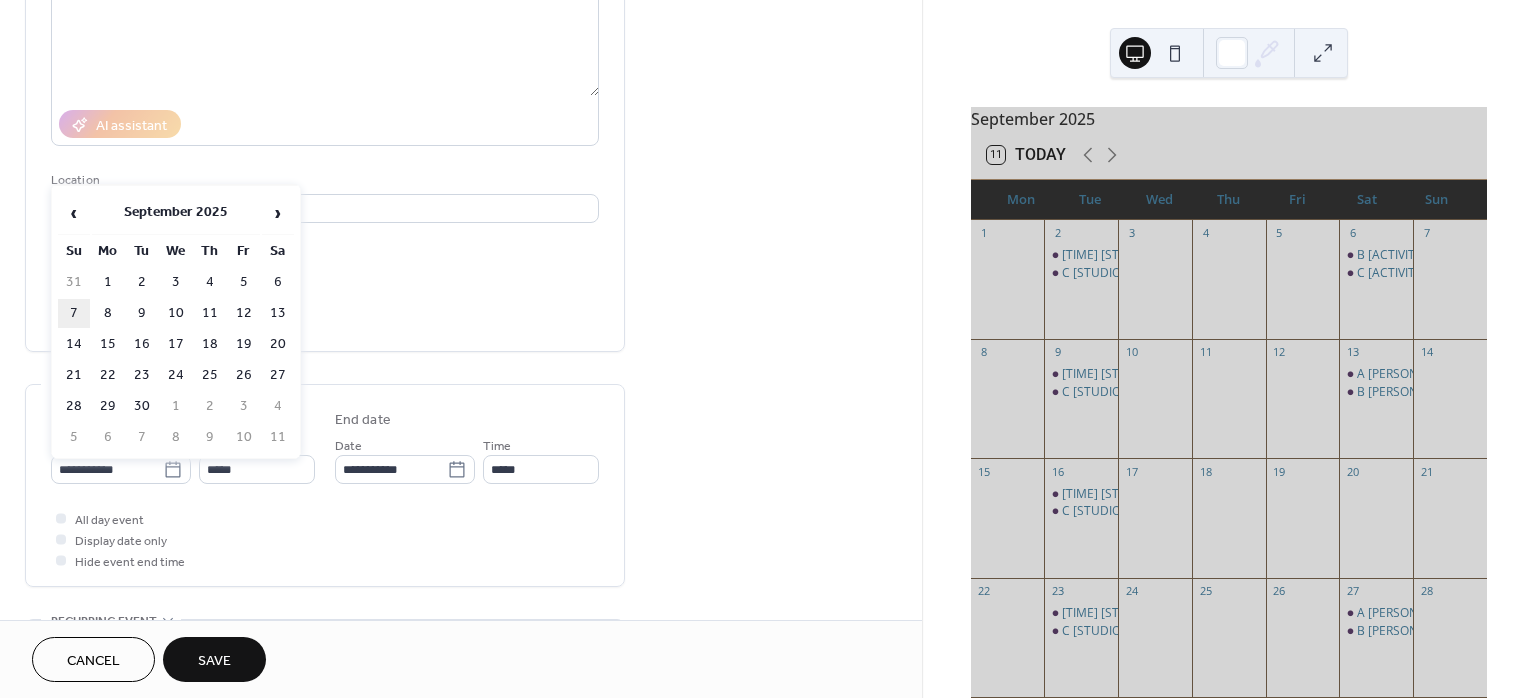 click on "7" at bounding box center [74, 313] 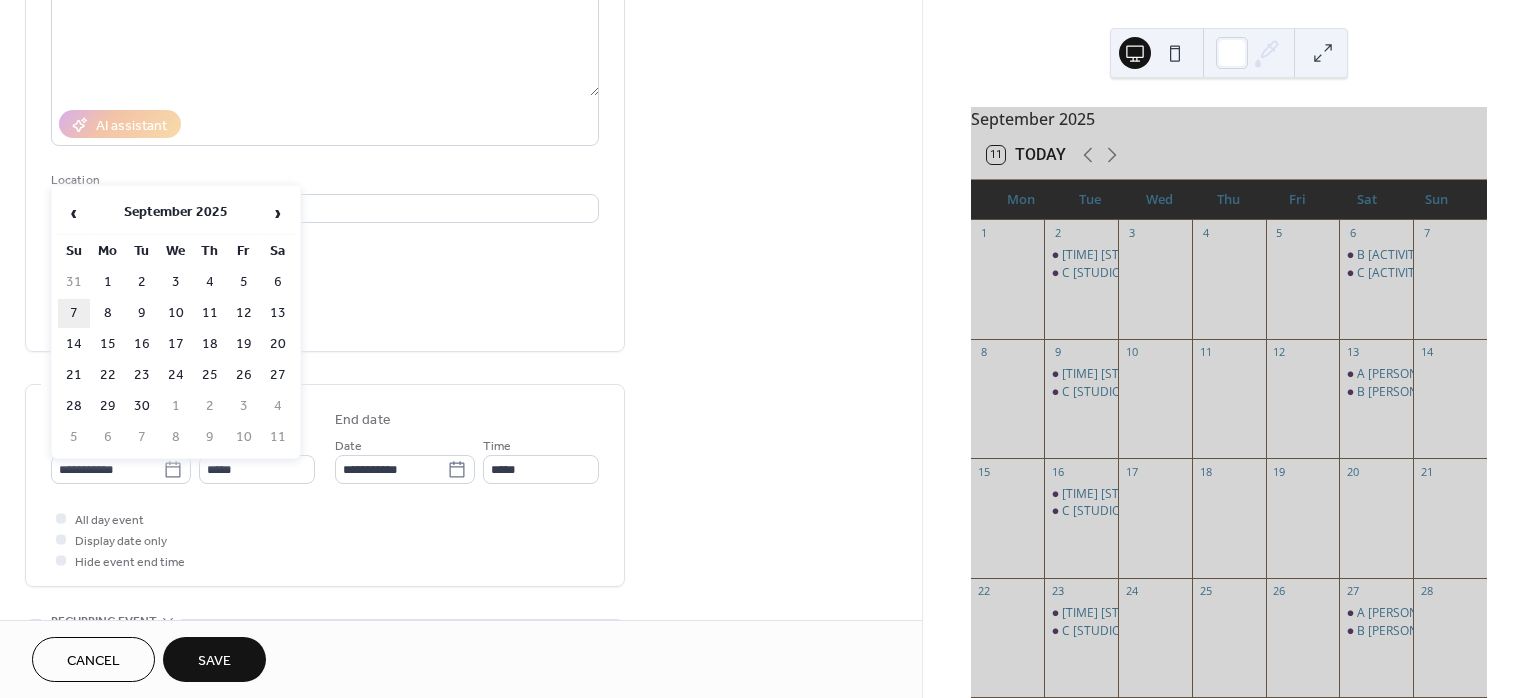 type on "**********" 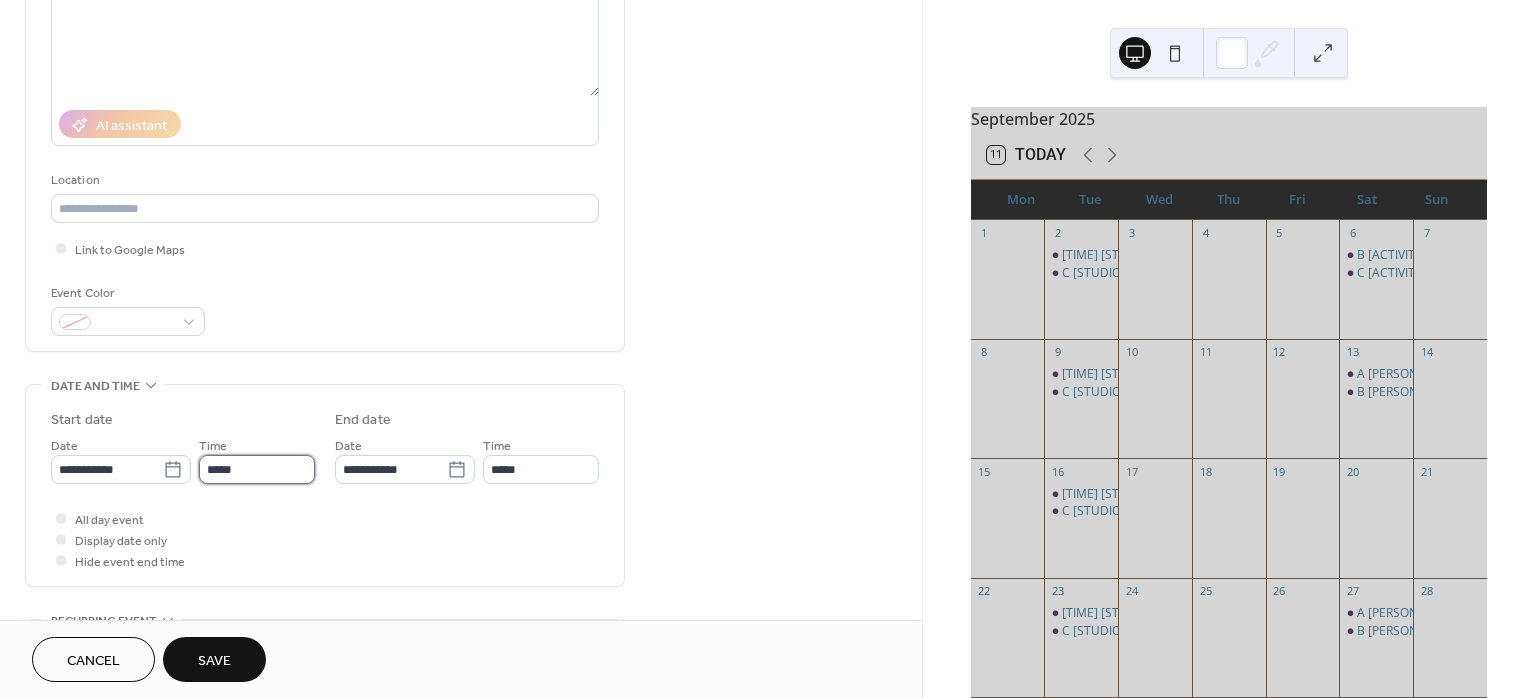 click on "*****" at bounding box center [257, 469] 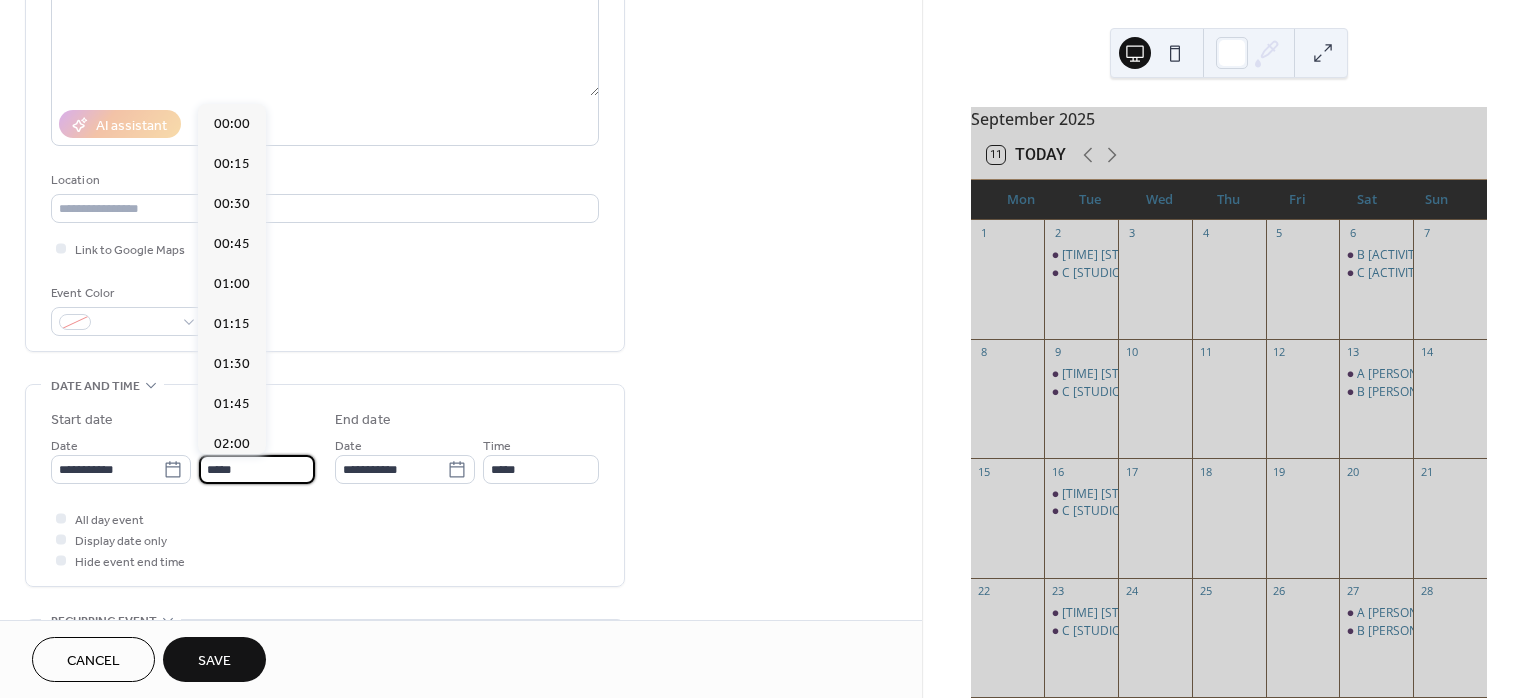 scroll, scrollTop: 1946, scrollLeft: 0, axis: vertical 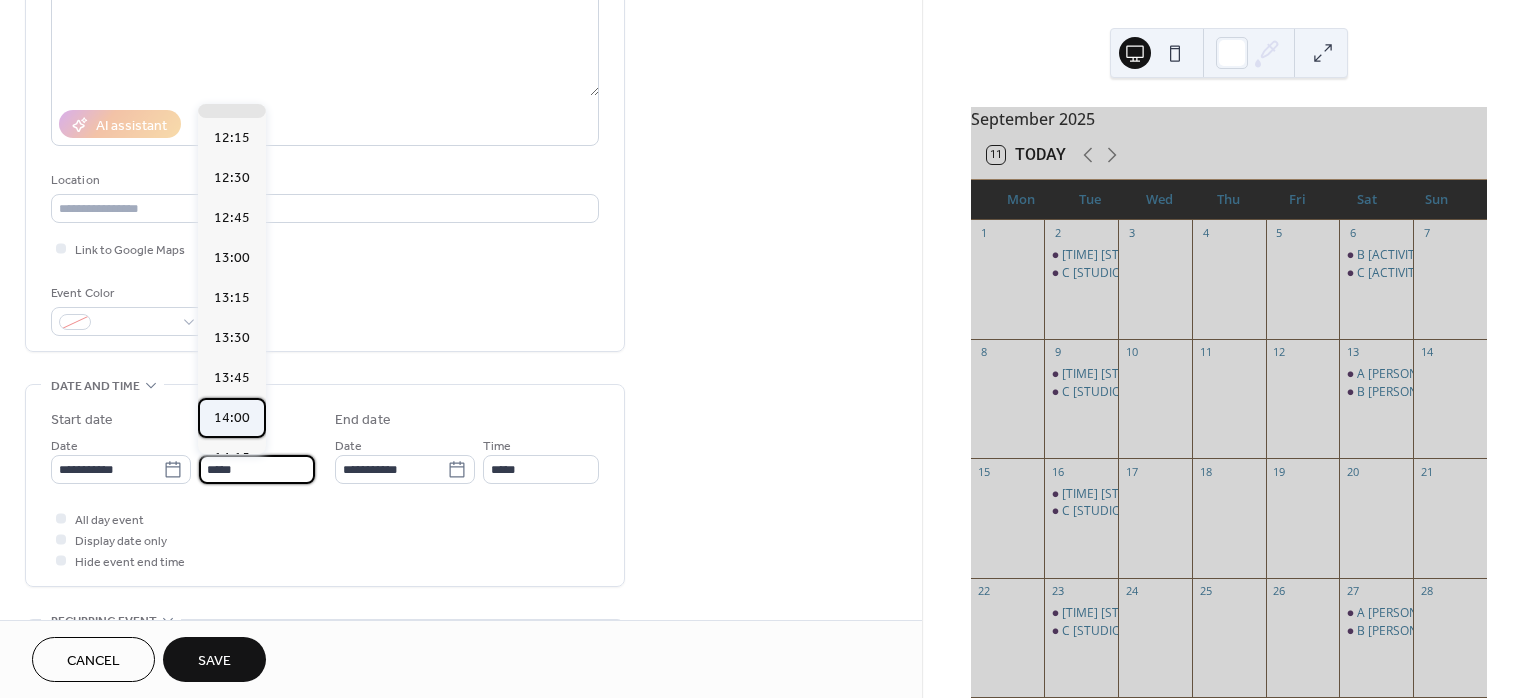 click on "14:00" at bounding box center [232, 418] 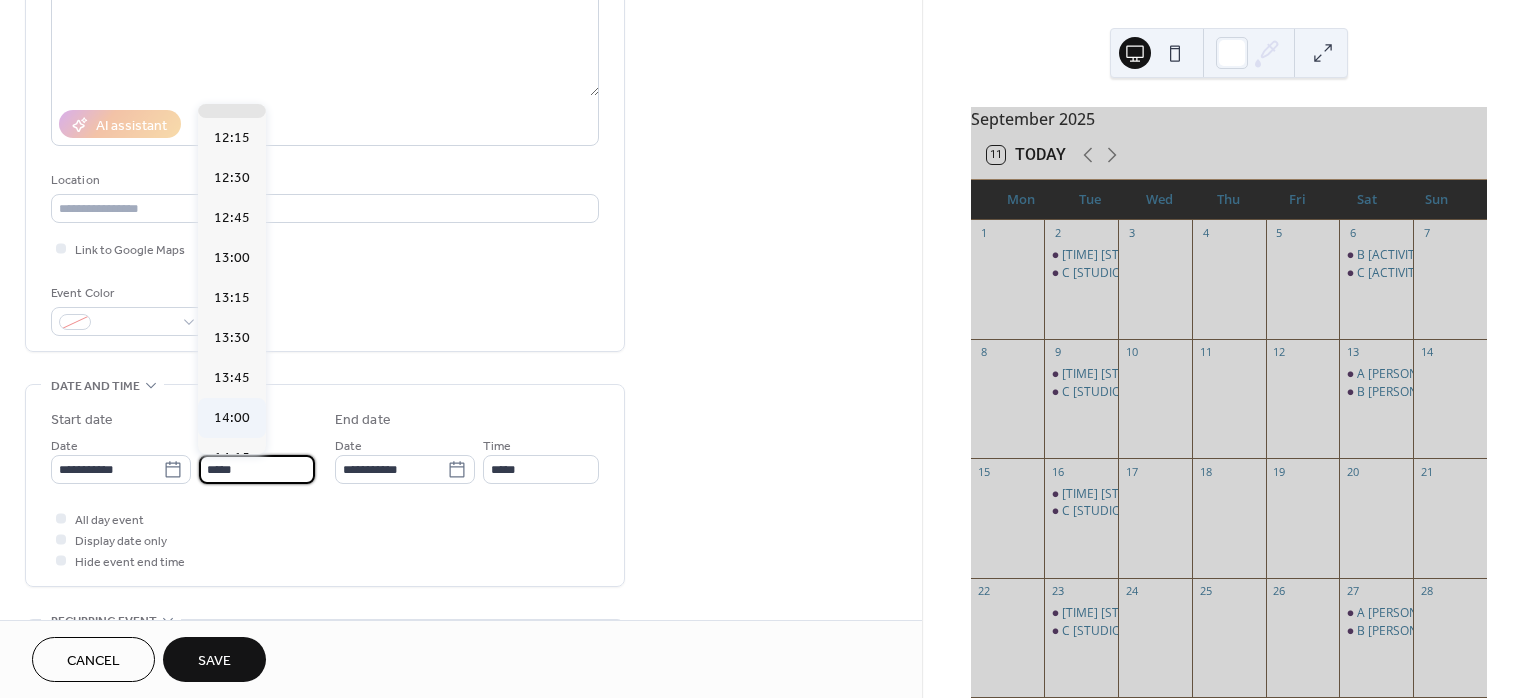 type on "*****" 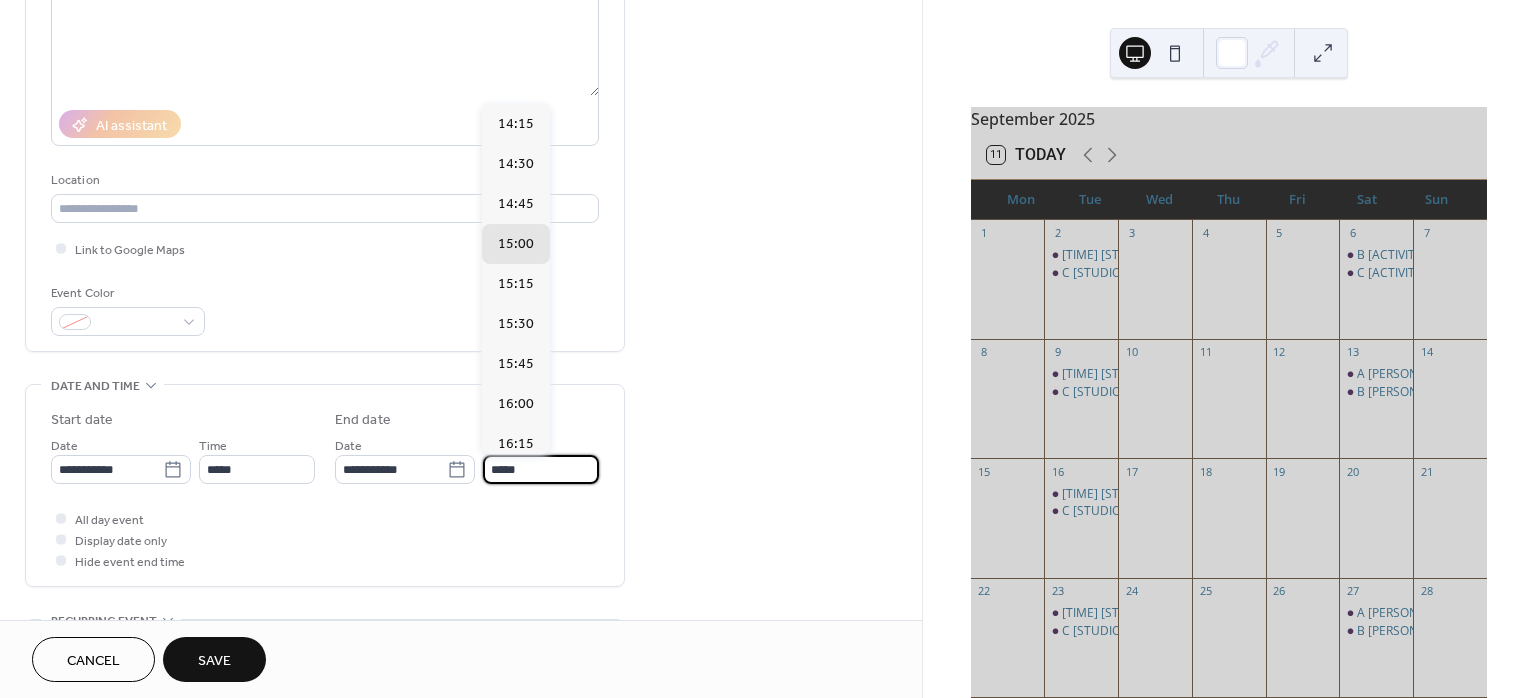 click on "*****" at bounding box center (541, 469) 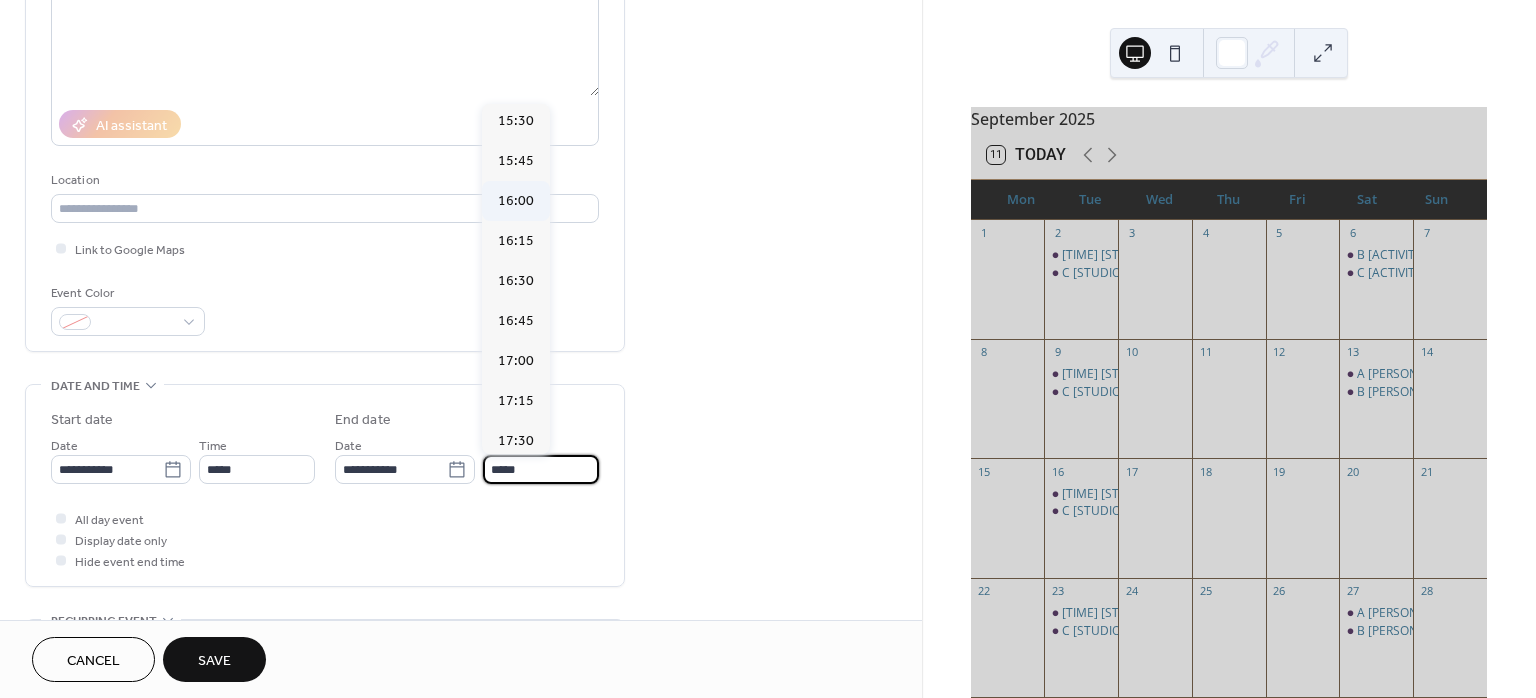 scroll, scrollTop: 400, scrollLeft: 0, axis: vertical 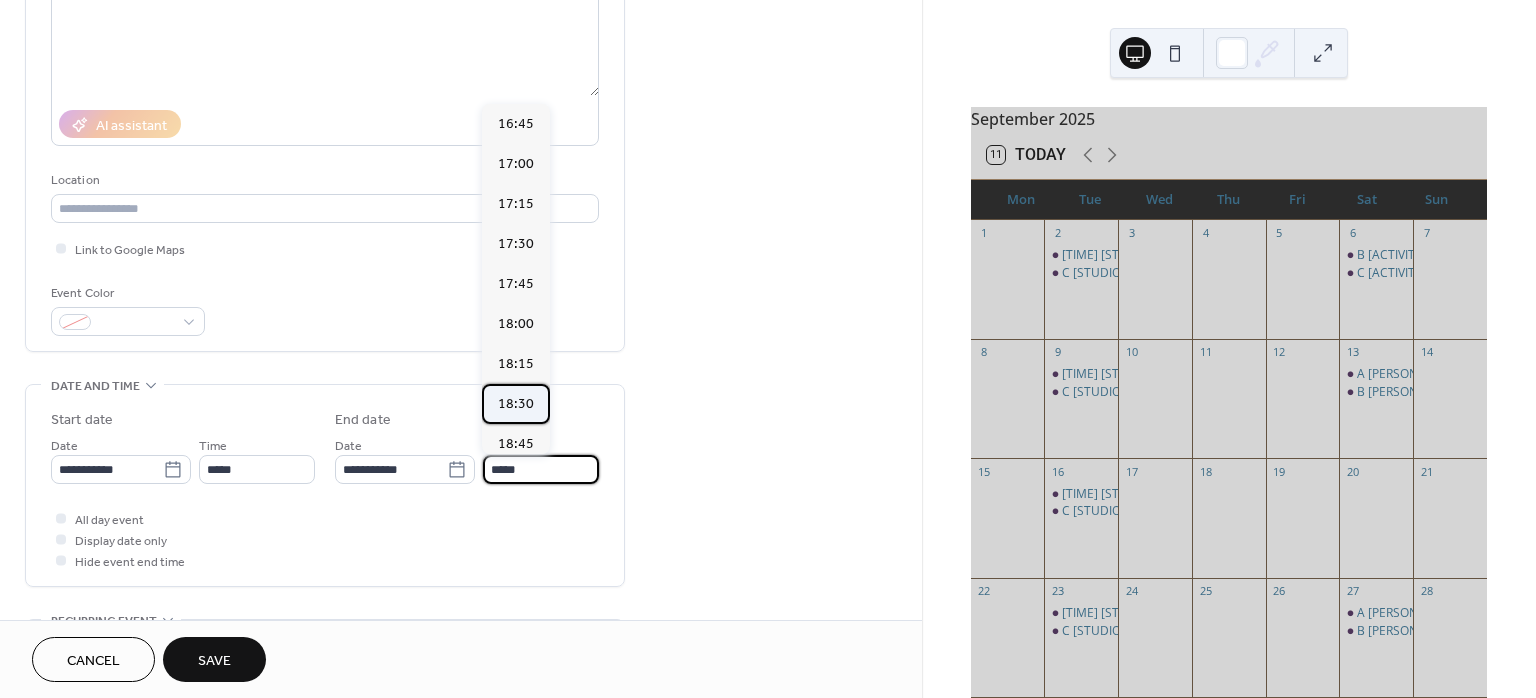click on "18:30" at bounding box center [516, 404] 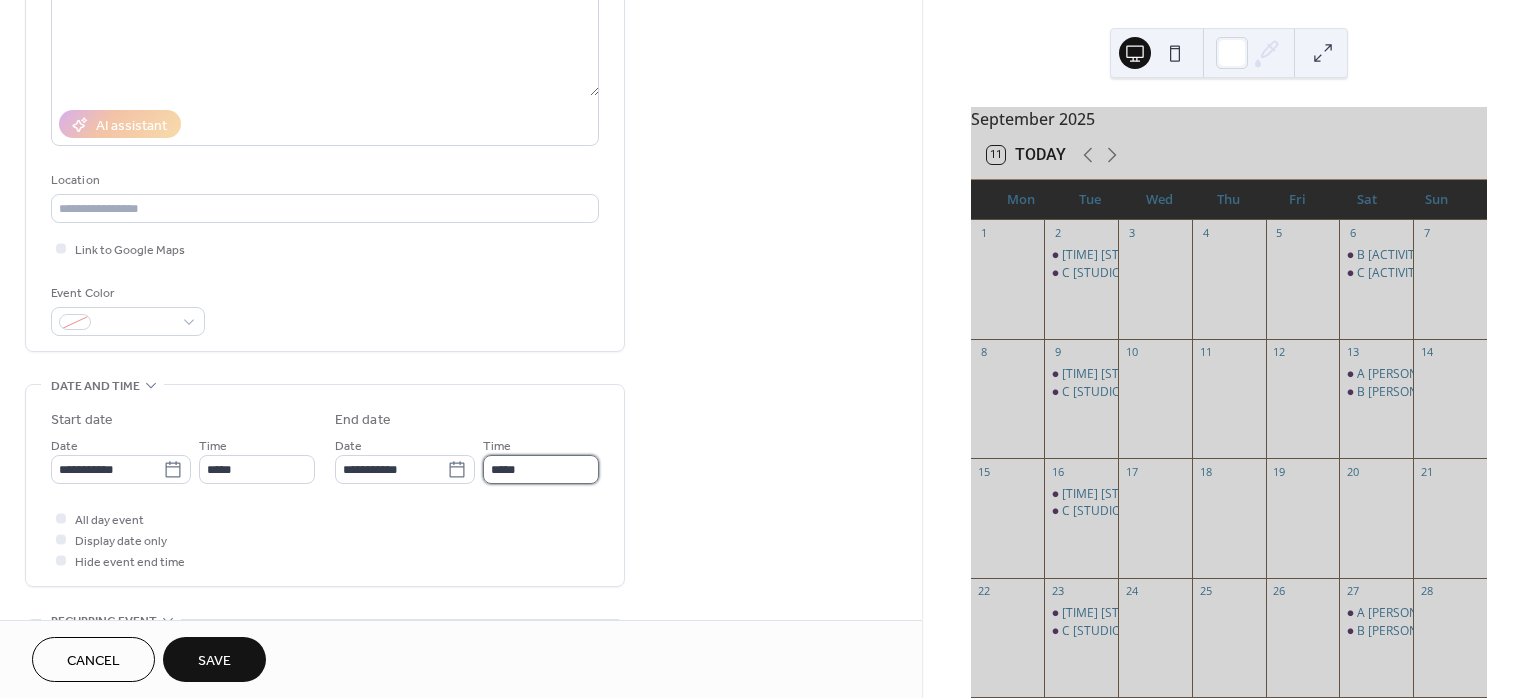 click on "*****" at bounding box center [541, 469] 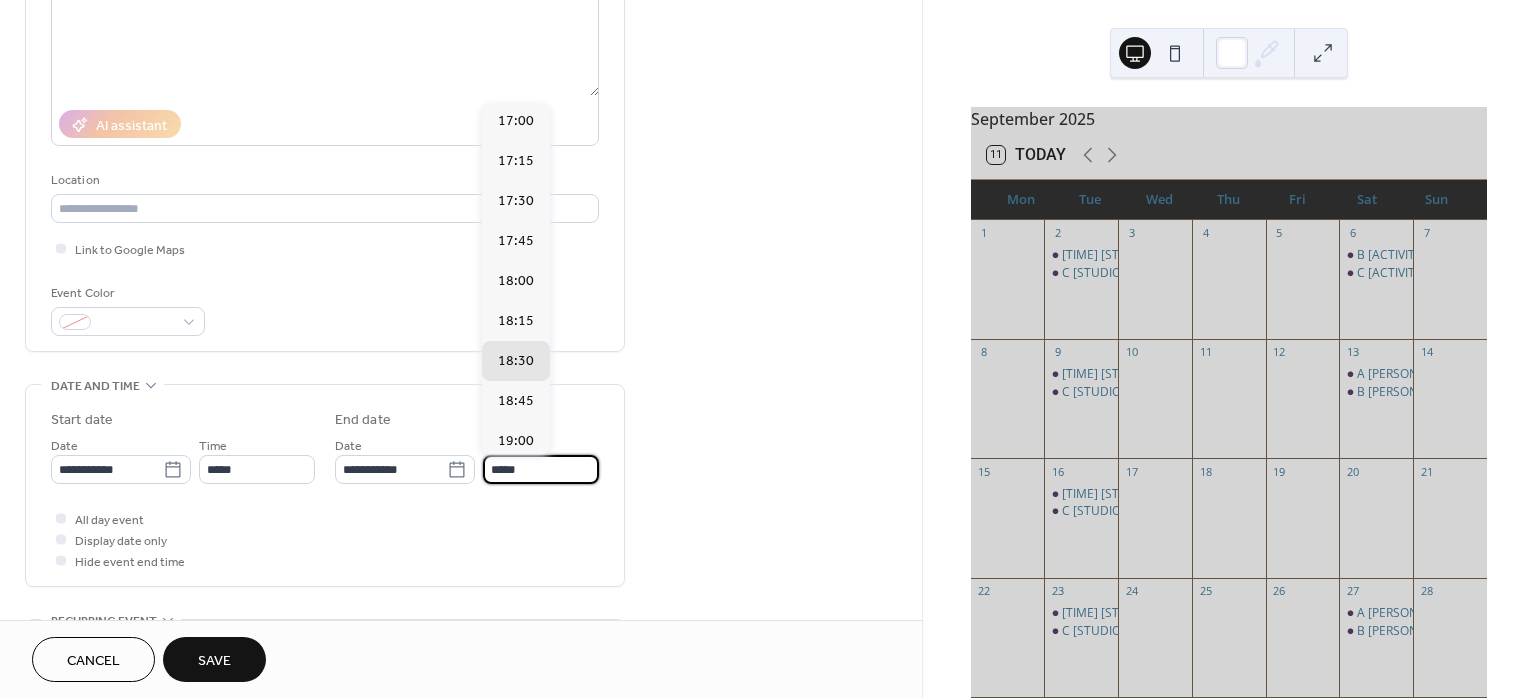 scroll, scrollTop: 423, scrollLeft: 0, axis: vertical 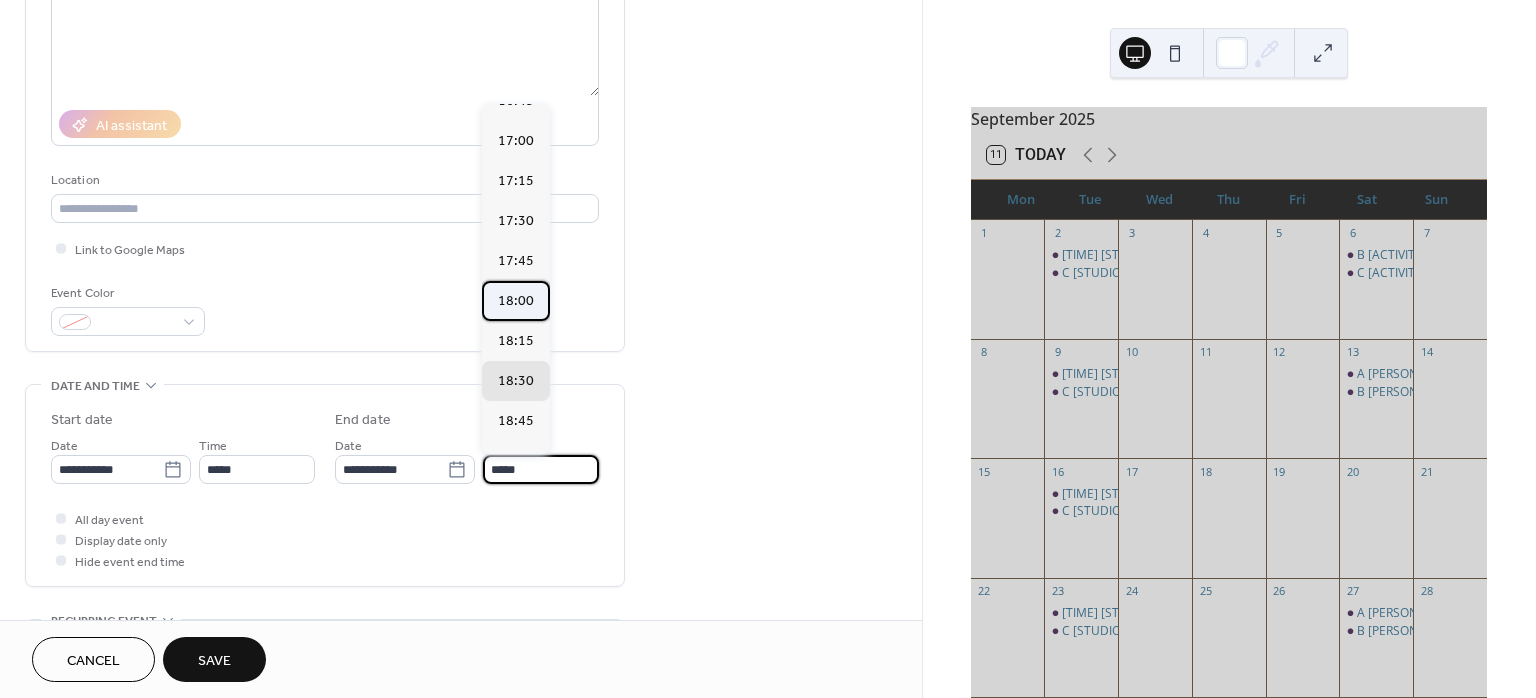 click on "18:00" at bounding box center (516, 301) 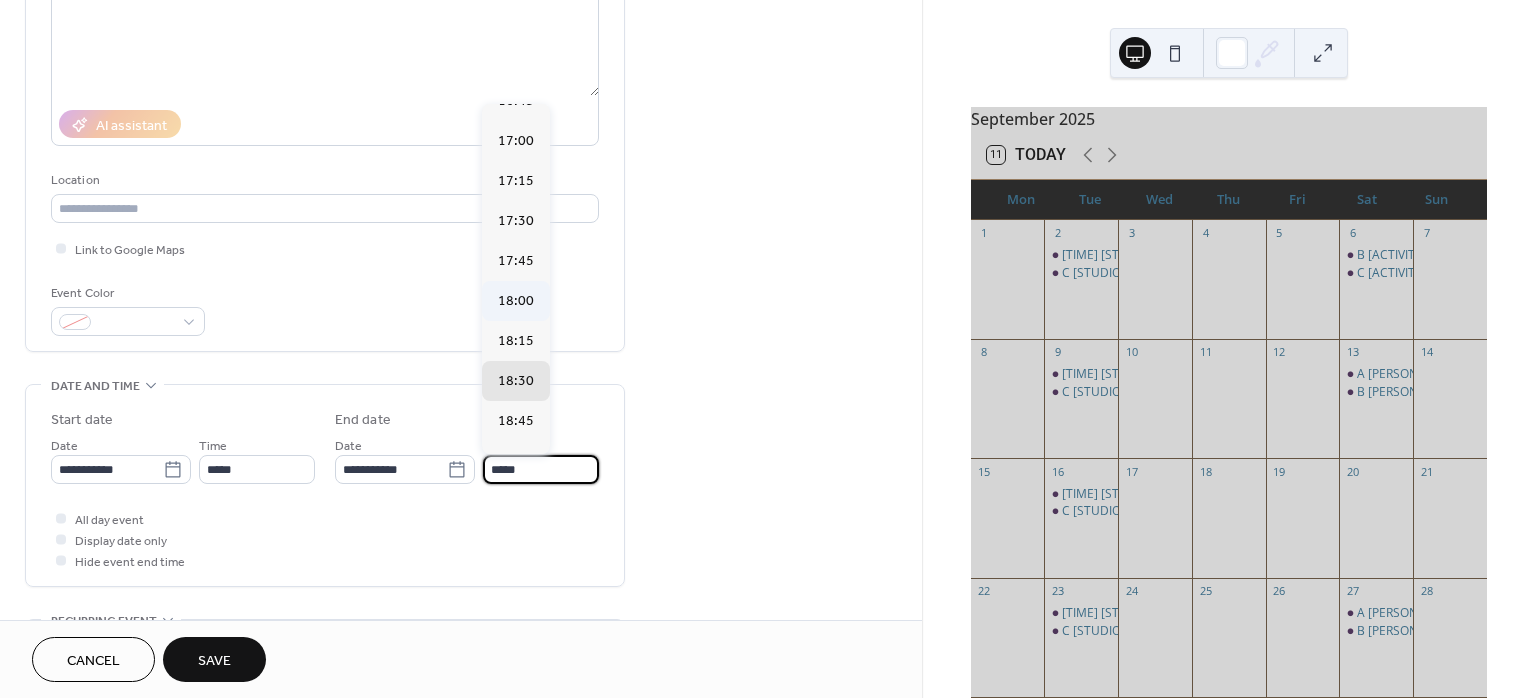 type on "*****" 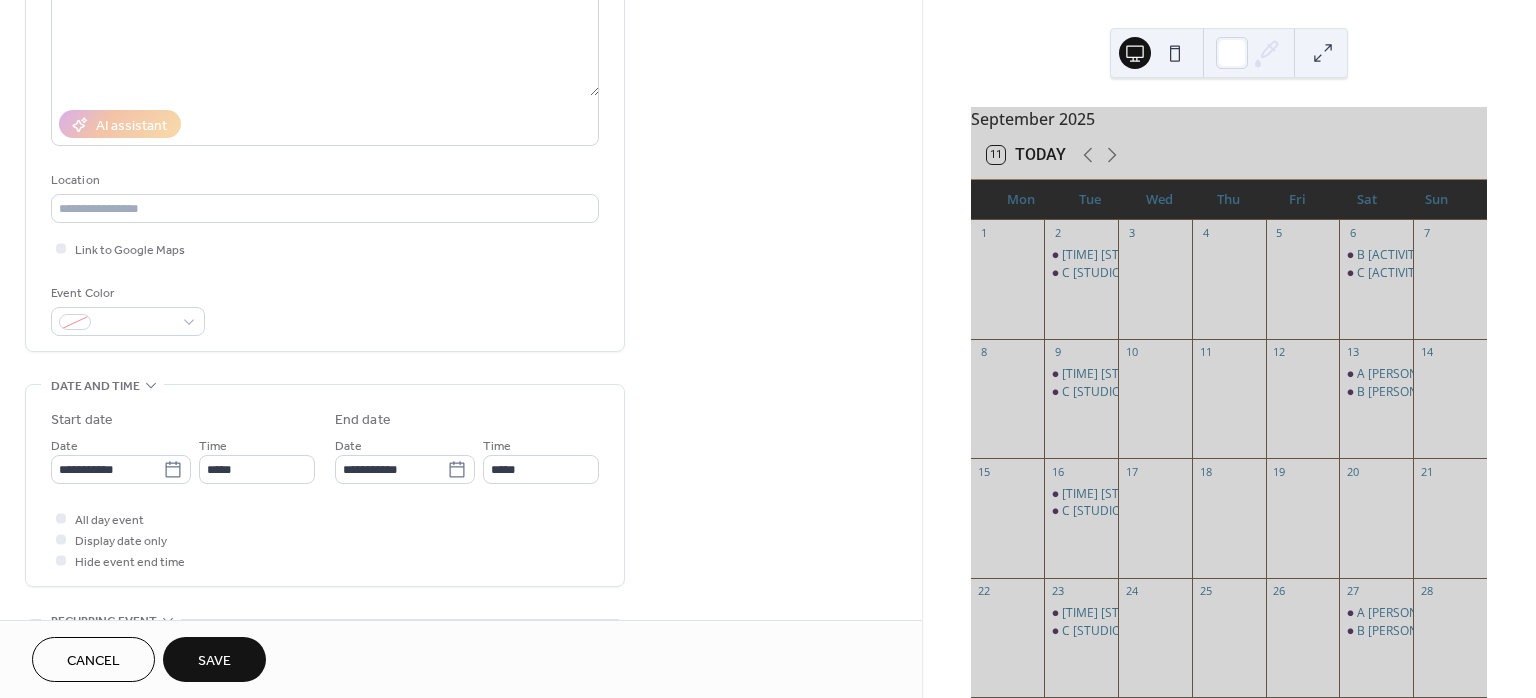click on "Save" at bounding box center (214, 661) 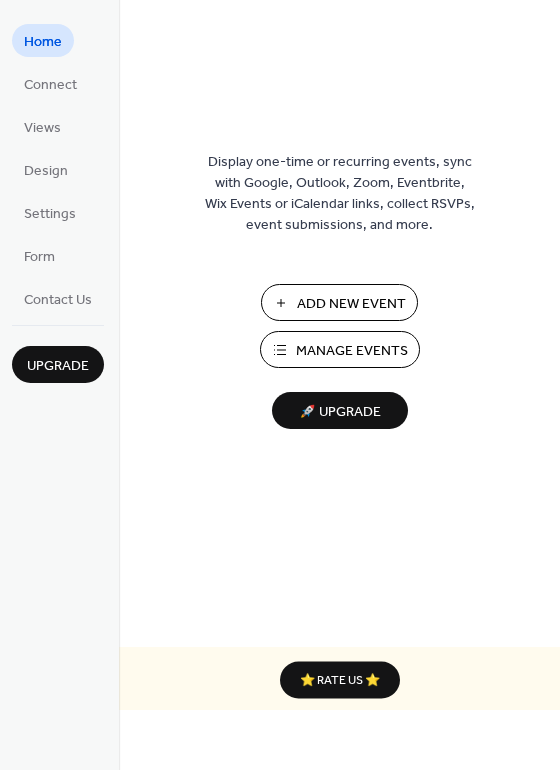 scroll, scrollTop: 0, scrollLeft: 0, axis: both 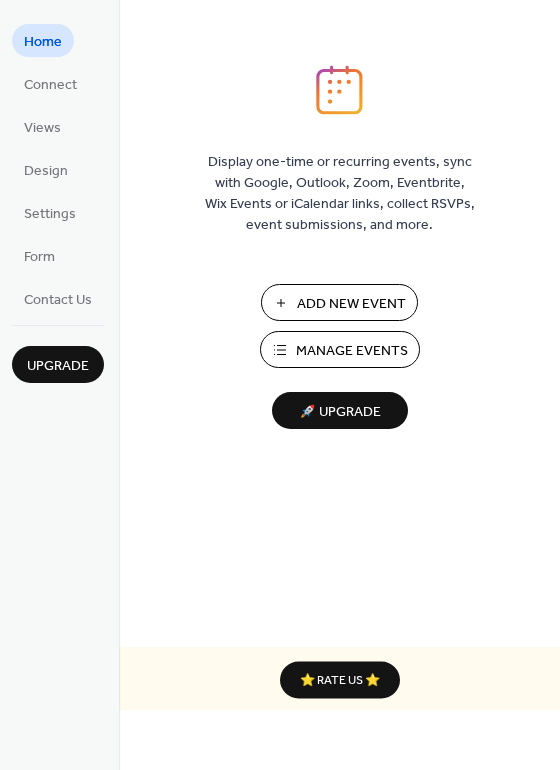 click on "Manage Events" at bounding box center (352, 351) 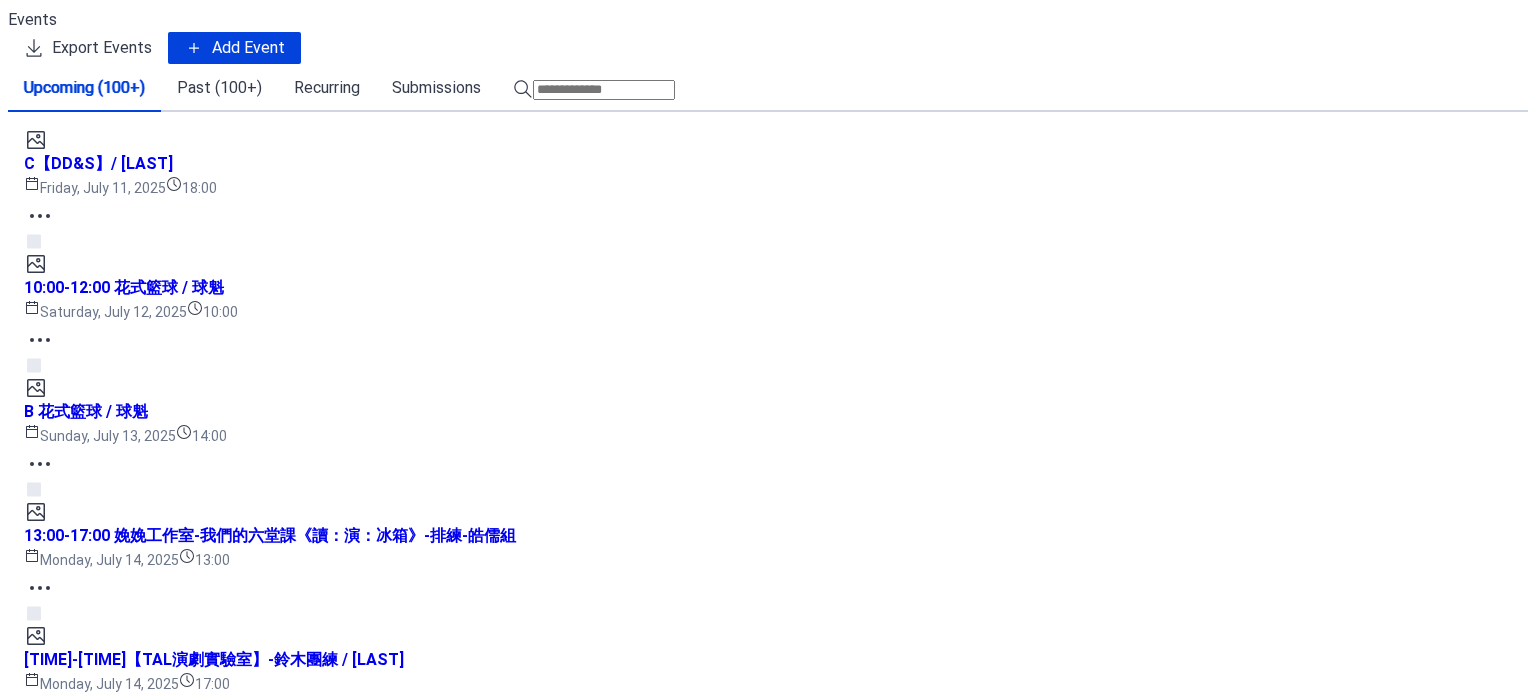 scroll, scrollTop: 0, scrollLeft: 0, axis: both 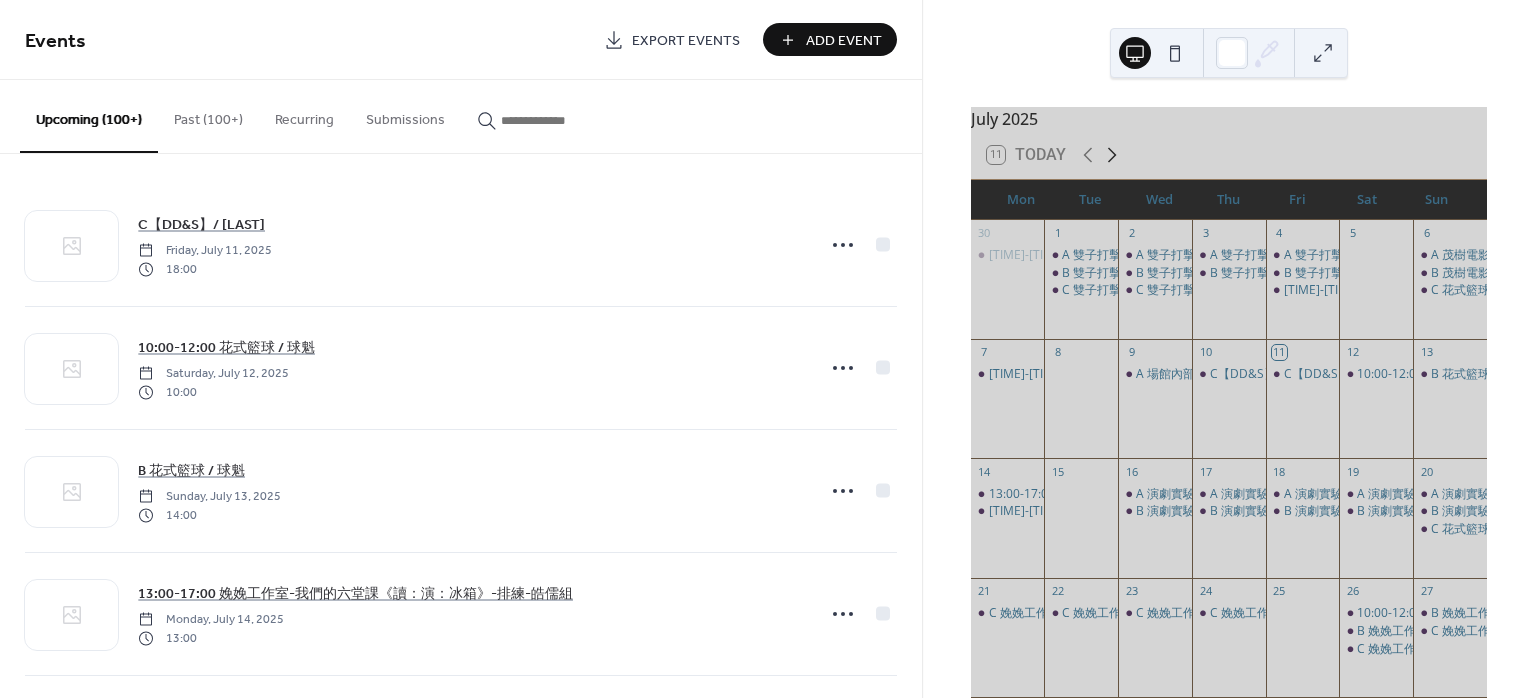 click 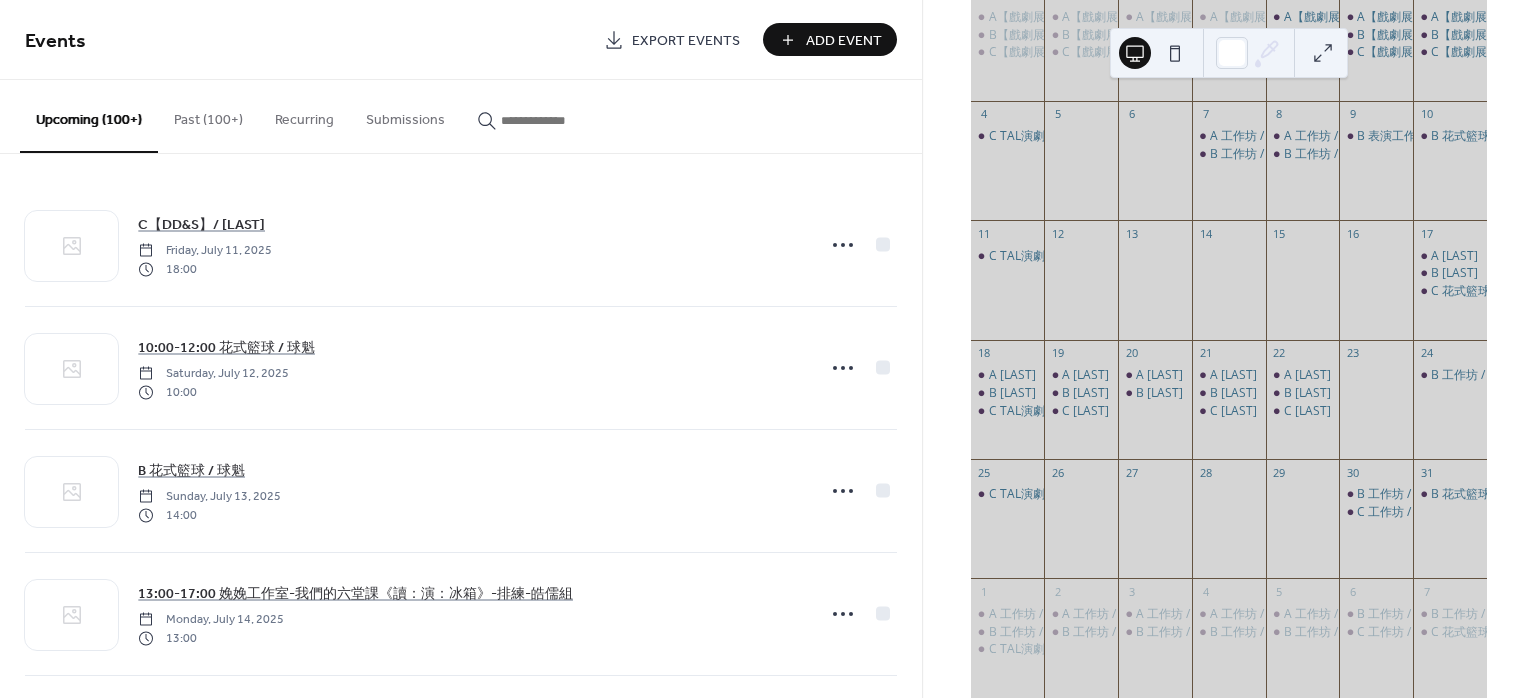 scroll, scrollTop: 266, scrollLeft: 0, axis: vertical 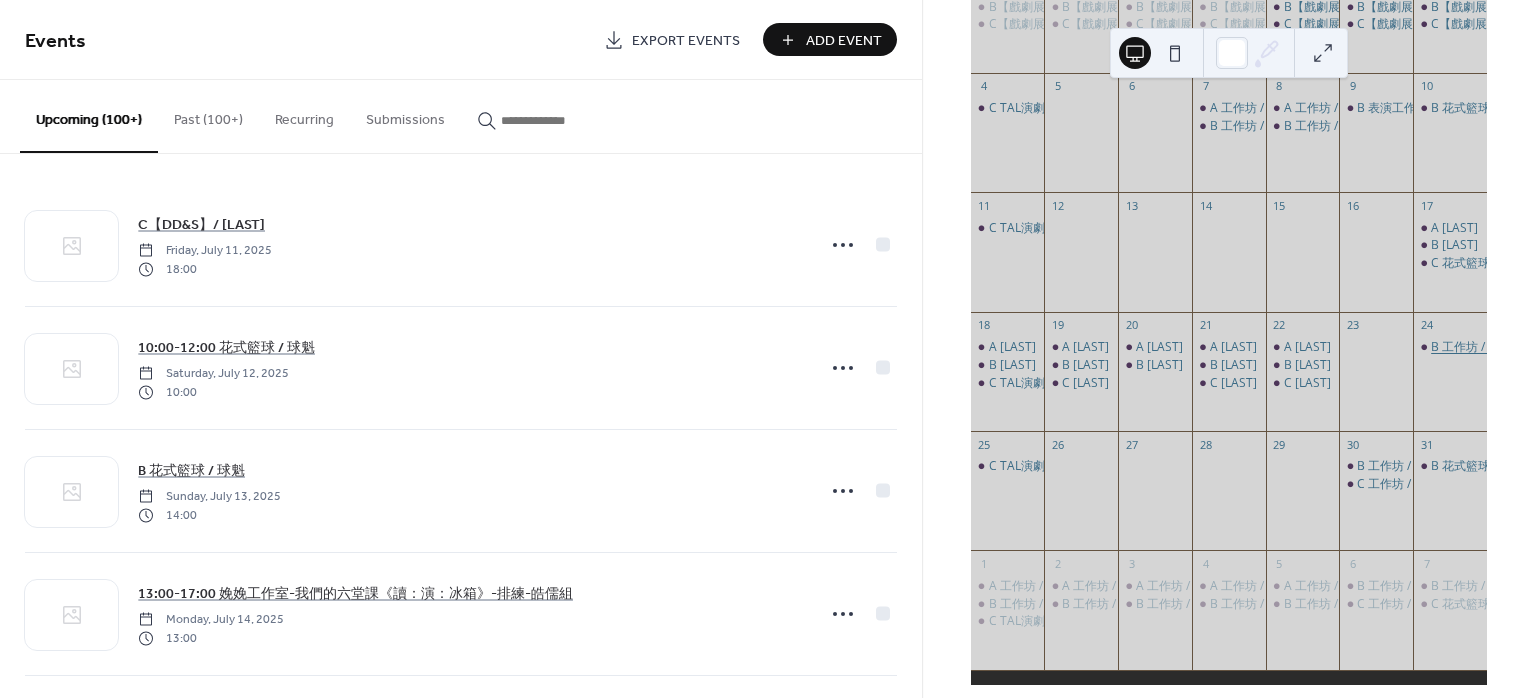 click on "B 工作坊 / 潘冠宏" at bounding box center [1477, 347] 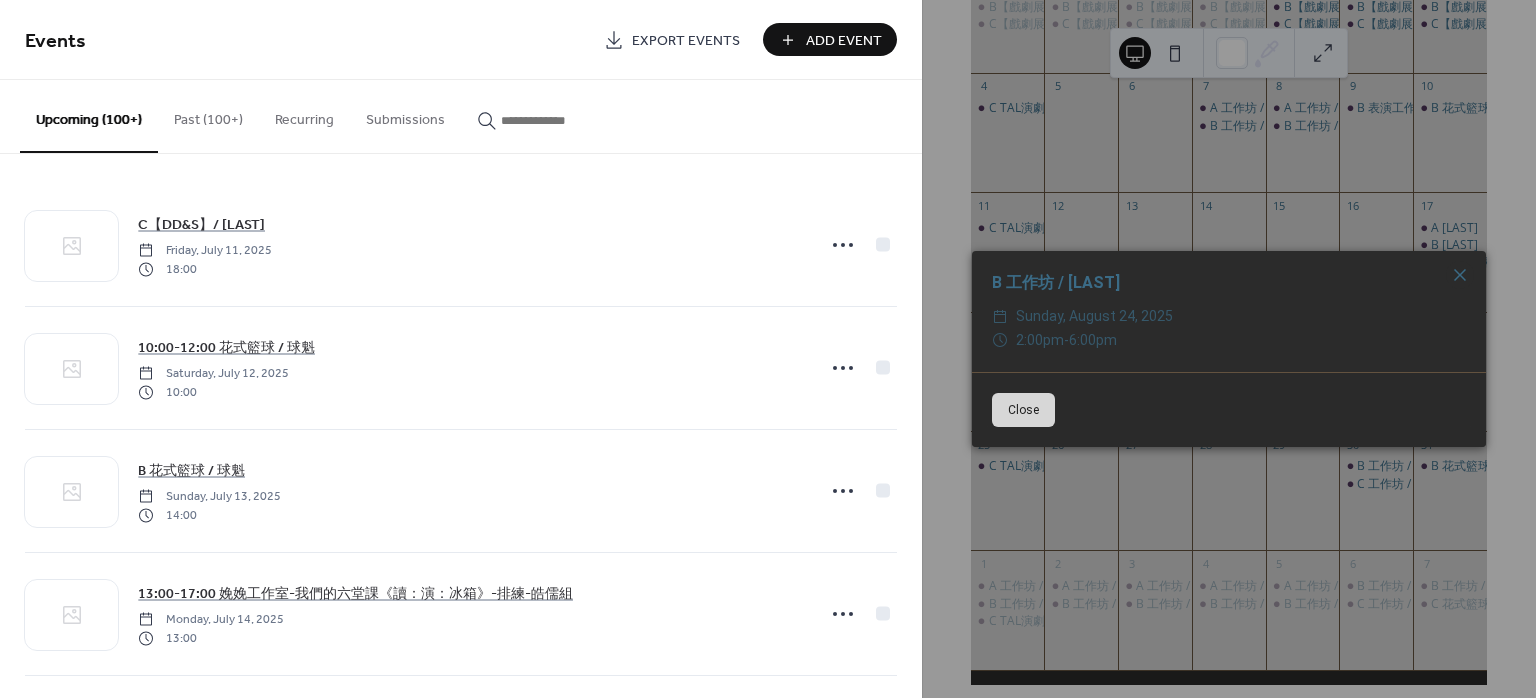 click 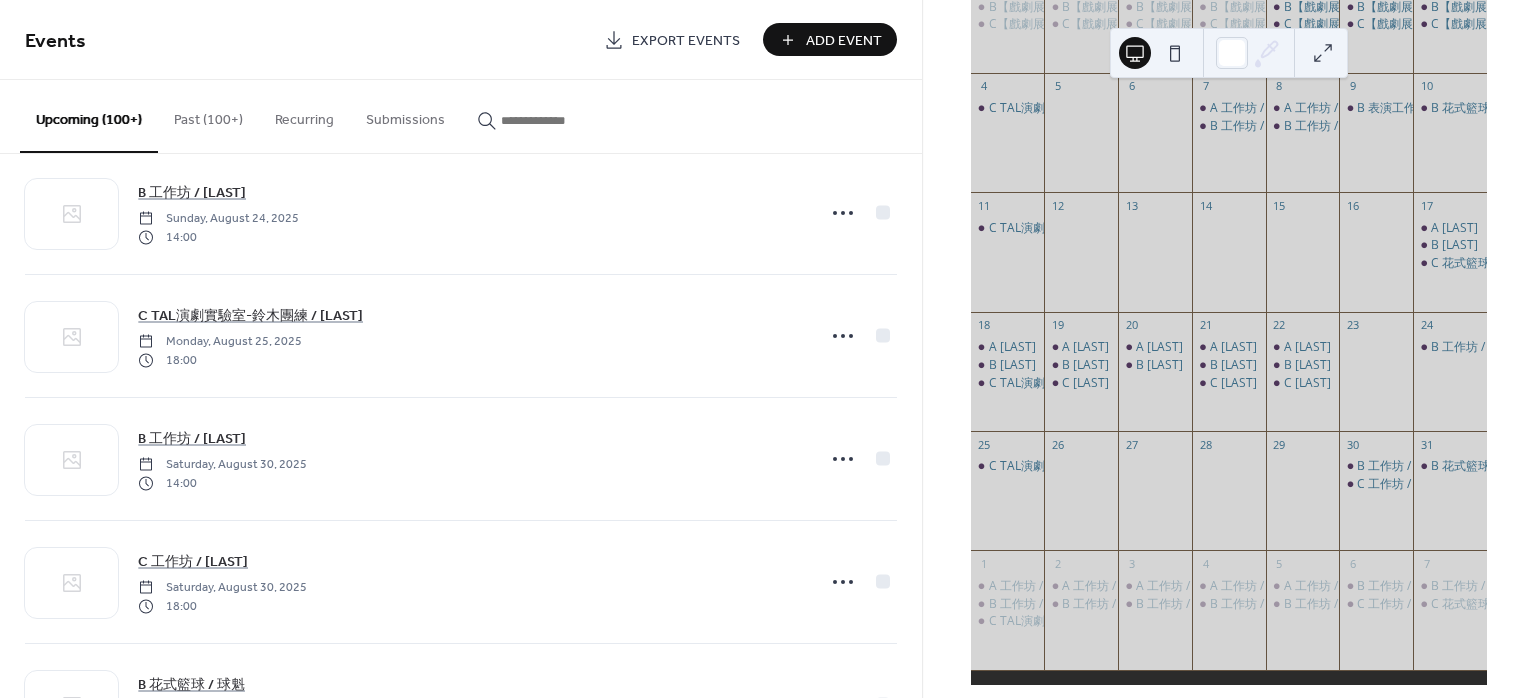scroll, scrollTop: 8666, scrollLeft: 0, axis: vertical 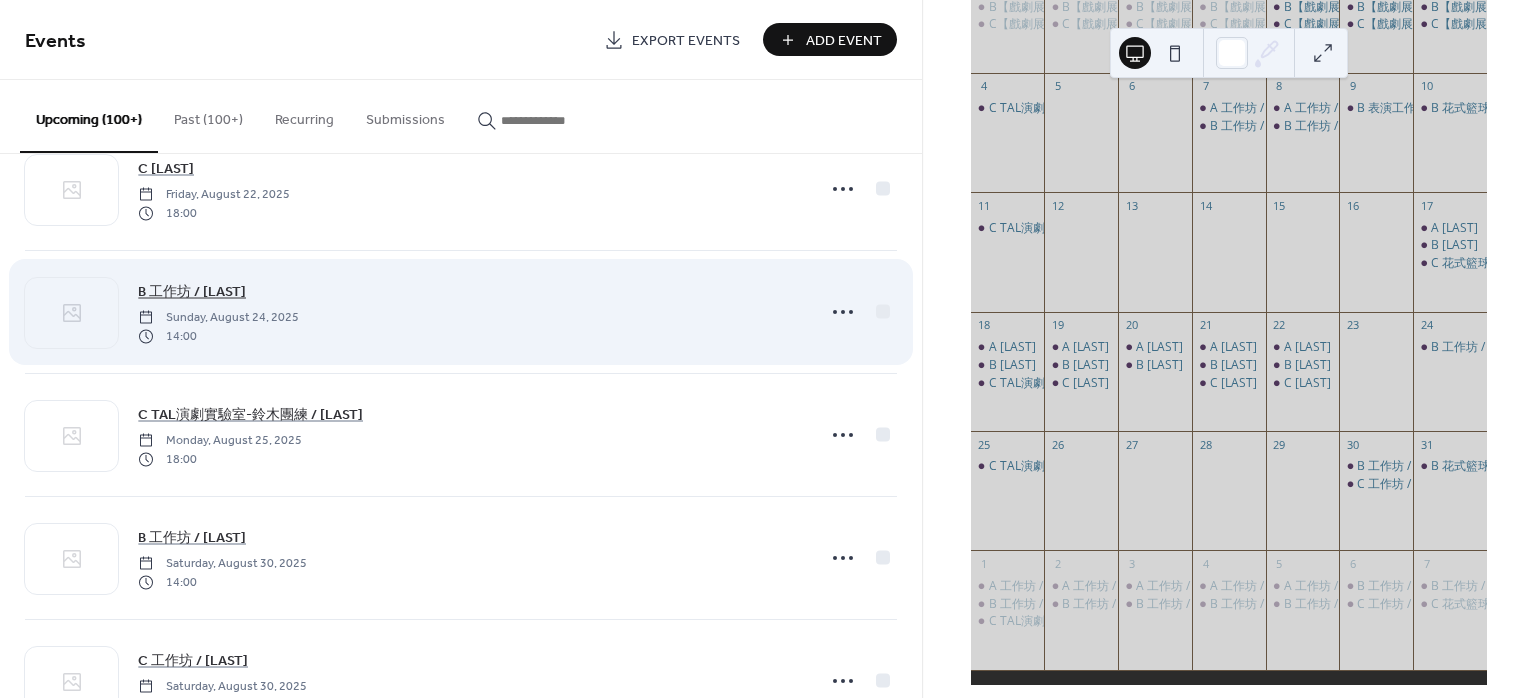 click on "B 工作坊 / 潘冠宏" at bounding box center [192, 292] 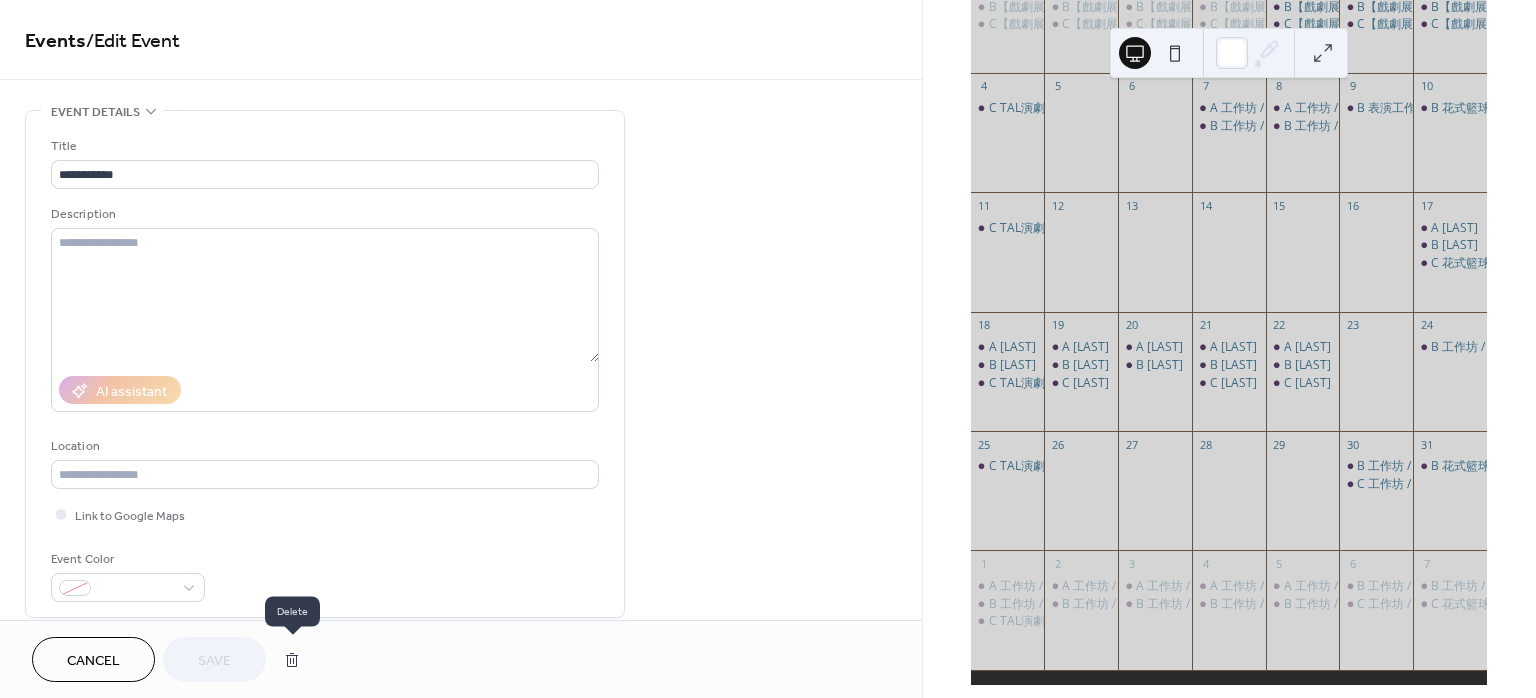 click at bounding box center (292, 660) 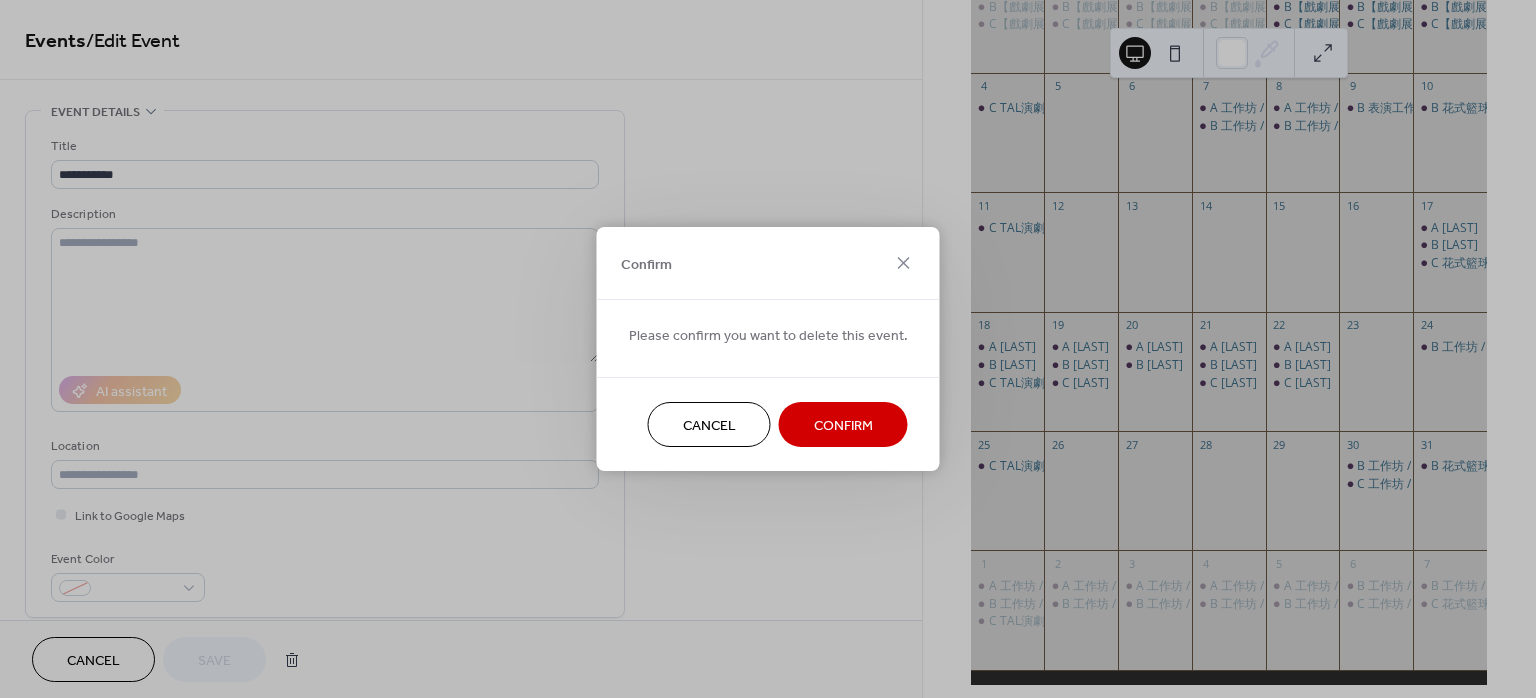 click on "Confirm" at bounding box center [843, 426] 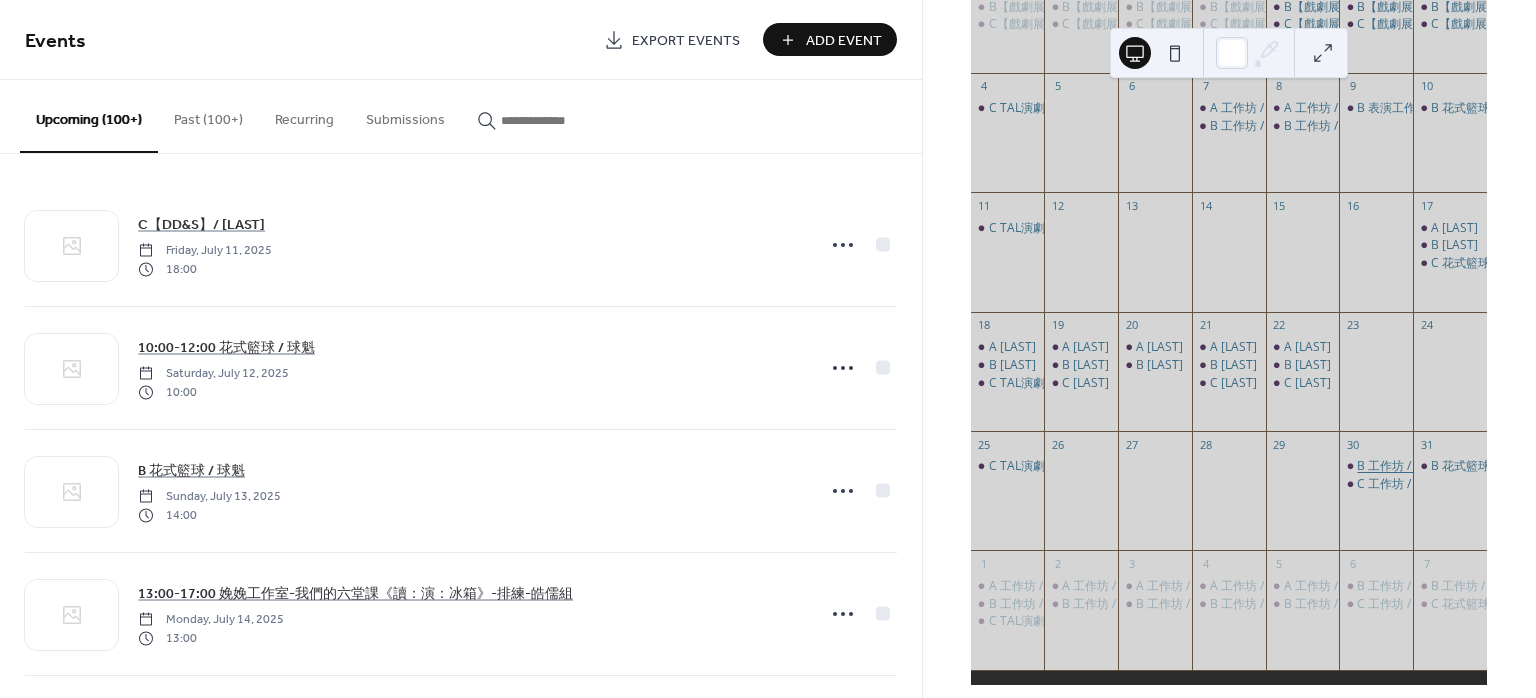 click on "B 工作坊 / 潘冠宏" at bounding box center (1403, 466) 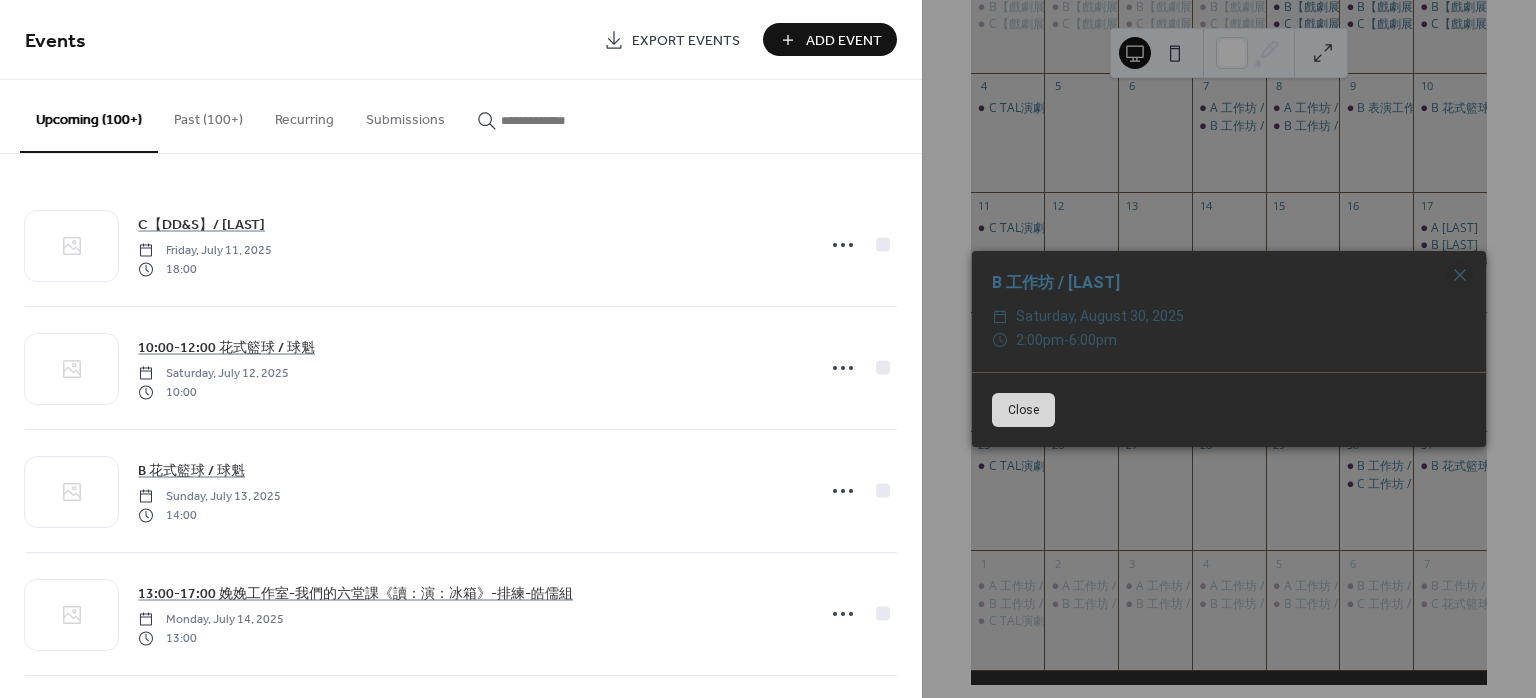 click on "B 工作坊 / 潘冠宏 ​ Saturday, August 30, 2025 ​ 2:00pm - 6:00pm Close" at bounding box center (1229, 349) 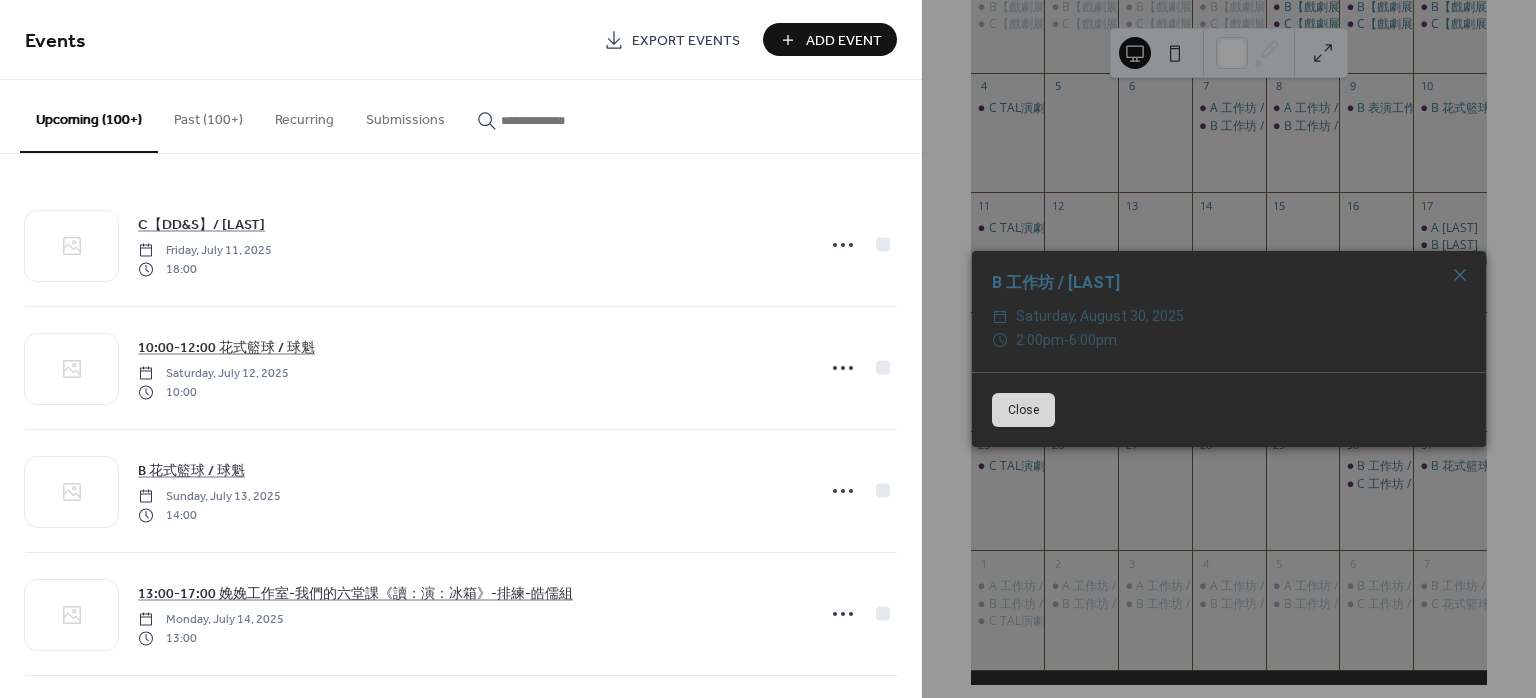 click 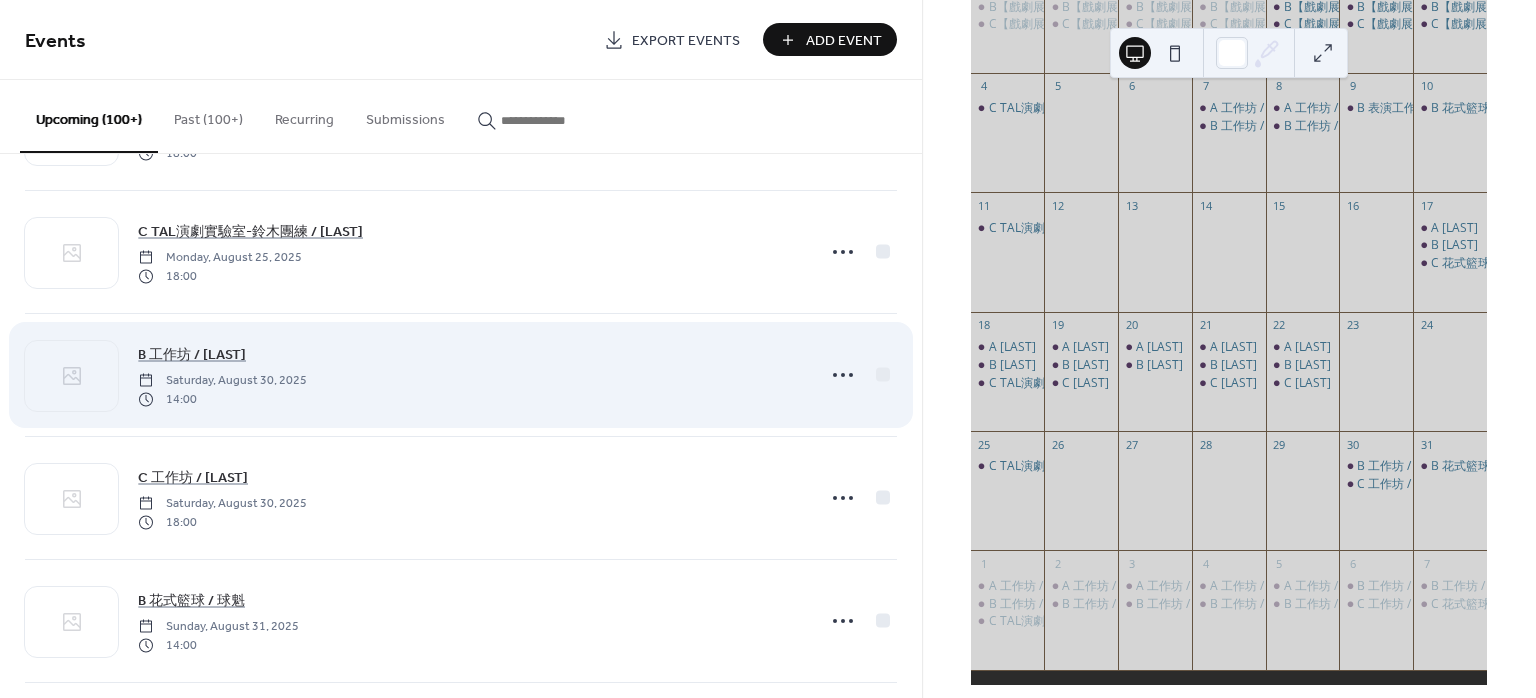 scroll, scrollTop: 8666, scrollLeft: 0, axis: vertical 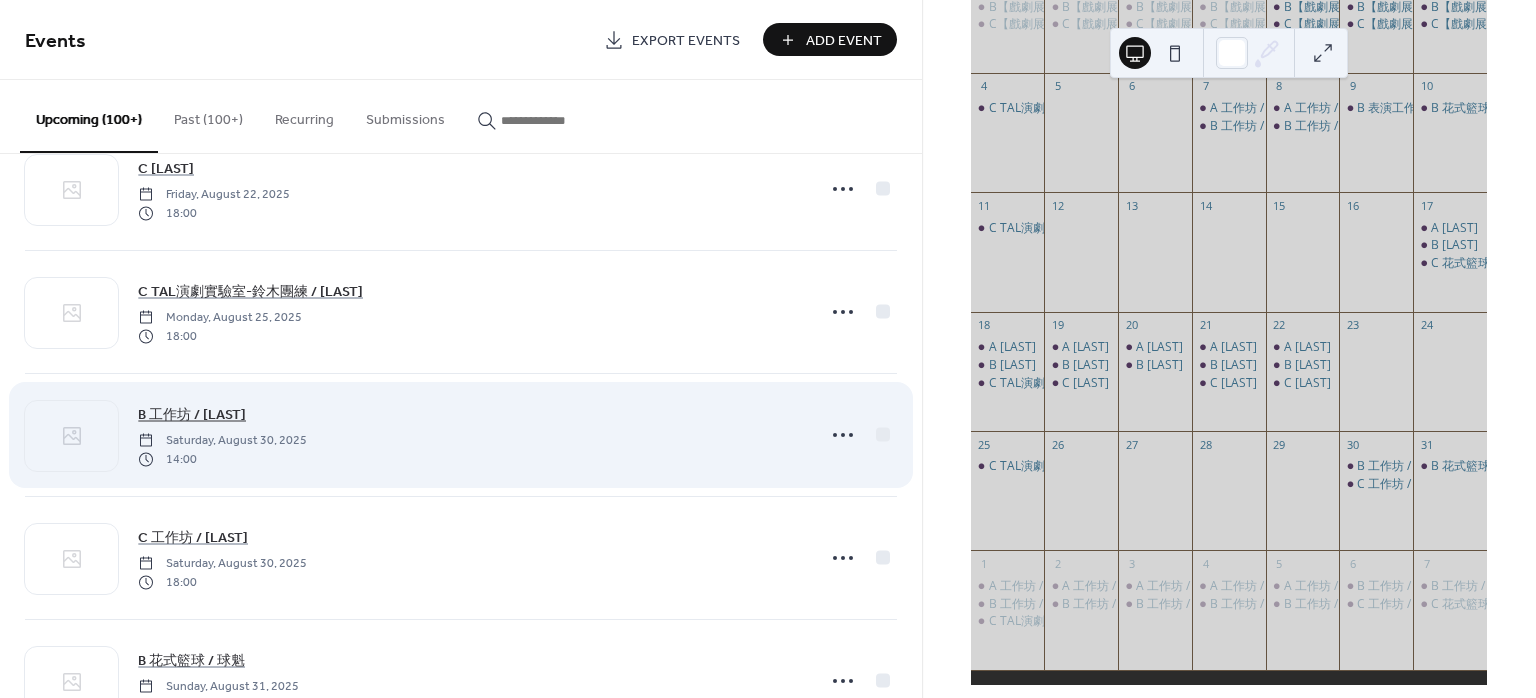 click on "B 工作坊 / 潘冠宏" at bounding box center [192, 415] 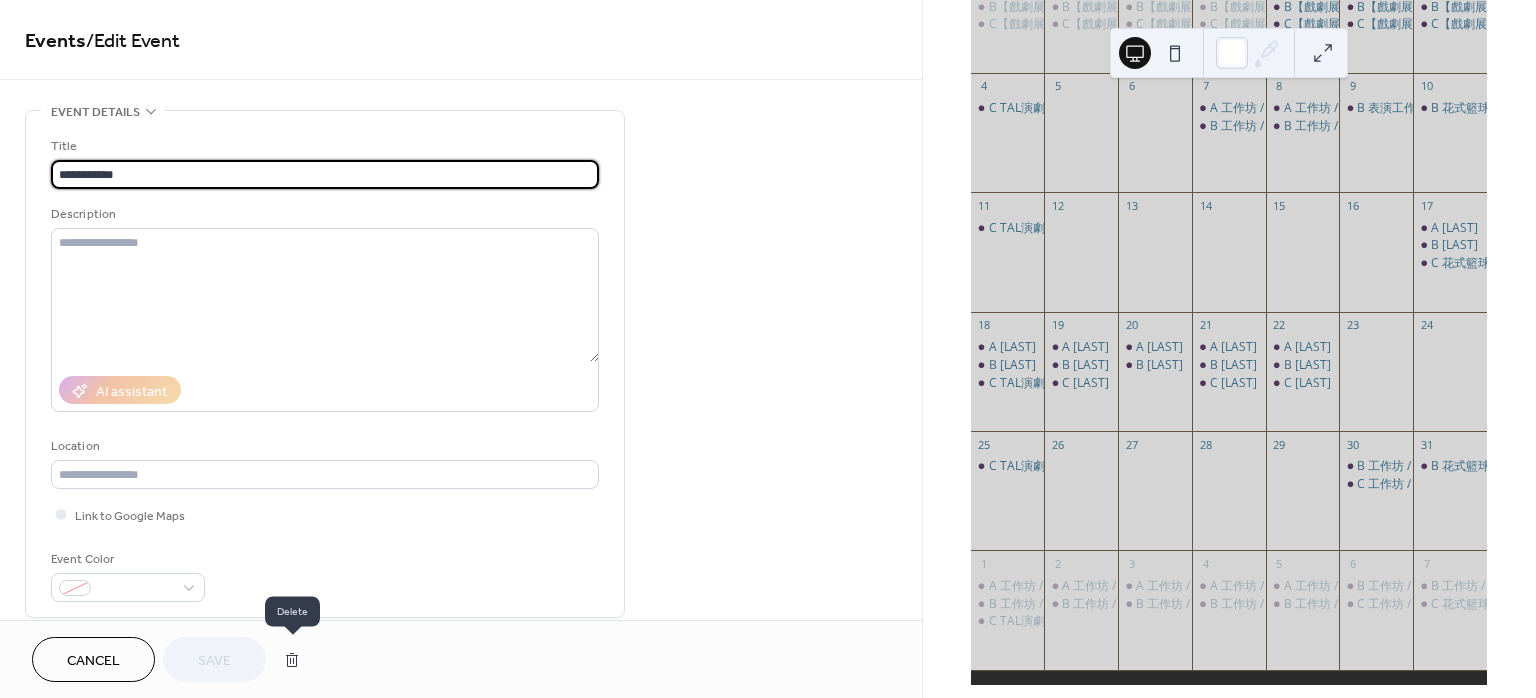 click at bounding box center [292, 660] 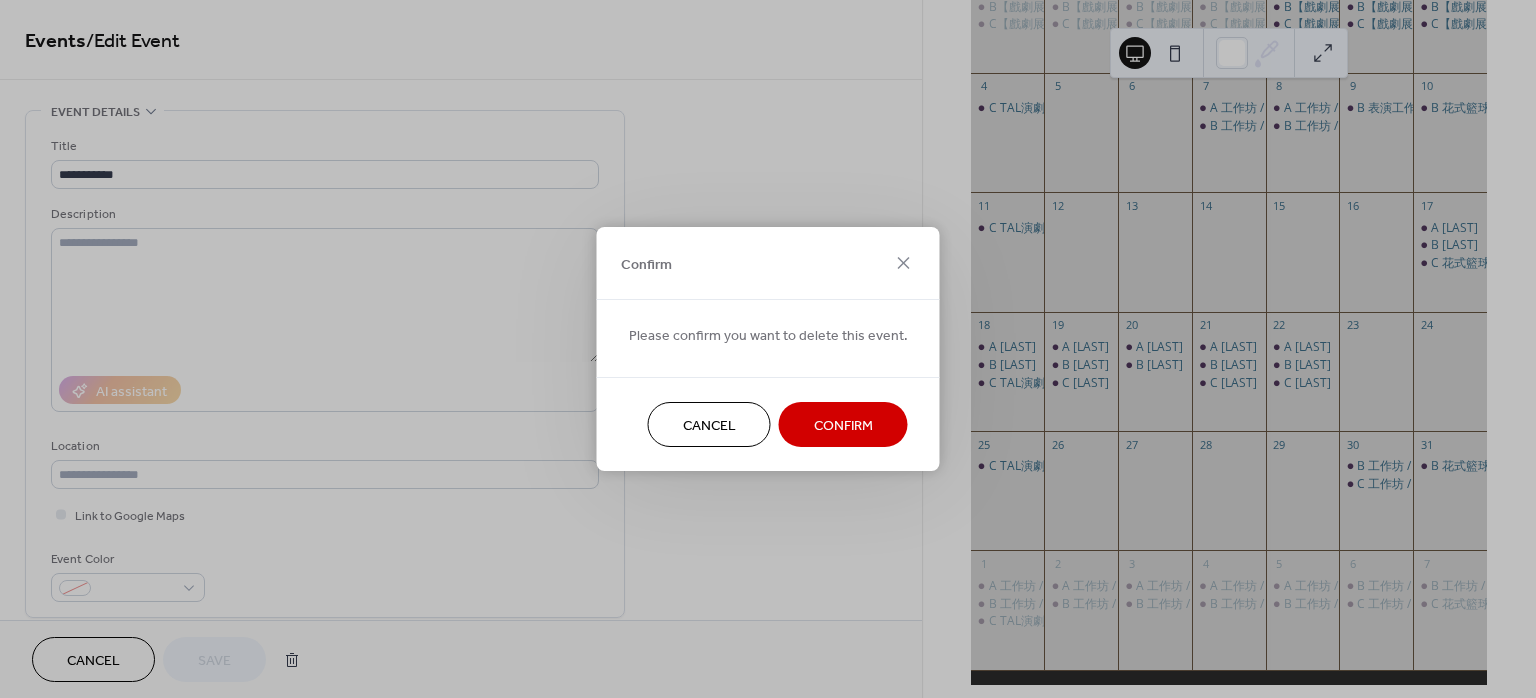click on "Confirm" at bounding box center (843, 426) 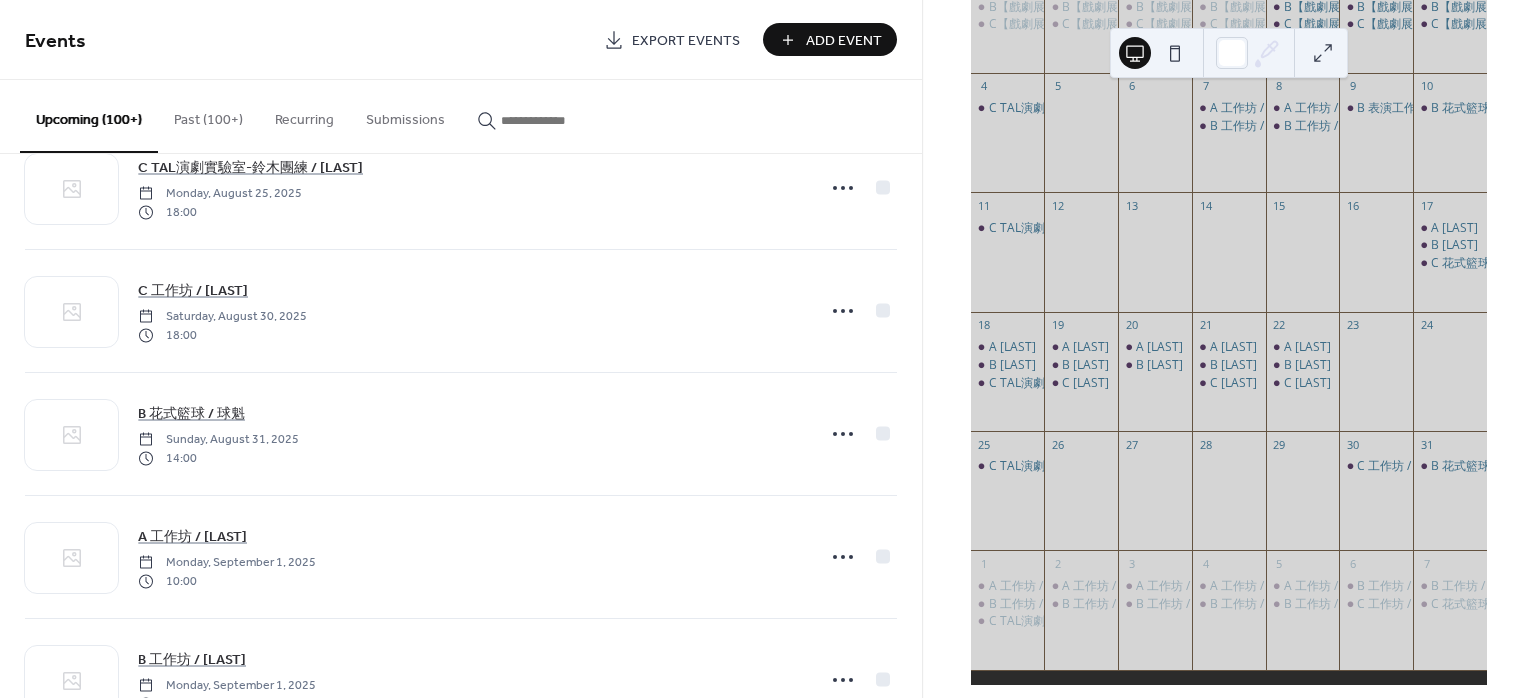 scroll, scrollTop: 8800, scrollLeft: 0, axis: vertical 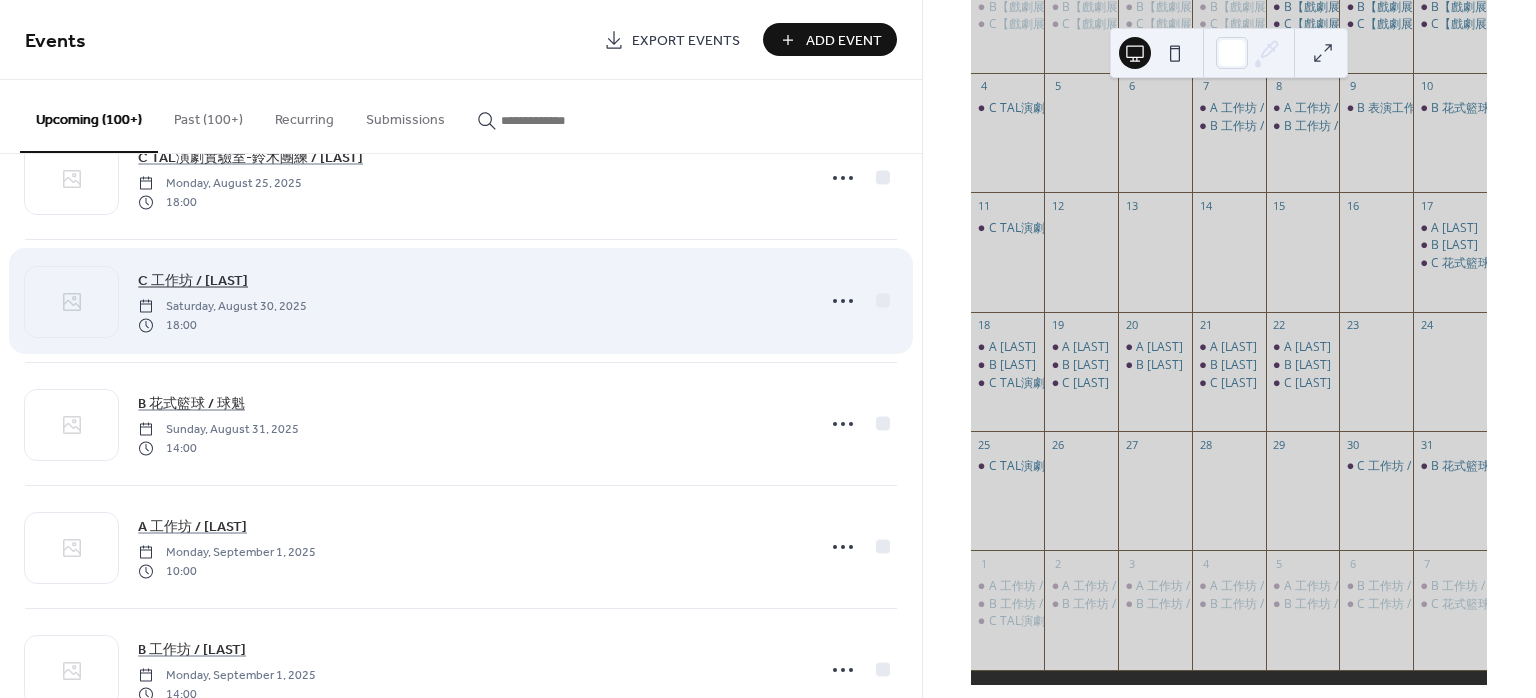 click on "C 工作坊 / 潘冠宏" at bounding box center (193, 281) 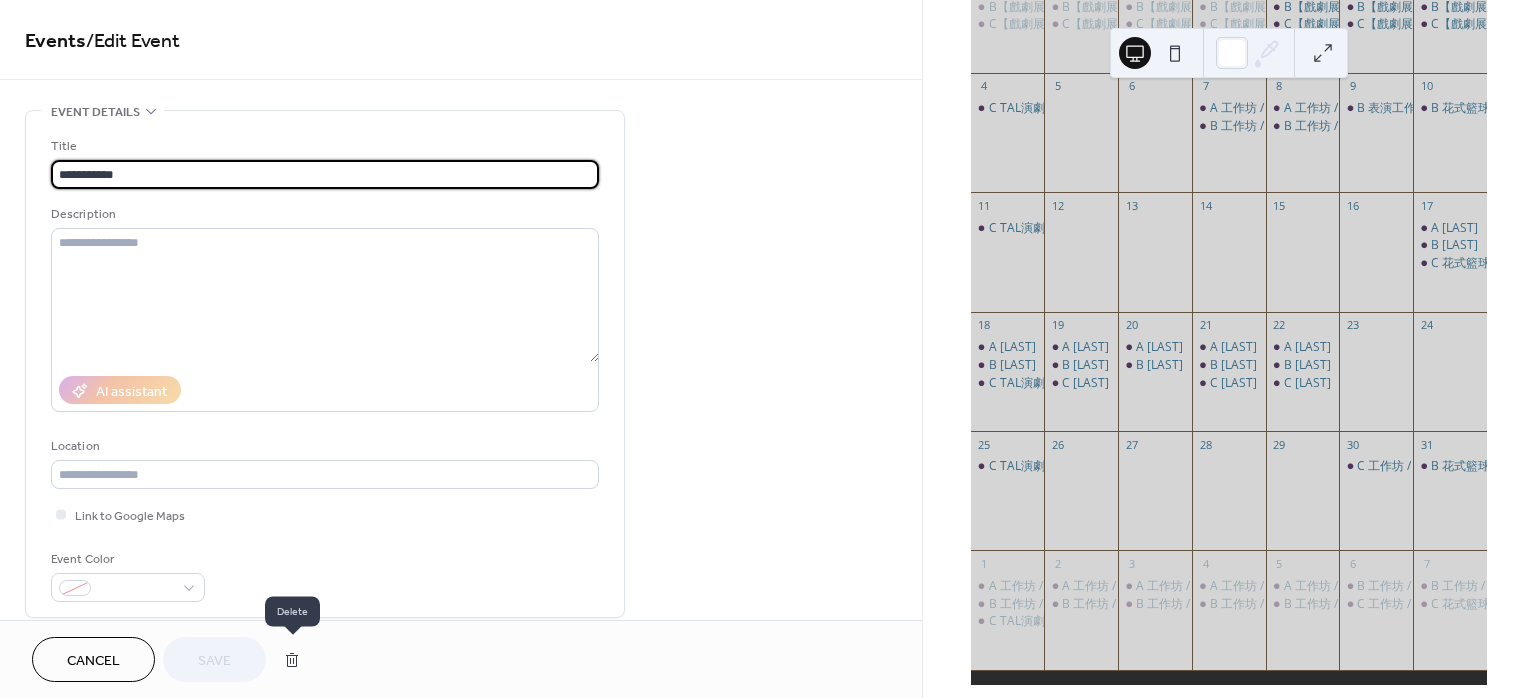 click at bounding box center (292, 660) 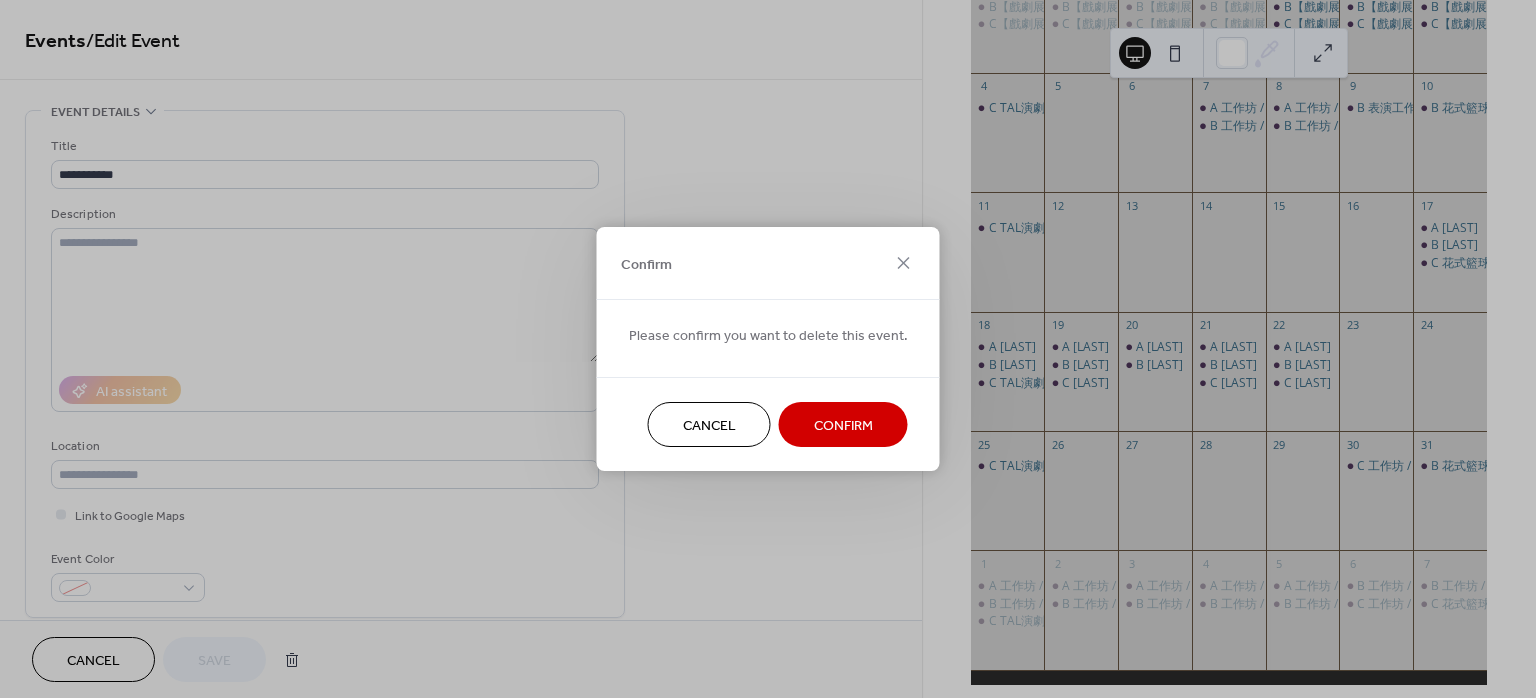 click on "Confirm" at bounding box center (843, 426) 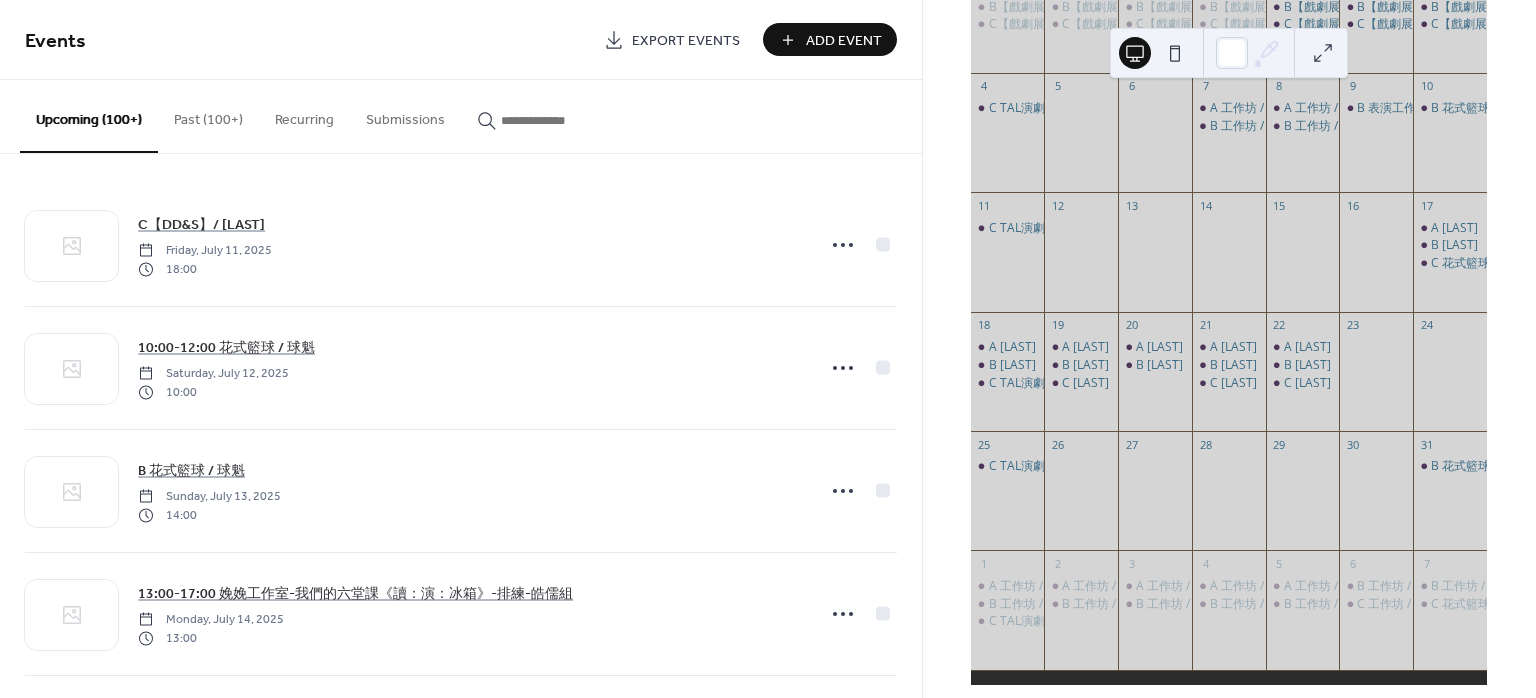 click 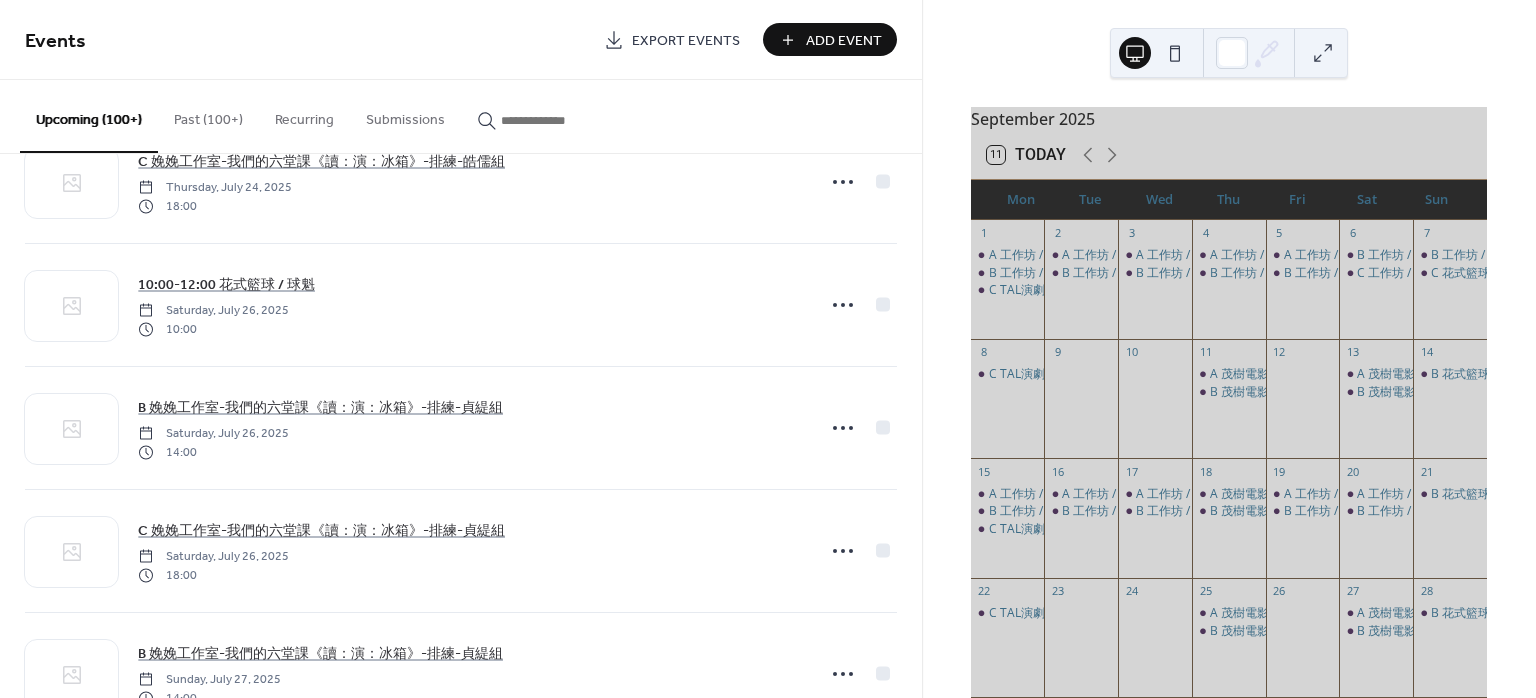 scroll, scrollTop: 3333, scrollLeft: 0, axis: vertical 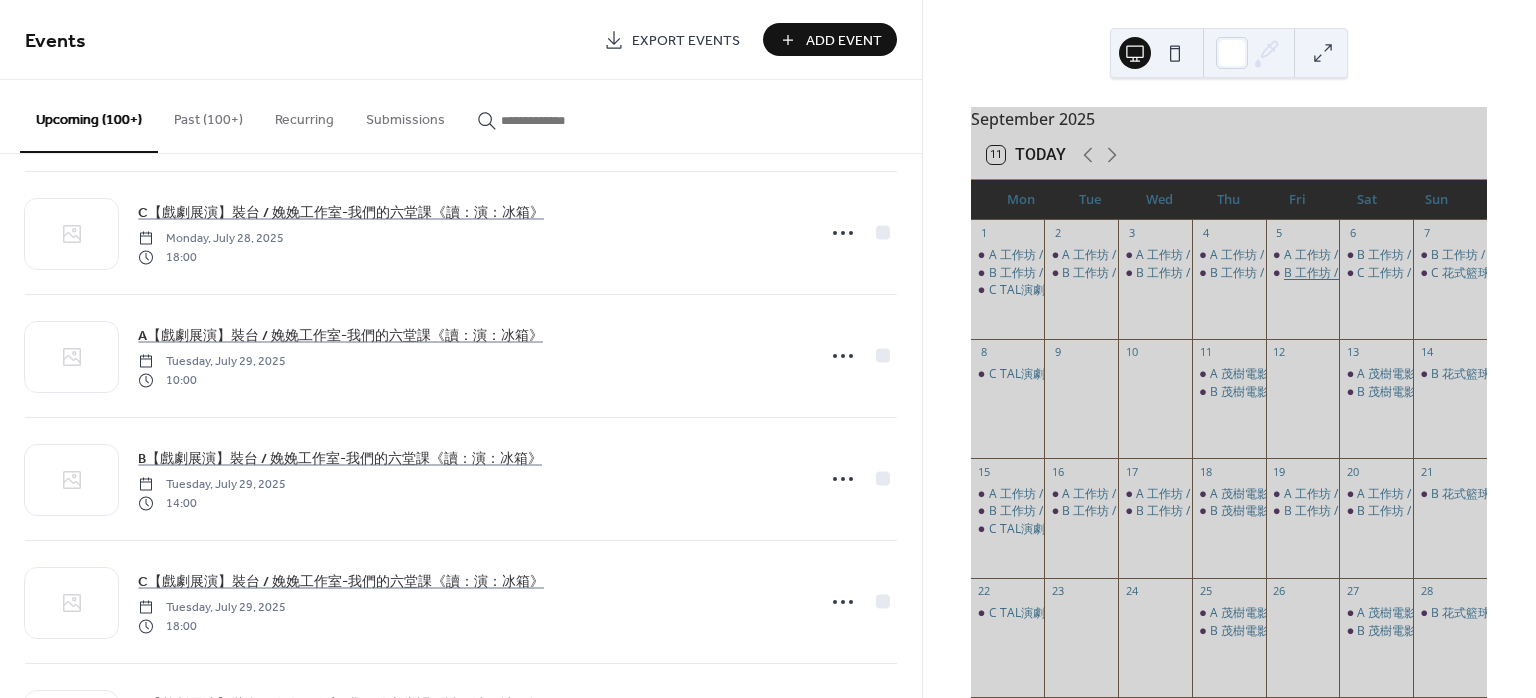 click on "B 工作坊 / [LAST]" at bounding box center (1330, 273) 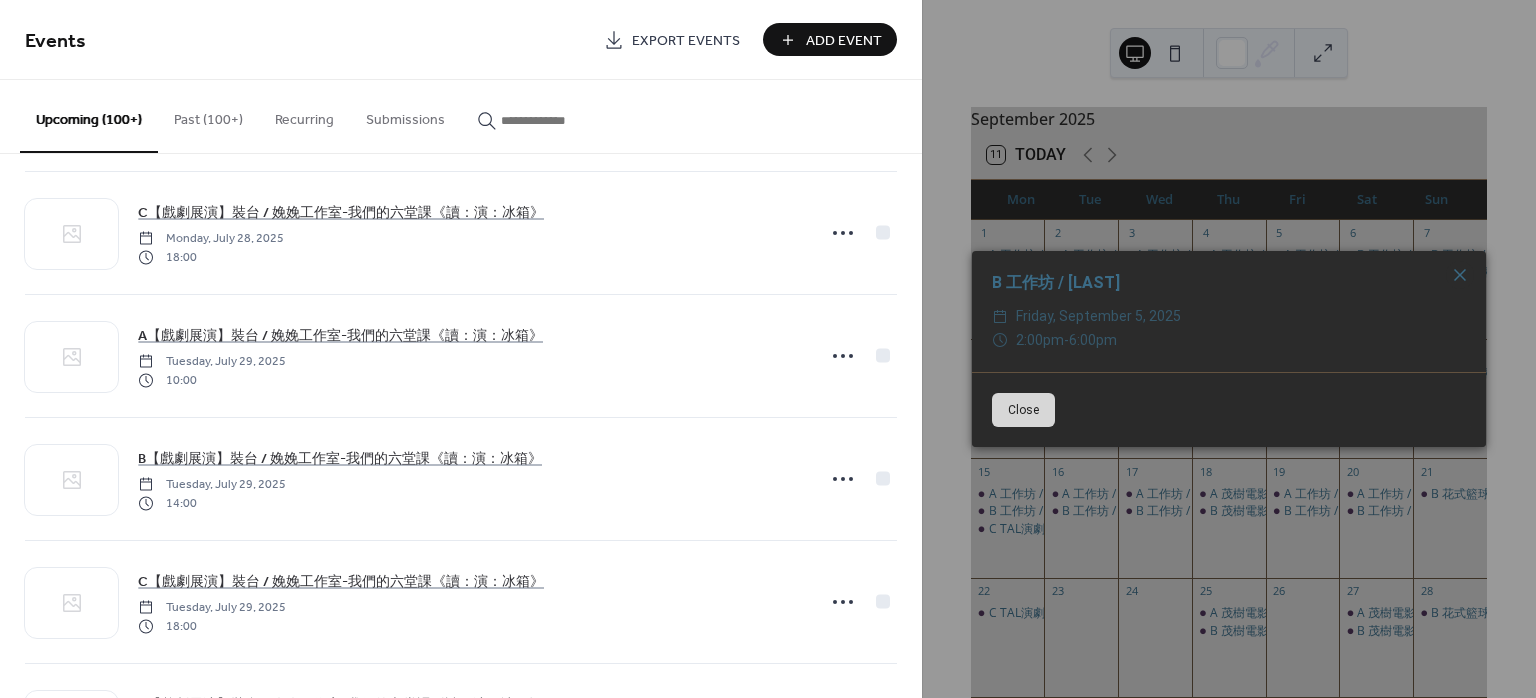 click 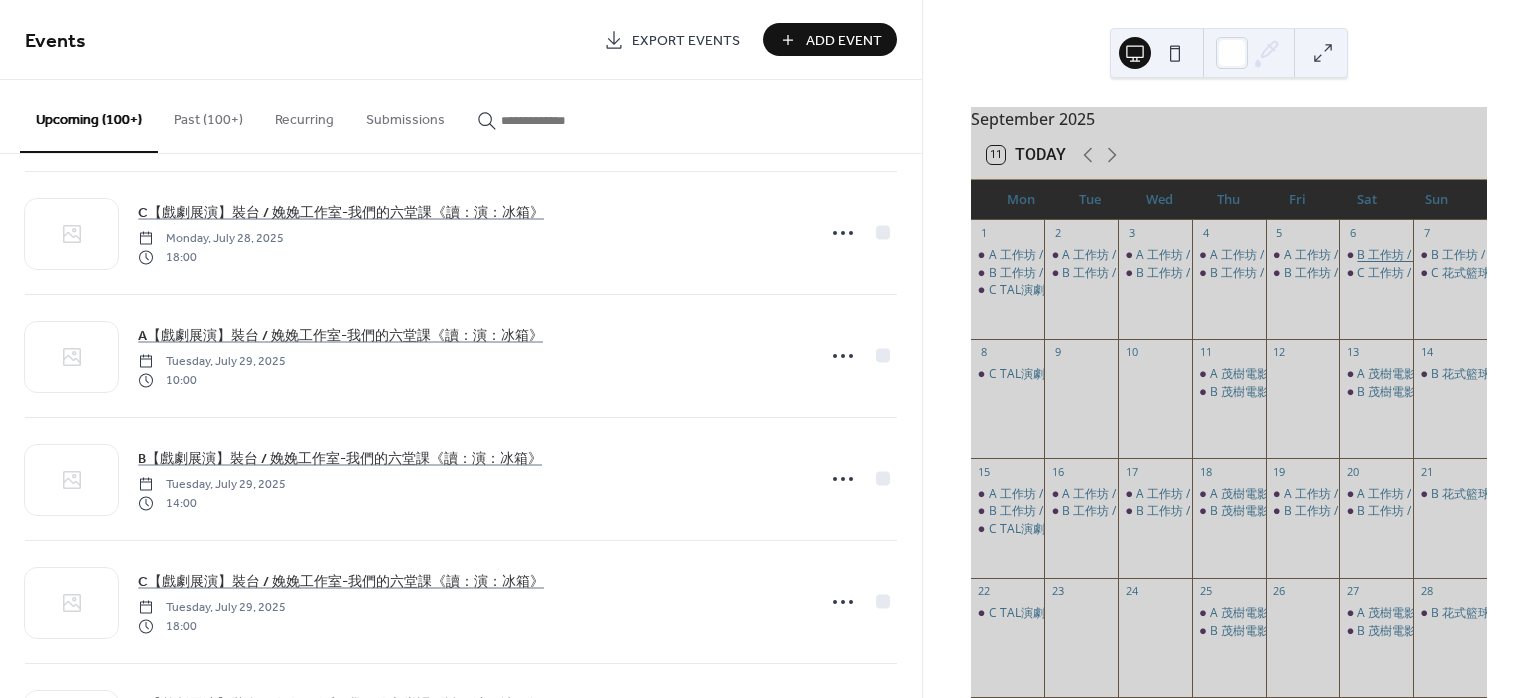 click on "B 工作坊 / 潘冠宏" at bounding box center [1403, 255] 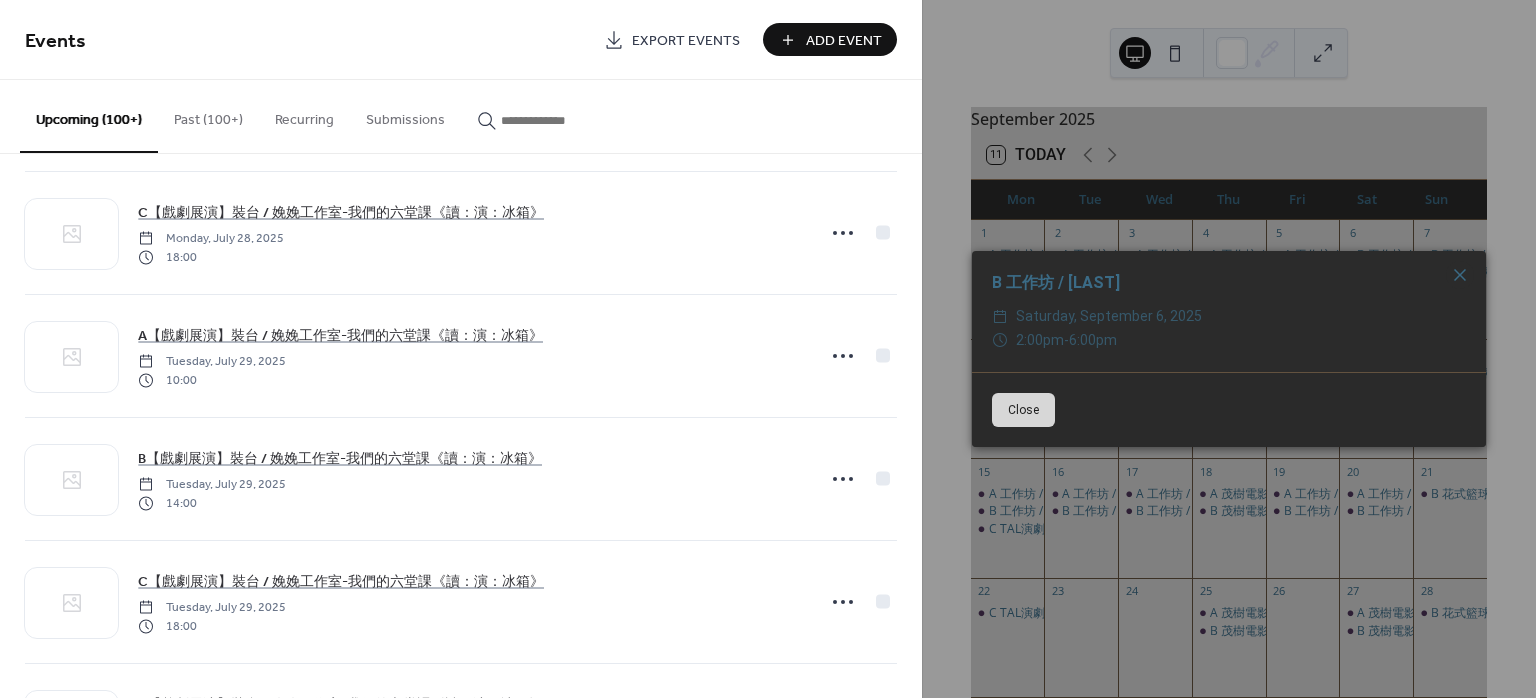 click 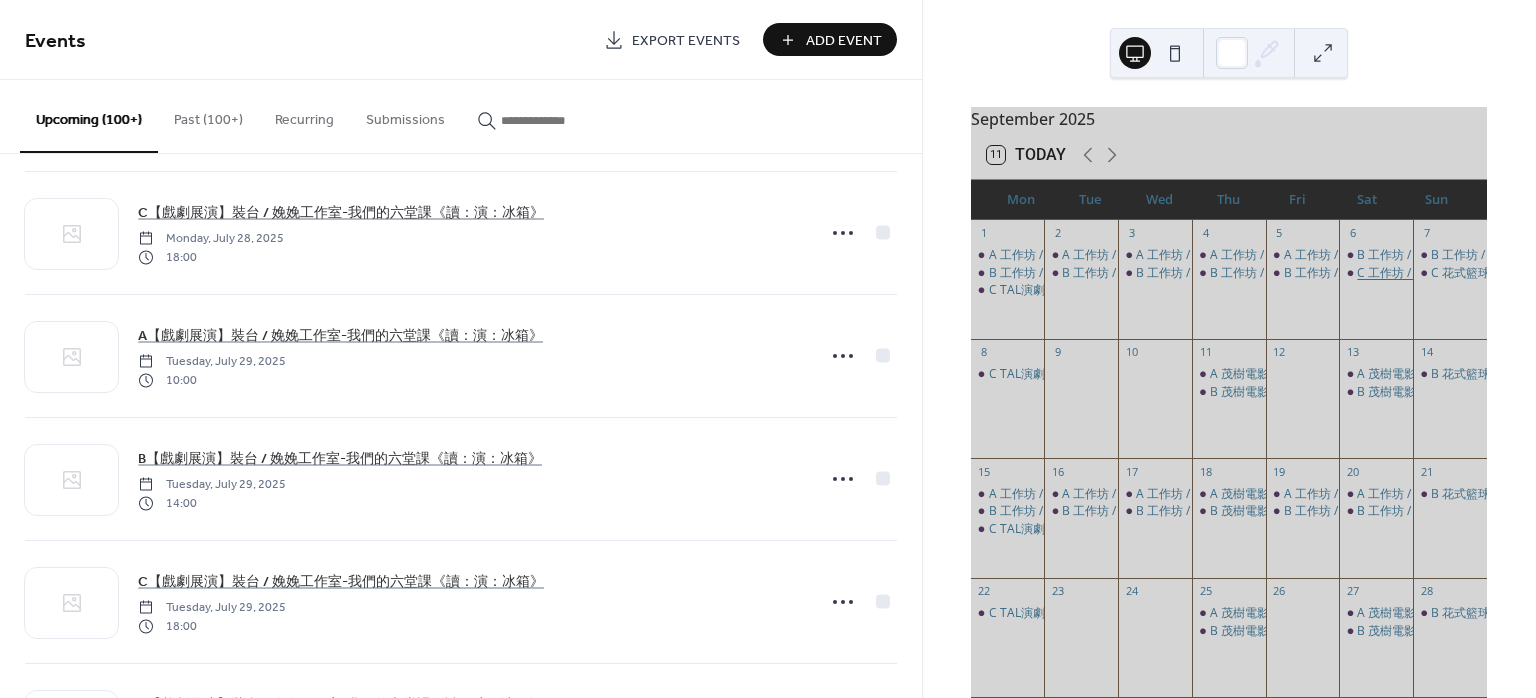 click on "C 工作坊 / 潘冠宏" at bounding box center [1403, 273] 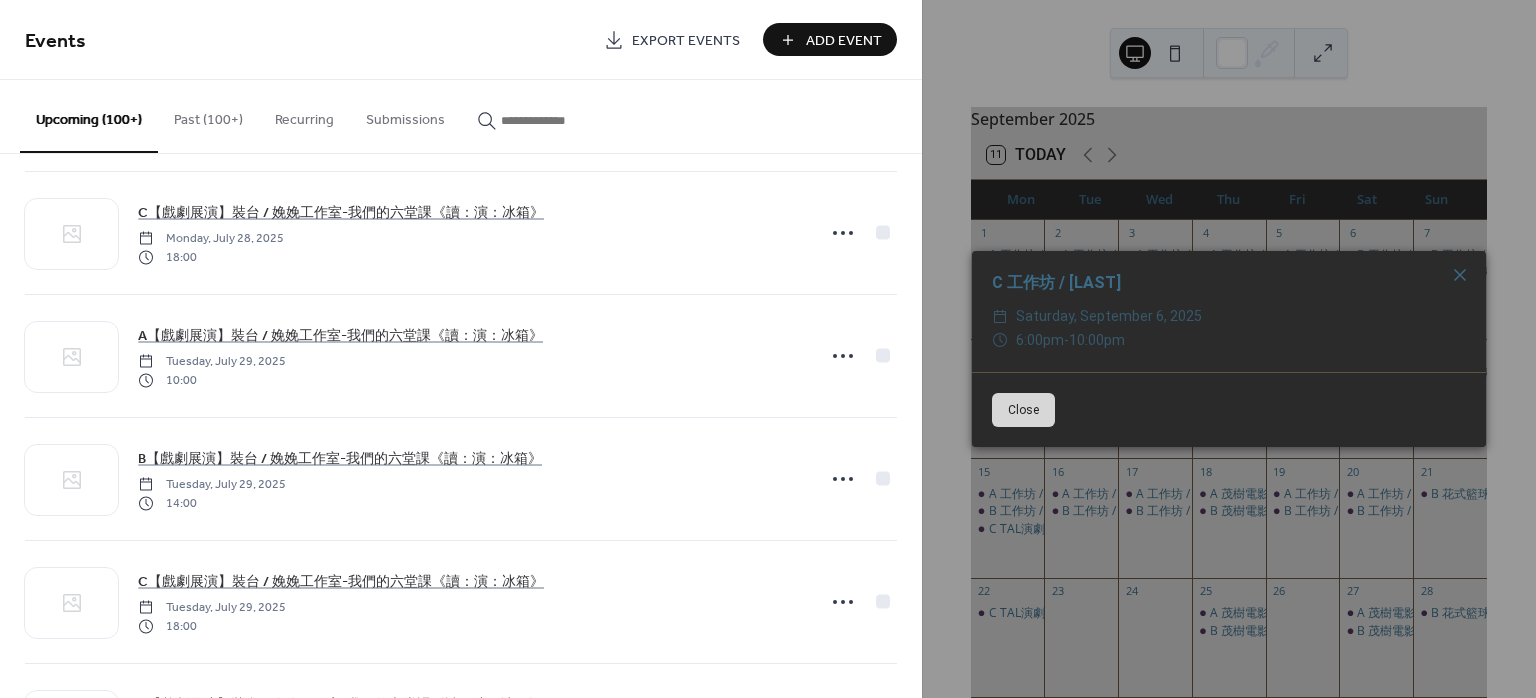 click 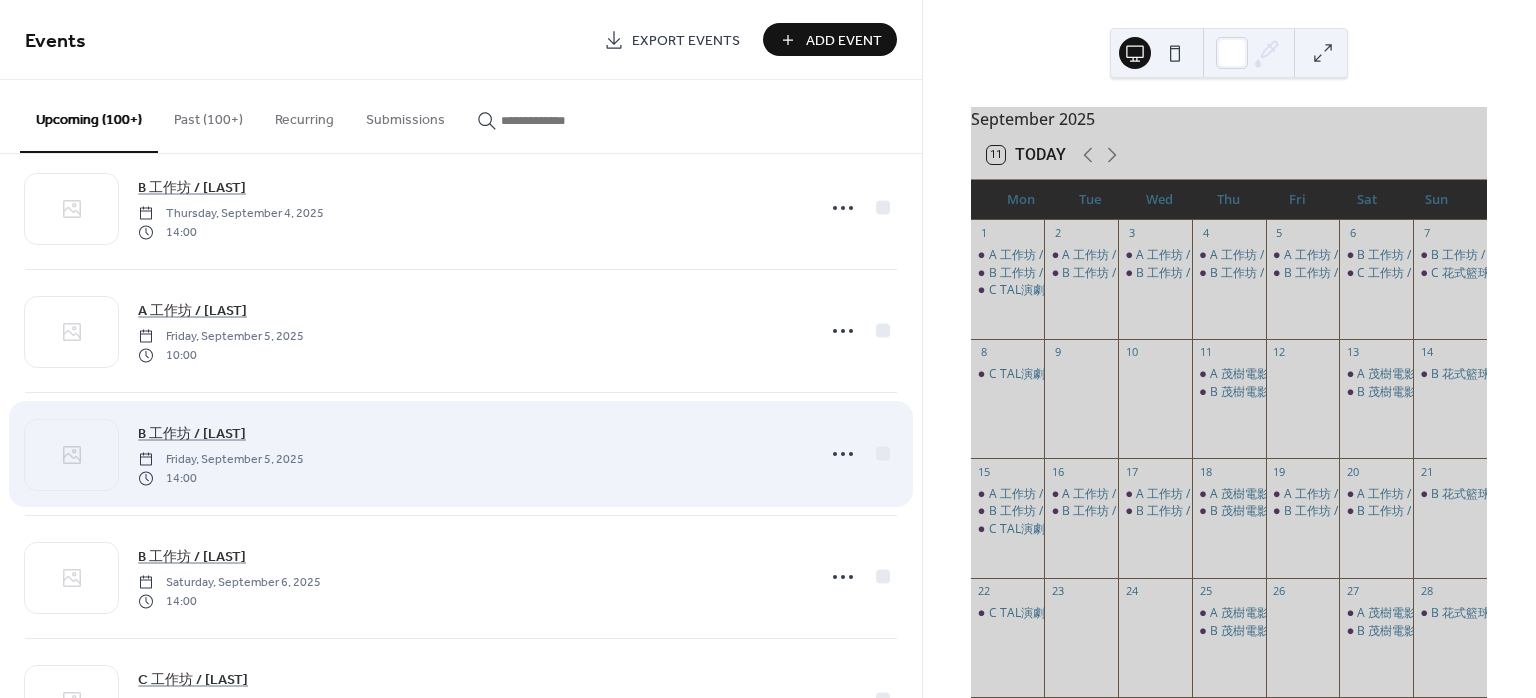 scroll, scrollTop: 10133, scrollLeft: 0, axis: vertical 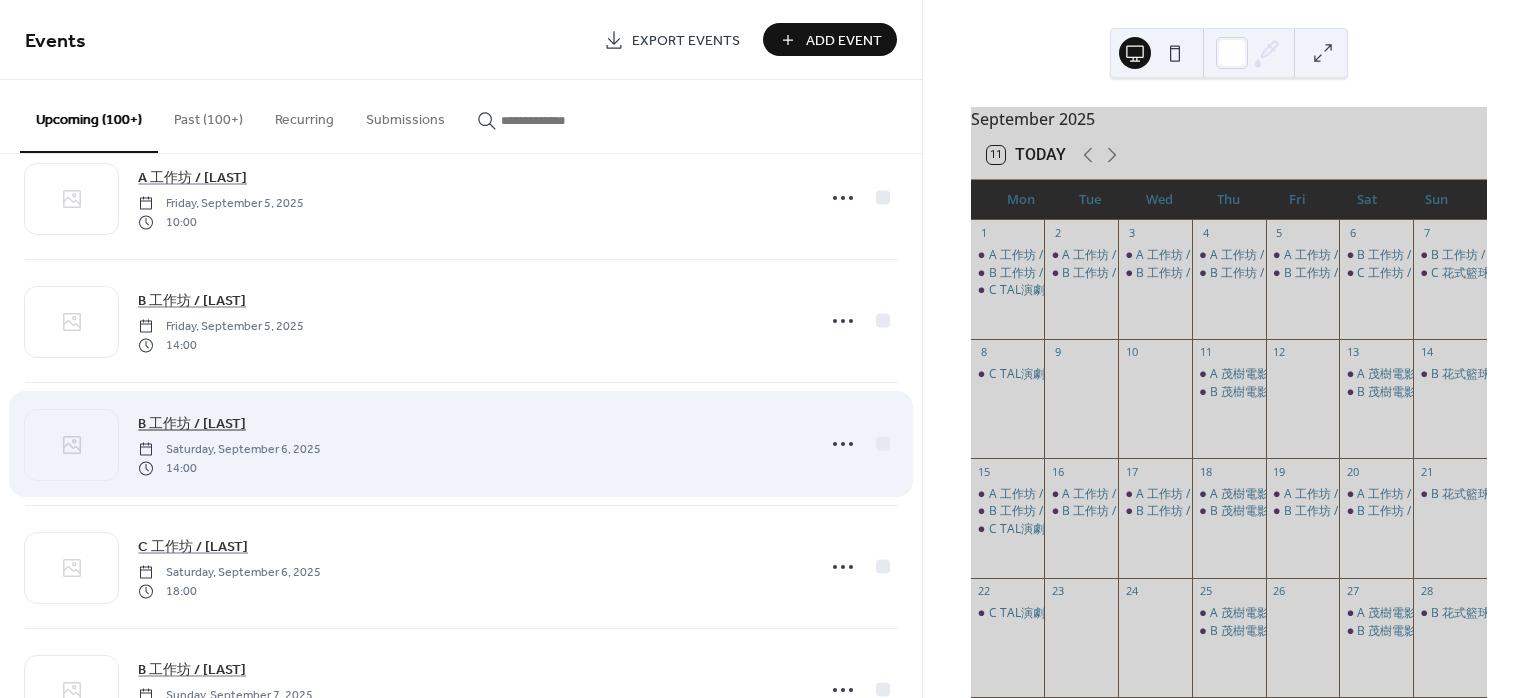click on "B 工作坊 / 潘冠宏" at bounding box center (192, 424) 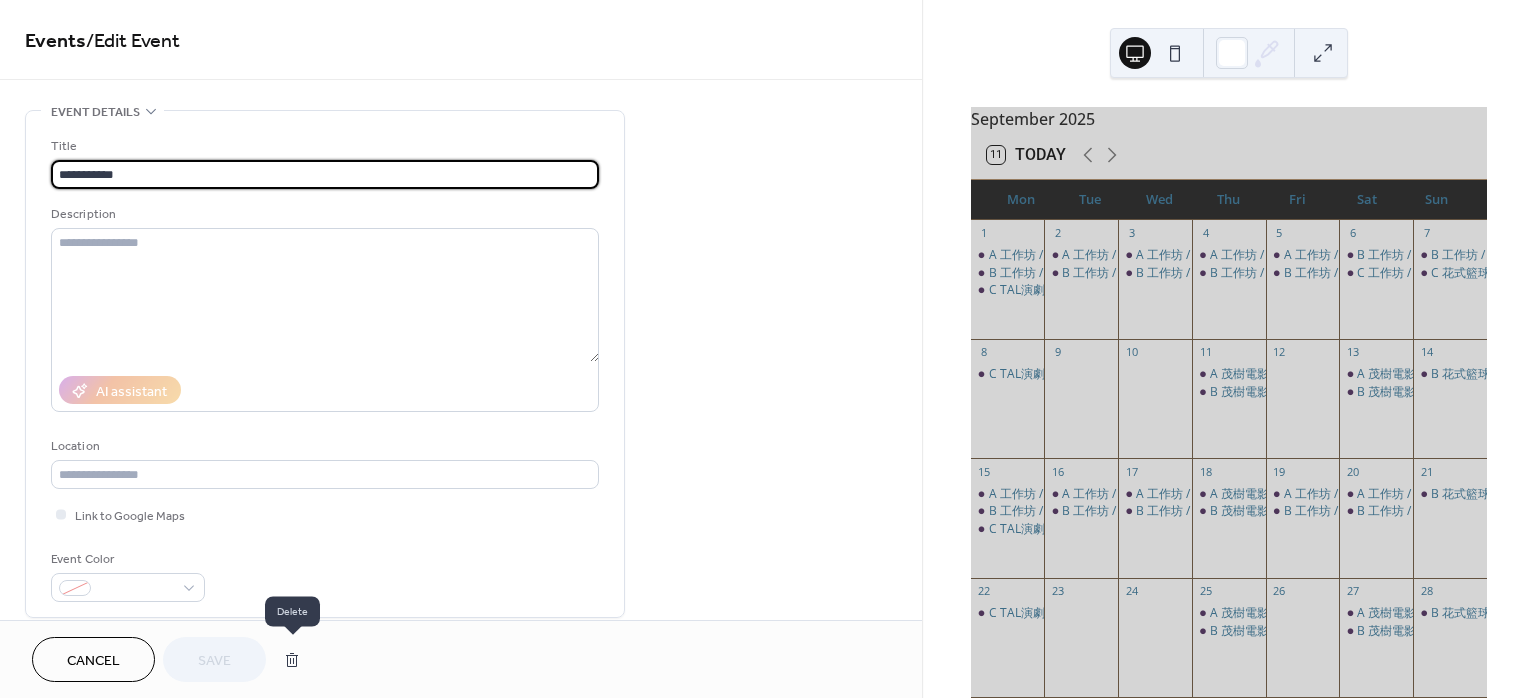 click at bounding box center [292, 660] 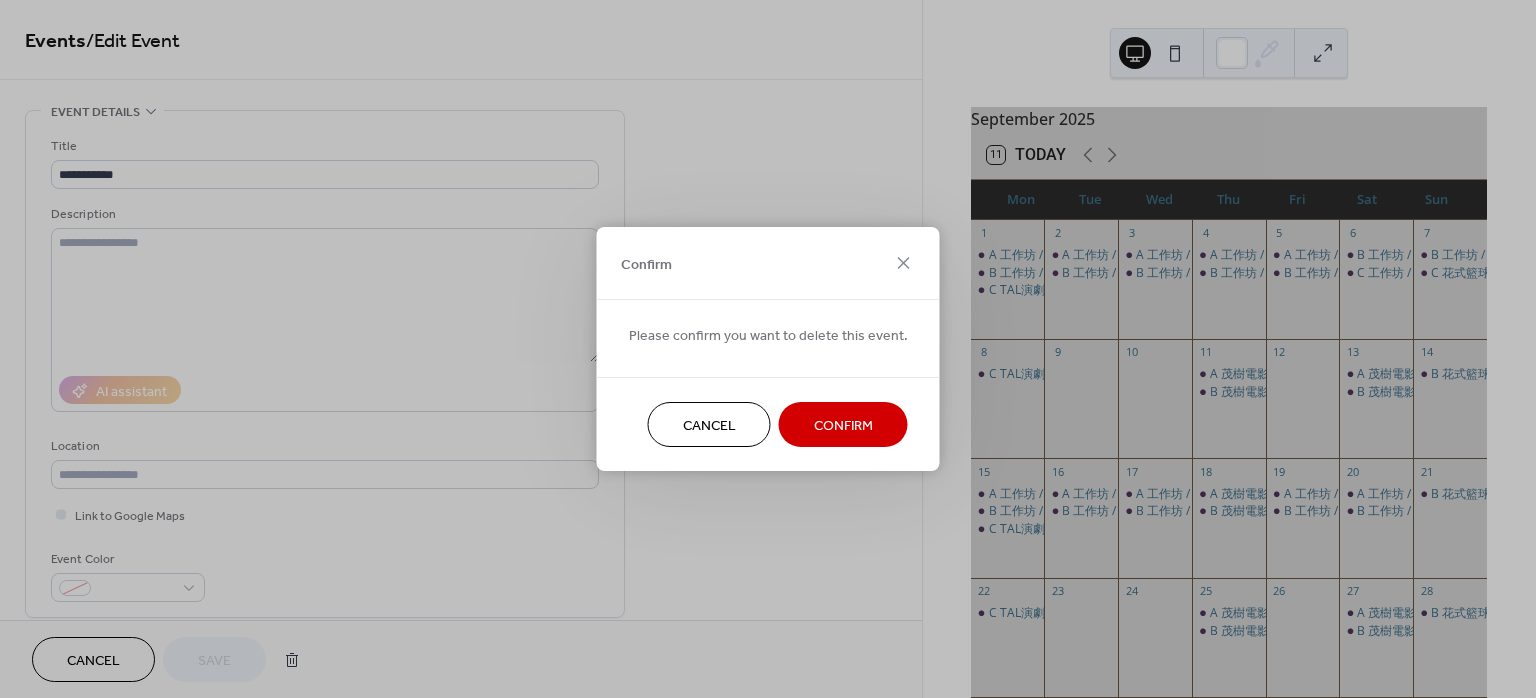 click on "Confirm" at bounding box center (843, 424) 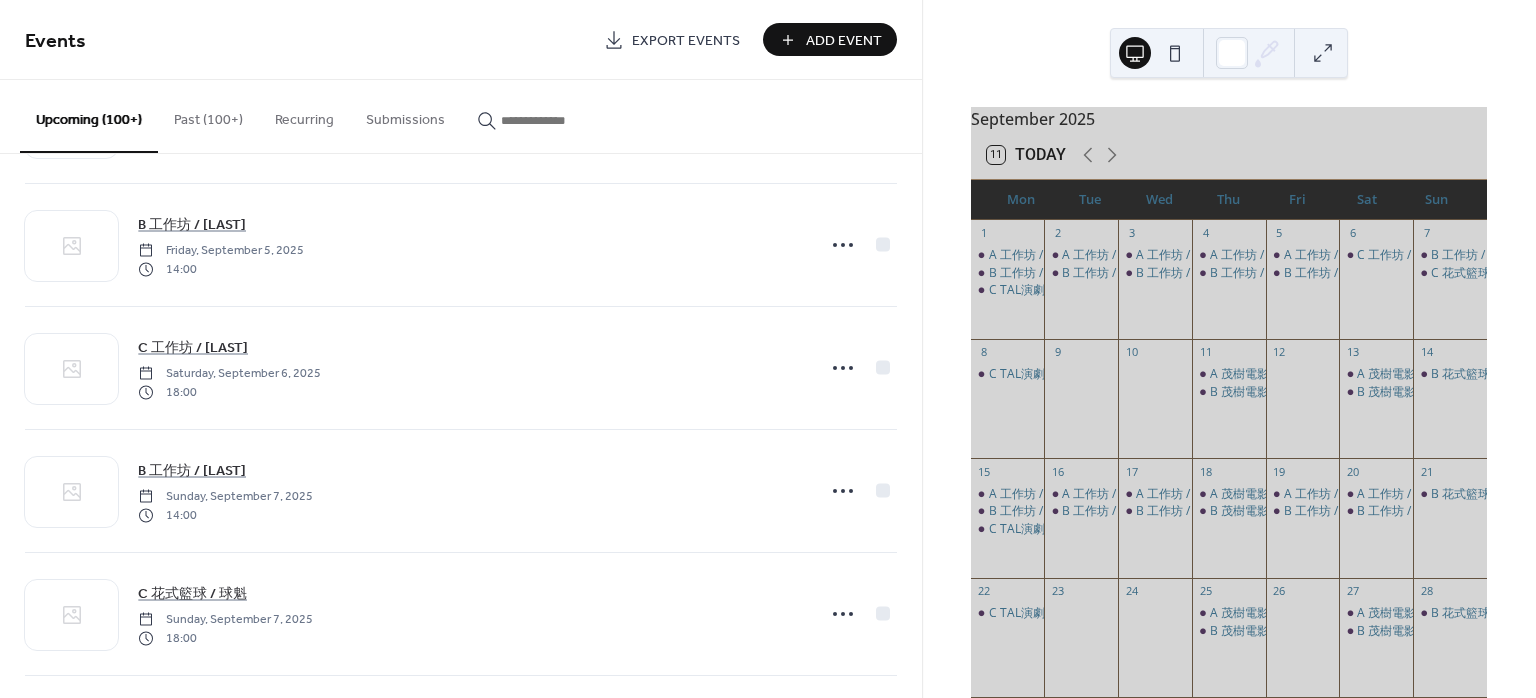 scroll, scrollTop: 10266, scrollLeft: 0, axis: vertical 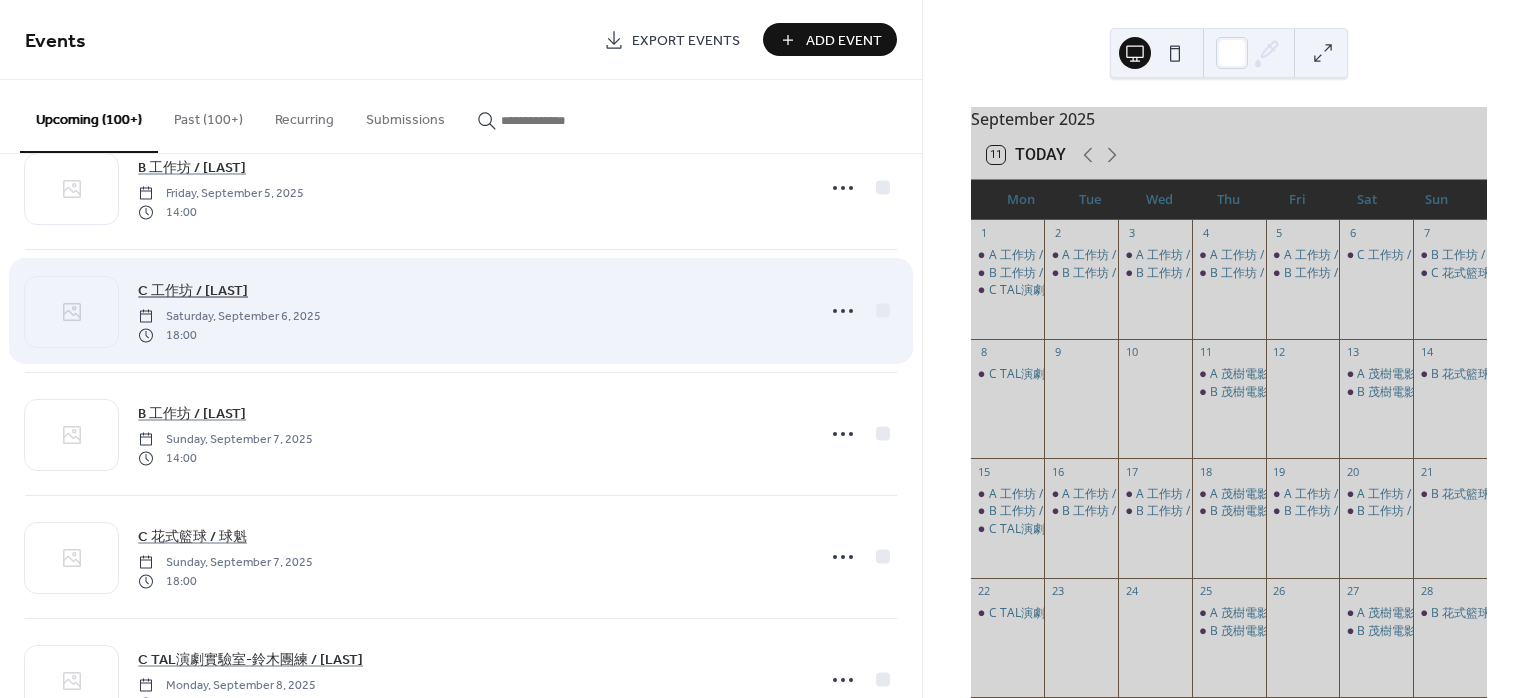 click on "C 工作坊 / 潘冠宏" at bounding box center [193, 291] 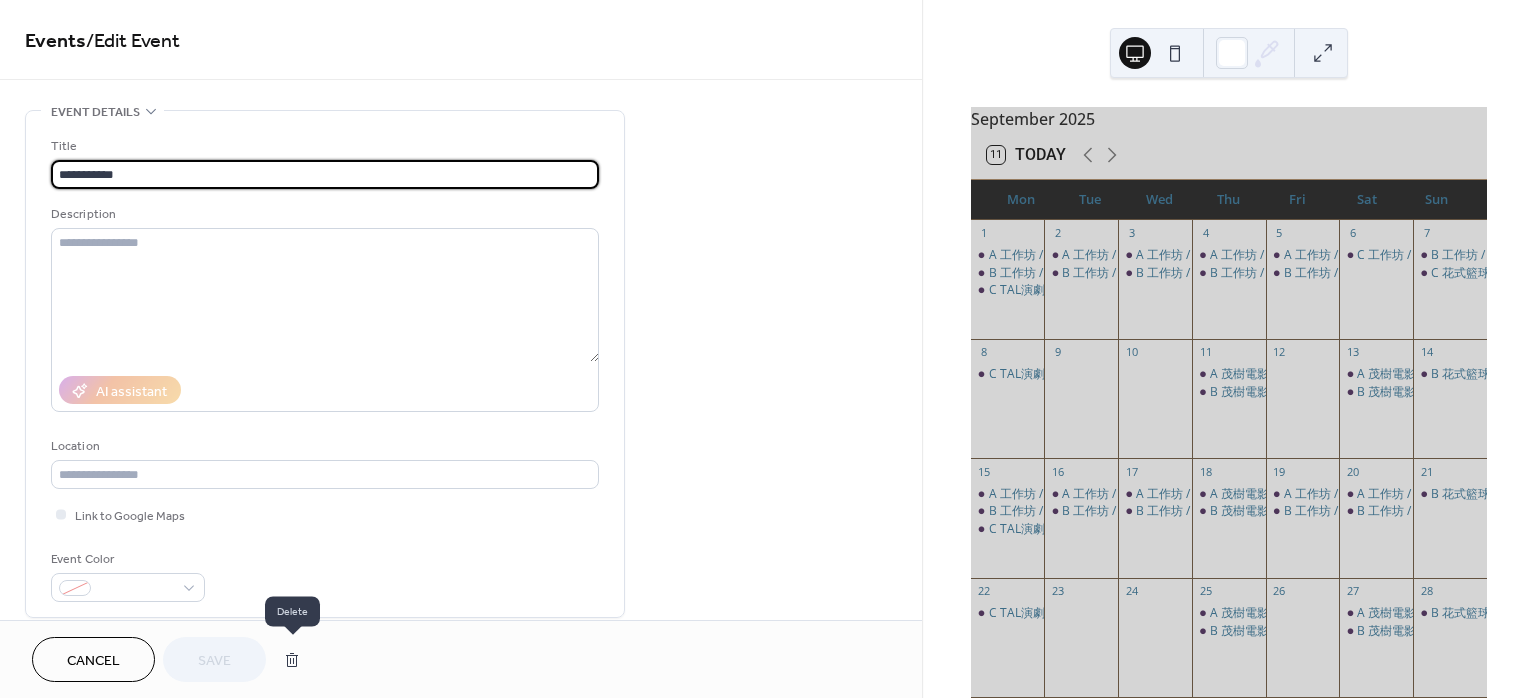 click at bounding box center (292, 660) 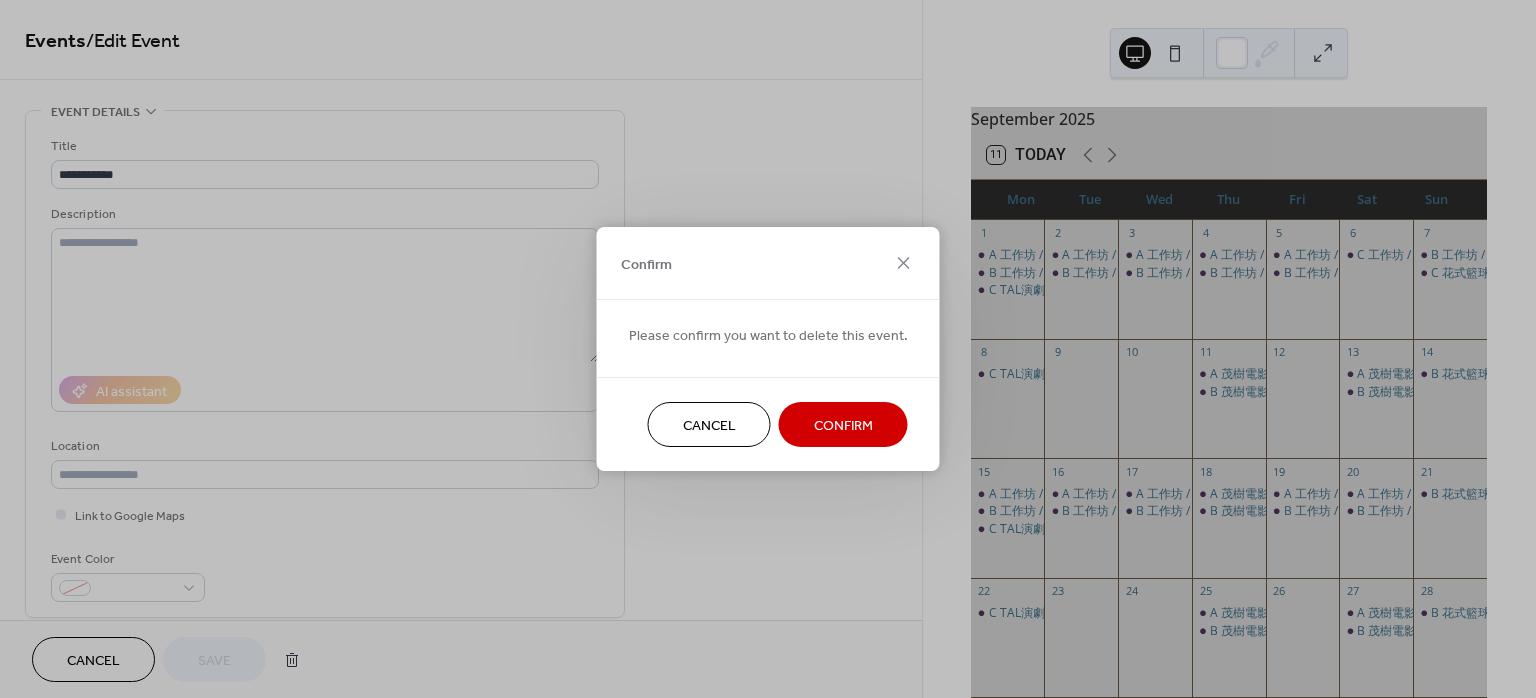 click on "Confirm" at bounding box center [843, 424] 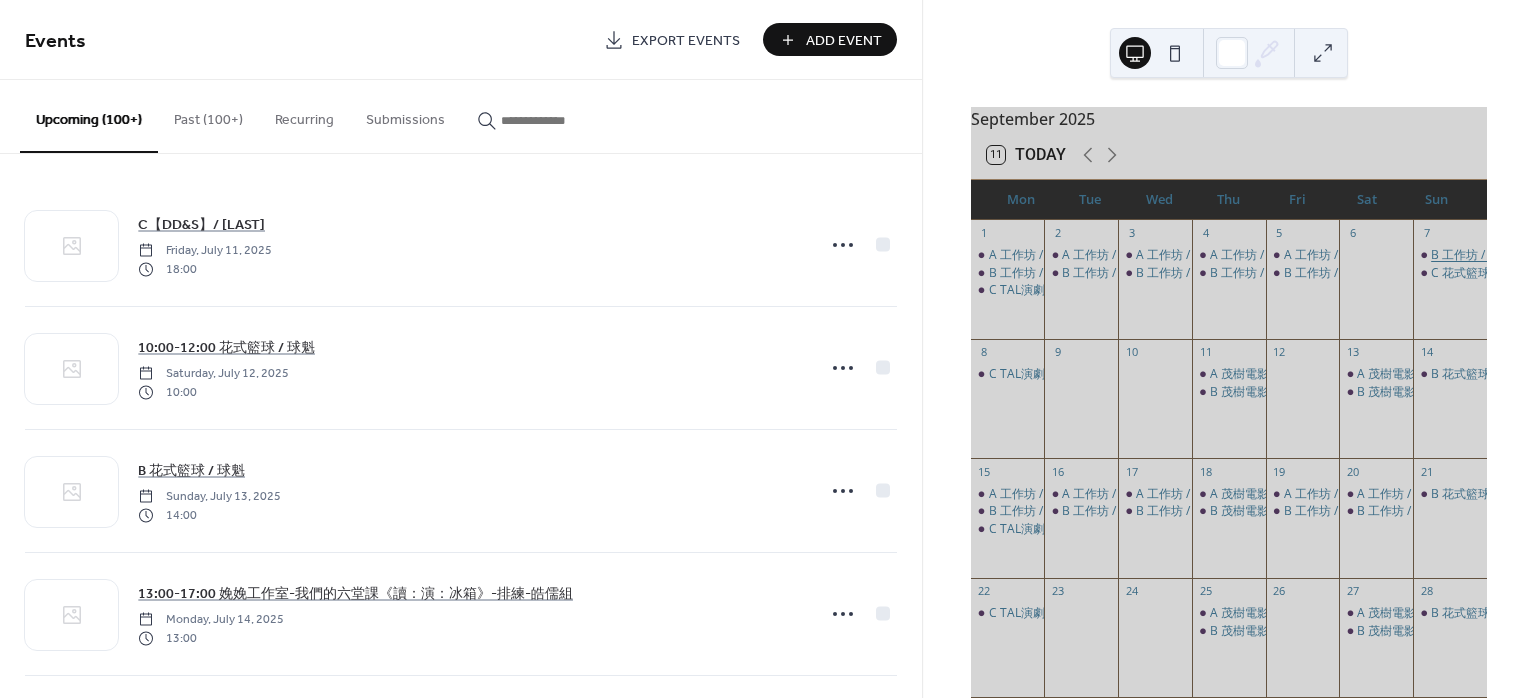 click on "B 工作坊 / 潘冠宏" at bounding box center (1477, 255) 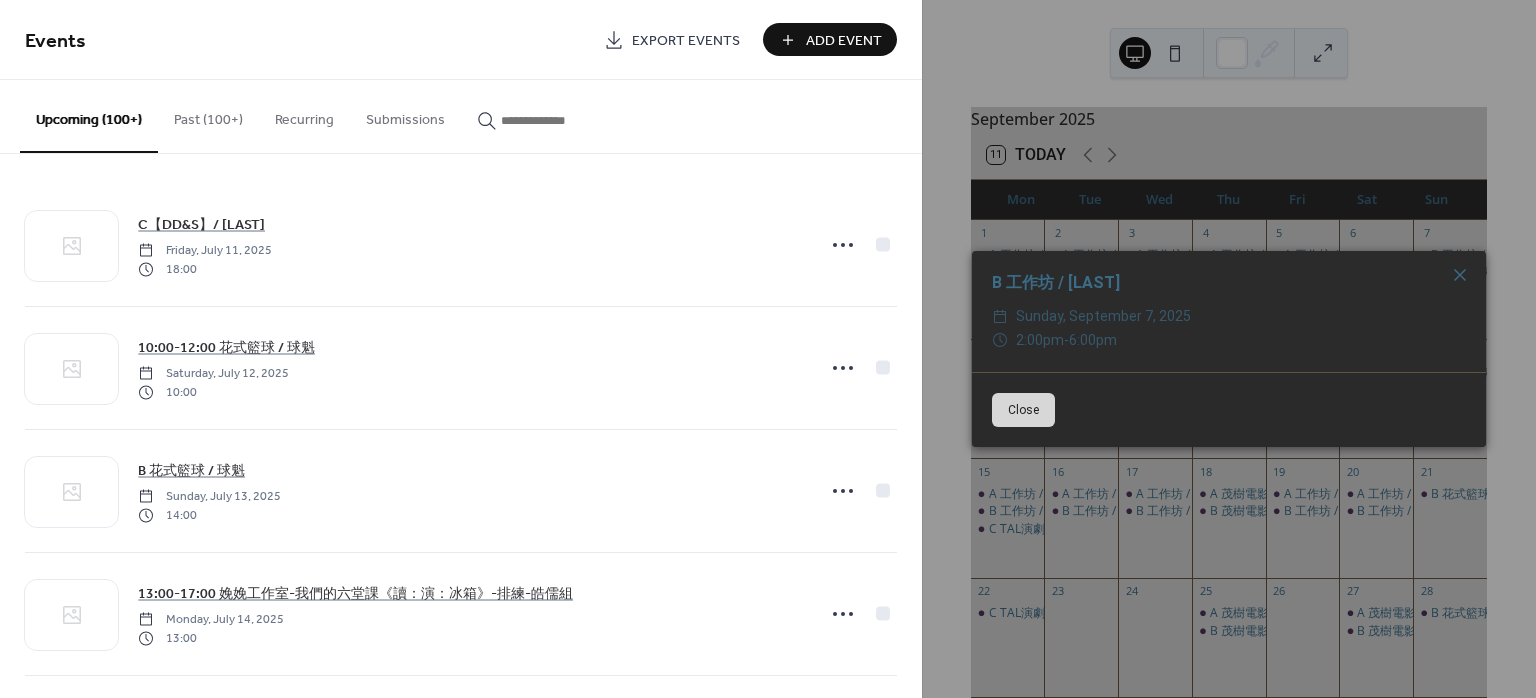 click 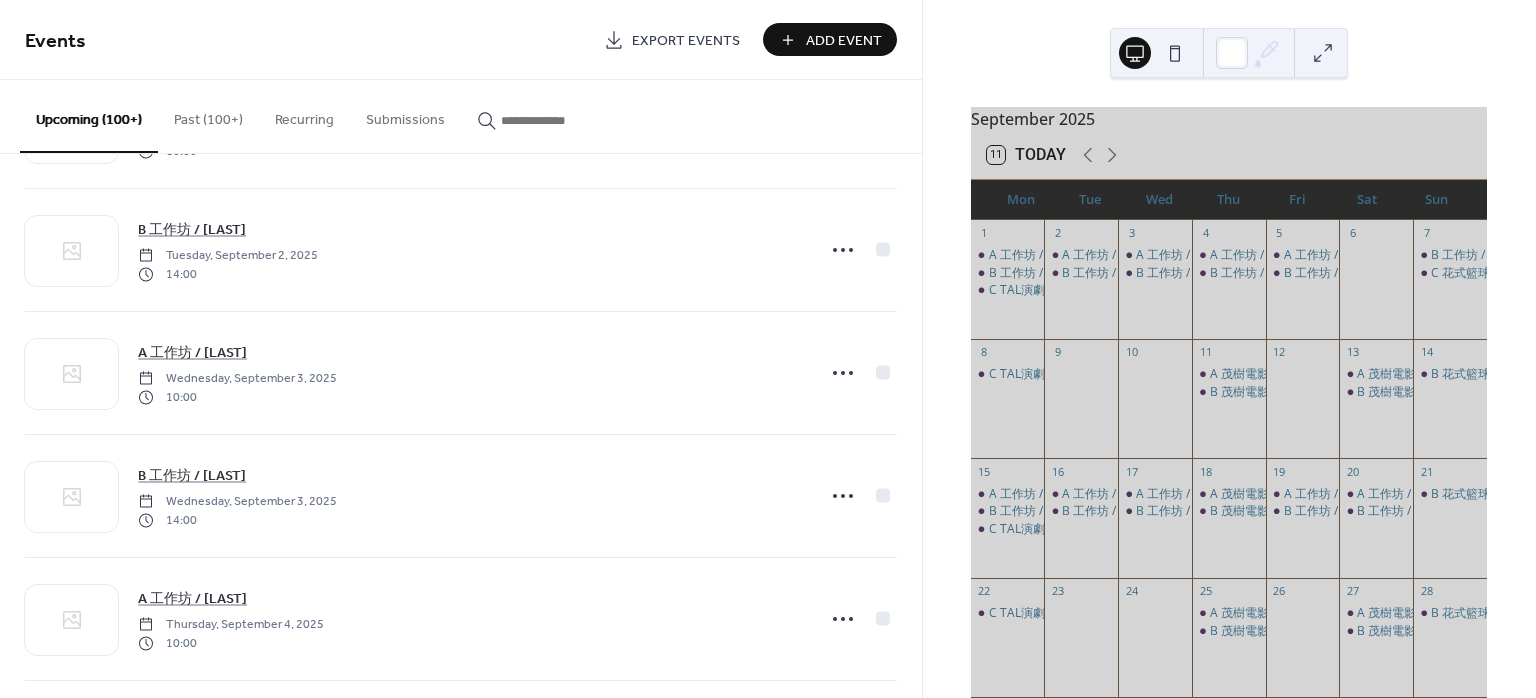 scroll, scrollTop: 10000, scrollLeft: 0, axis: vertical 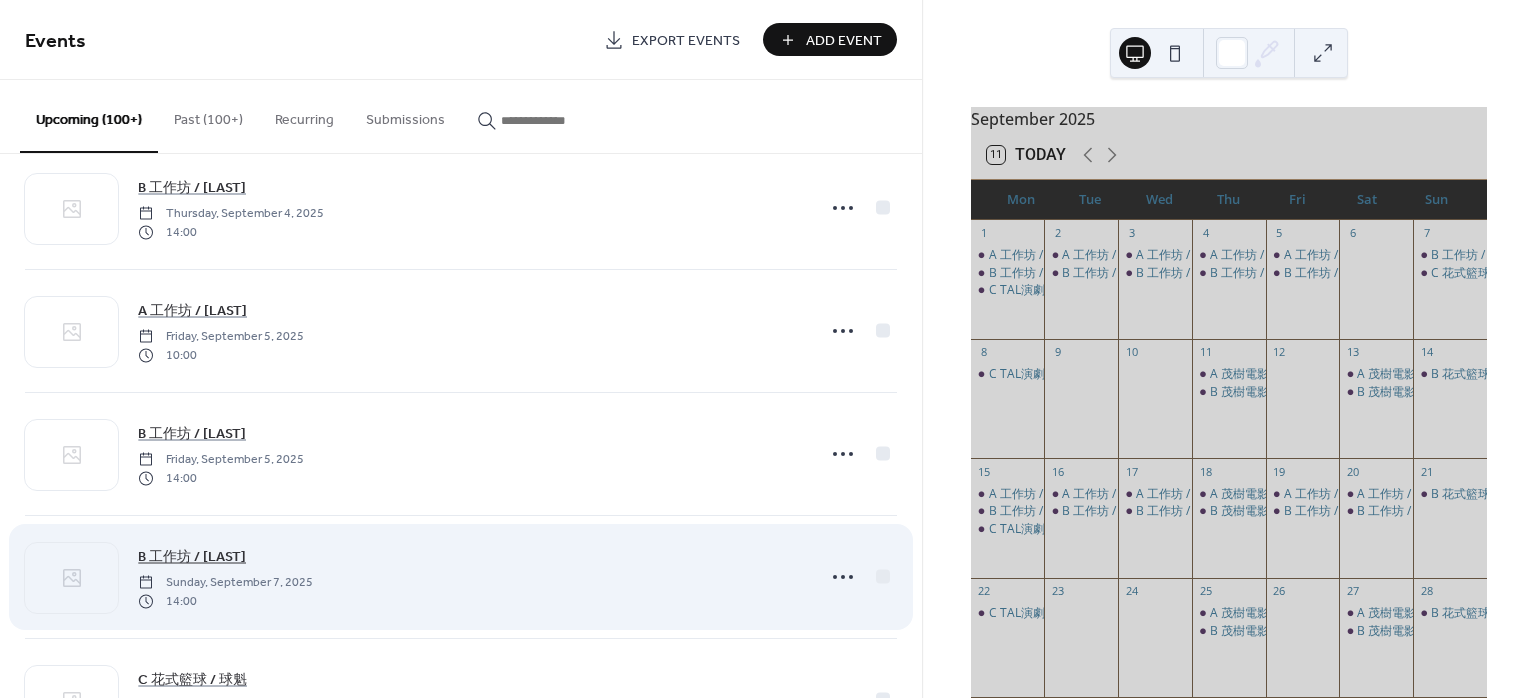 click on "B 工作坊 / 潘冠宏" at bounding box center (192, 557) 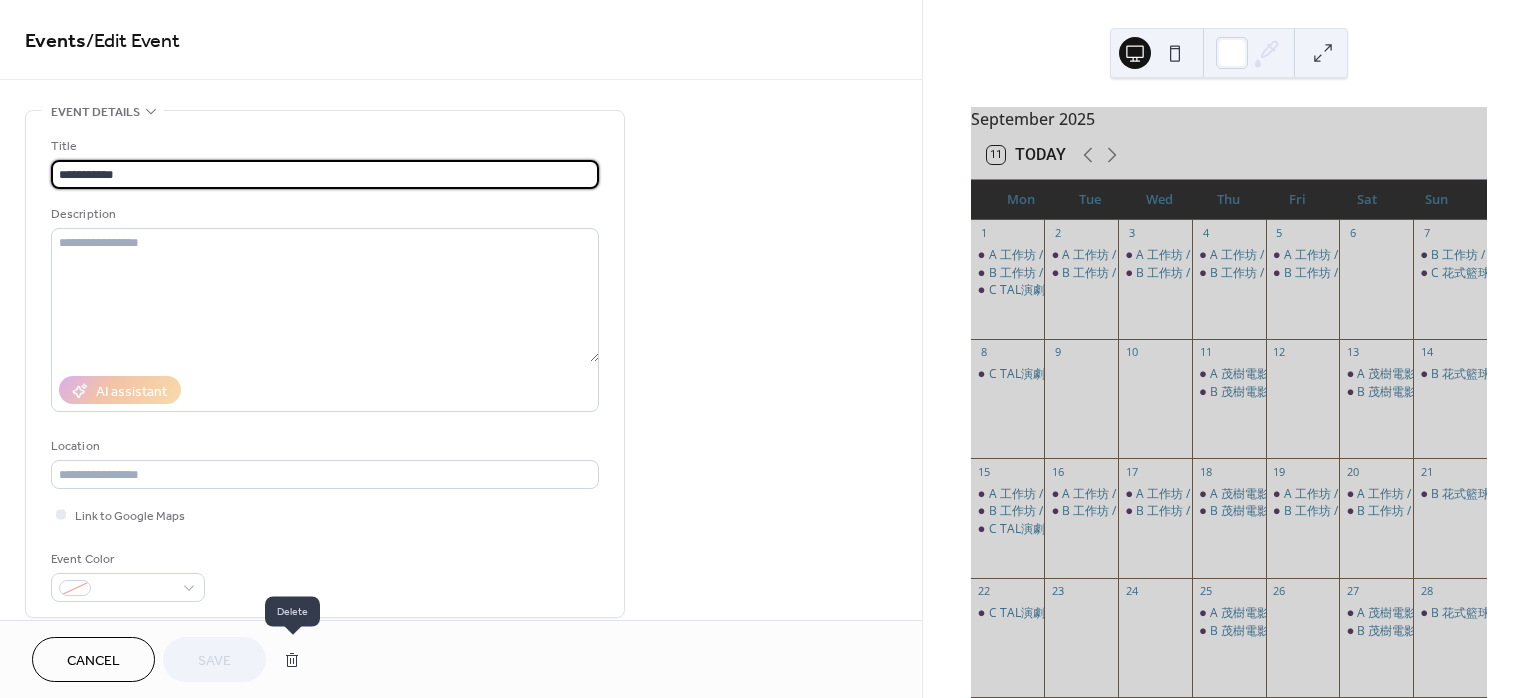 click at bounding box center [292, 660] 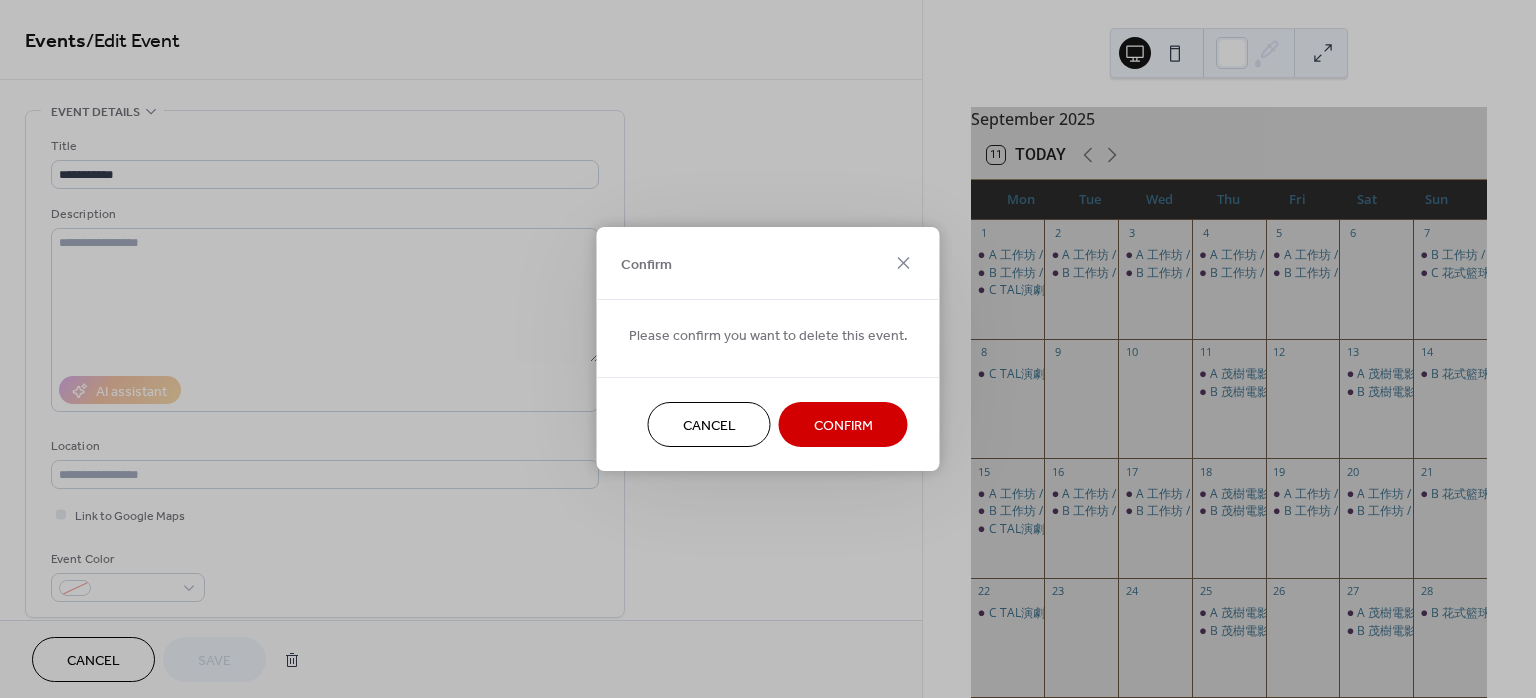 click on "Confirm" at bounding box center (843, 426) 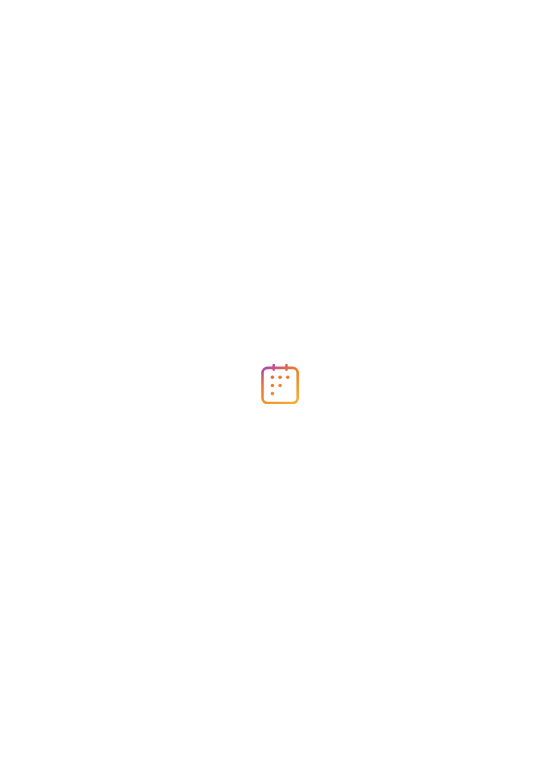 scroll, scrollTop: 0, scrollLeft: 0, axis: both 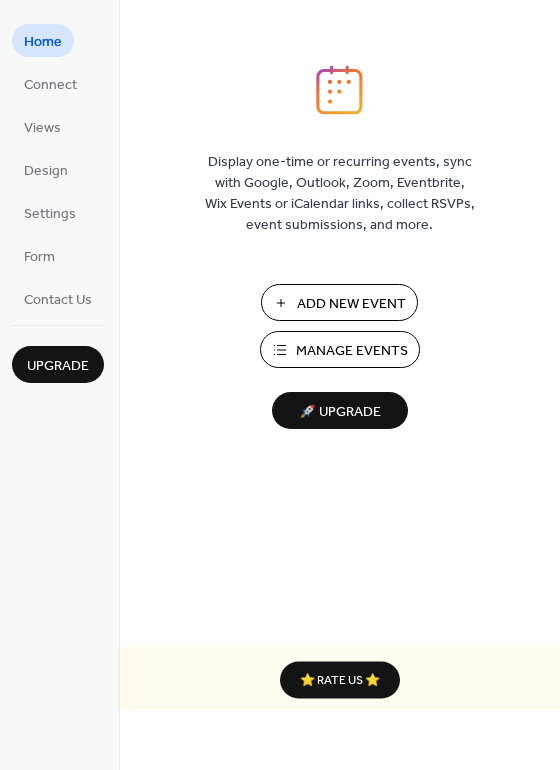 click on "Manage Events" at bounding box center (340, 349) 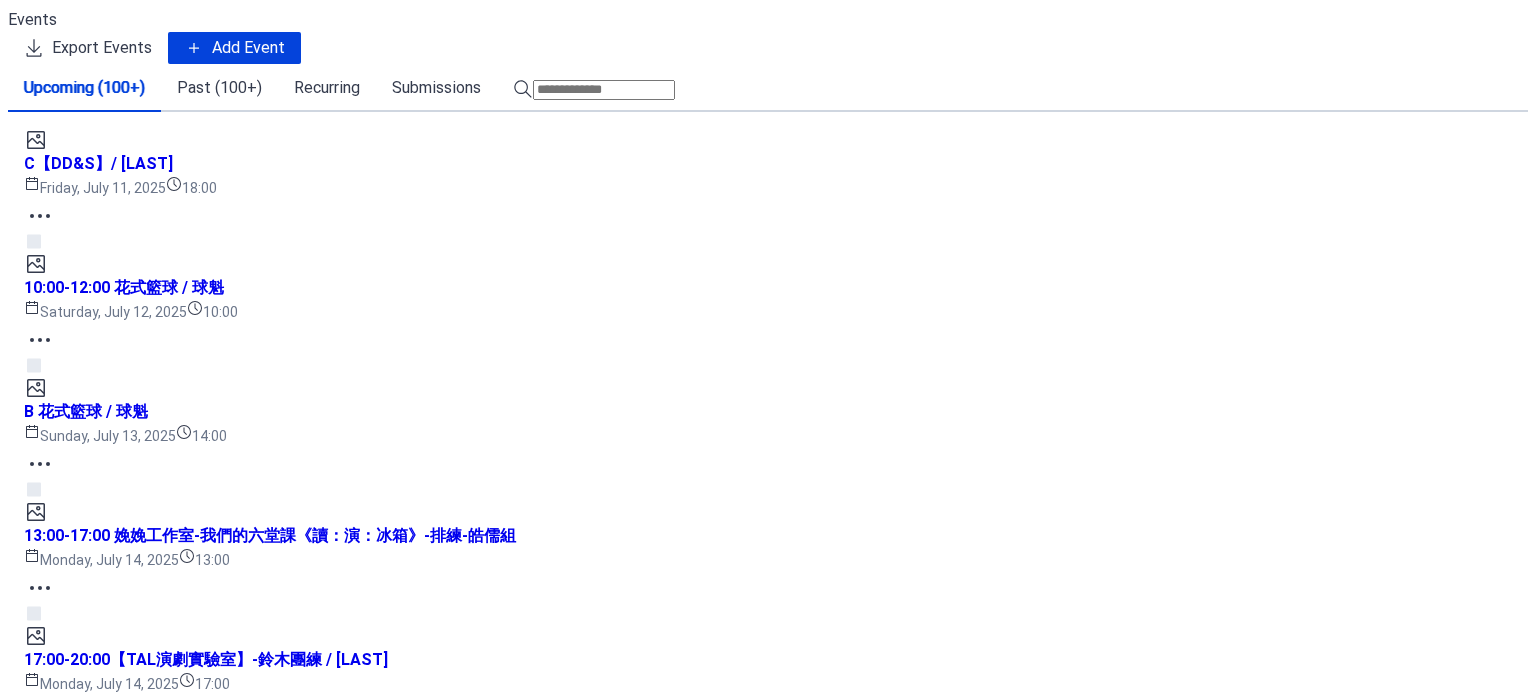 scroll, scrollTop: 0, scrollLeft: 0, axis: both 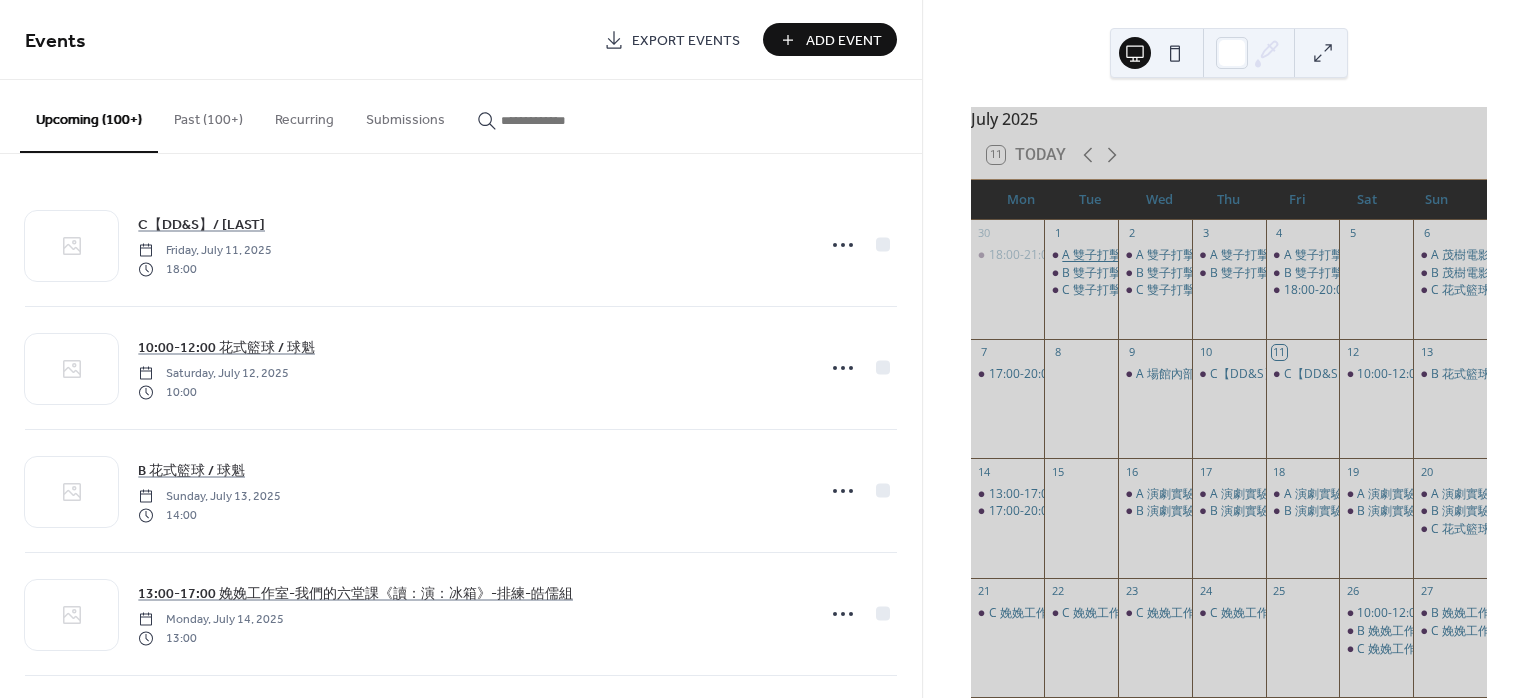 click 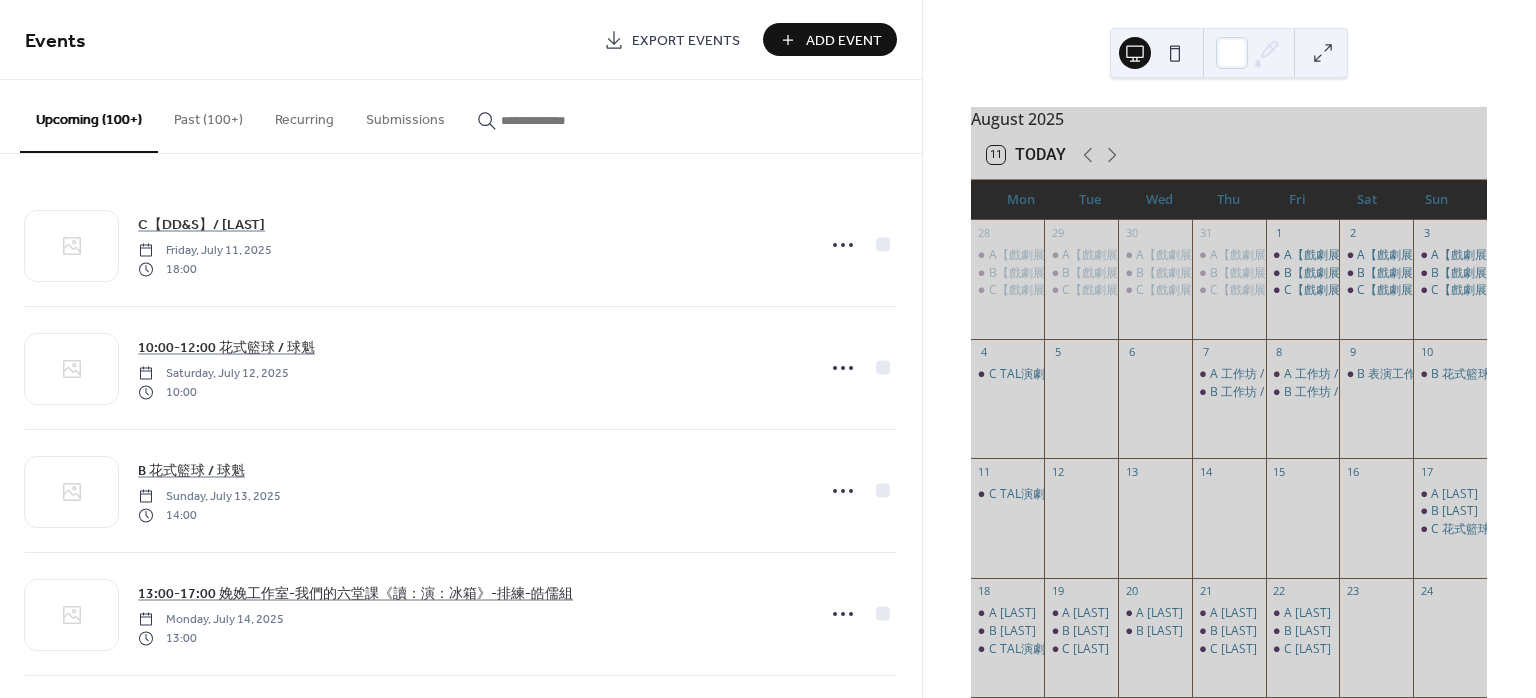 click 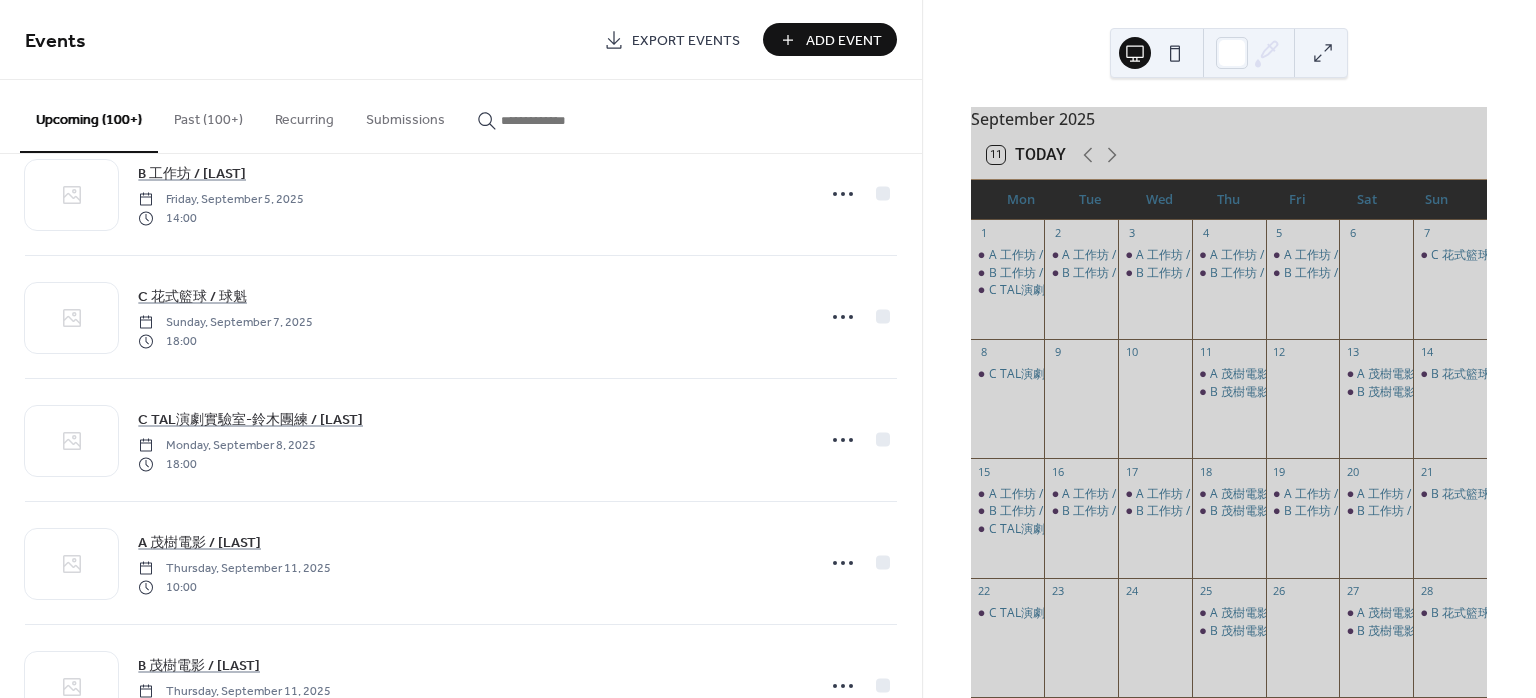 scroll, scrollTop: 10266, scrollLeft: 0, axis: vertical 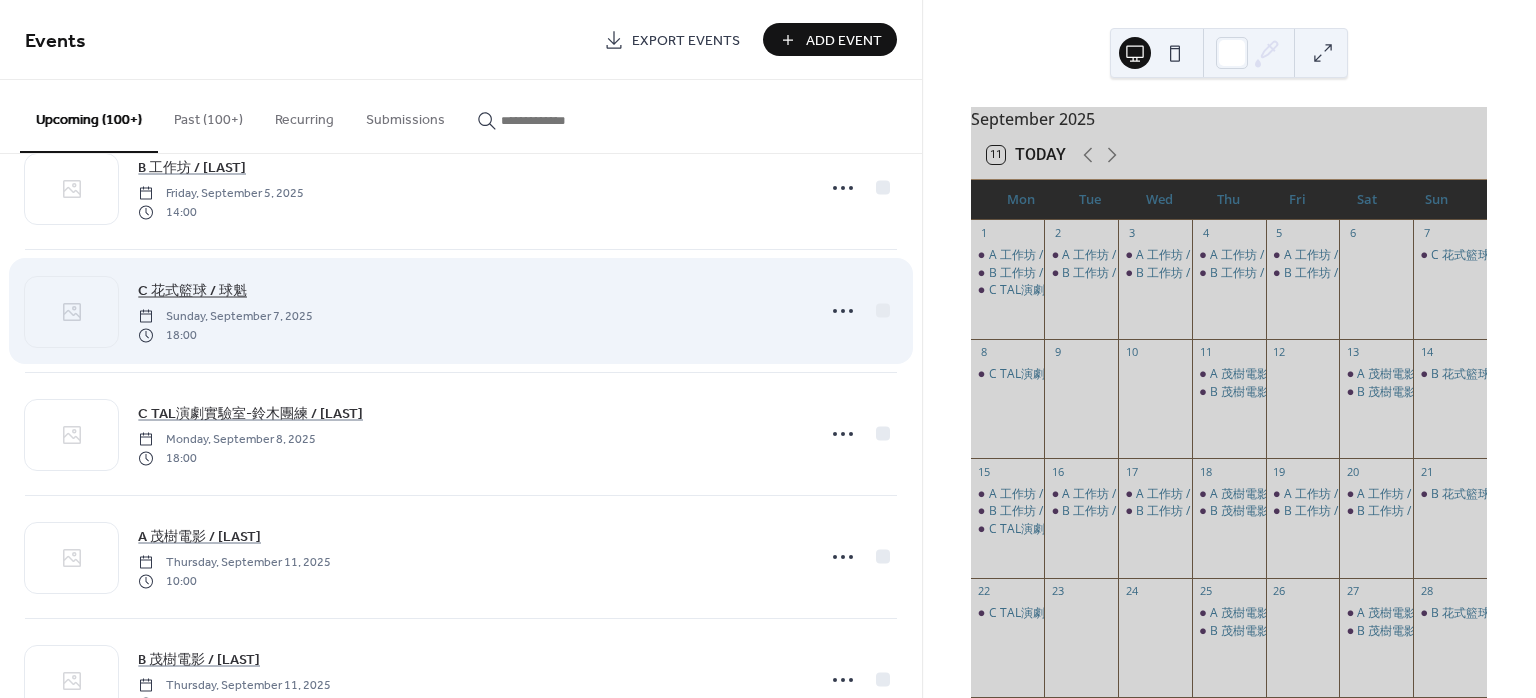 click on "C 花式籃球 / 球魁" at bounding box center (192, 291) 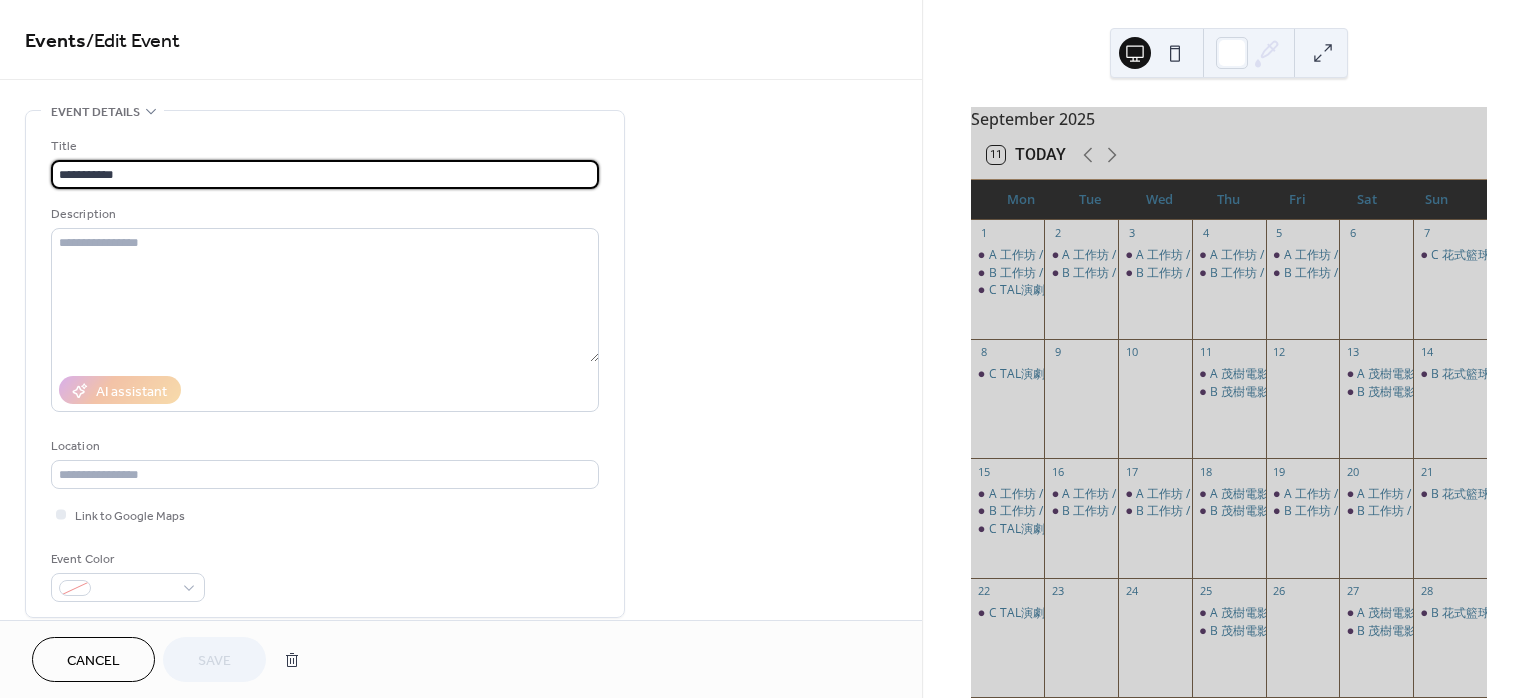 click on "**********" at bounding box center (325, 174) 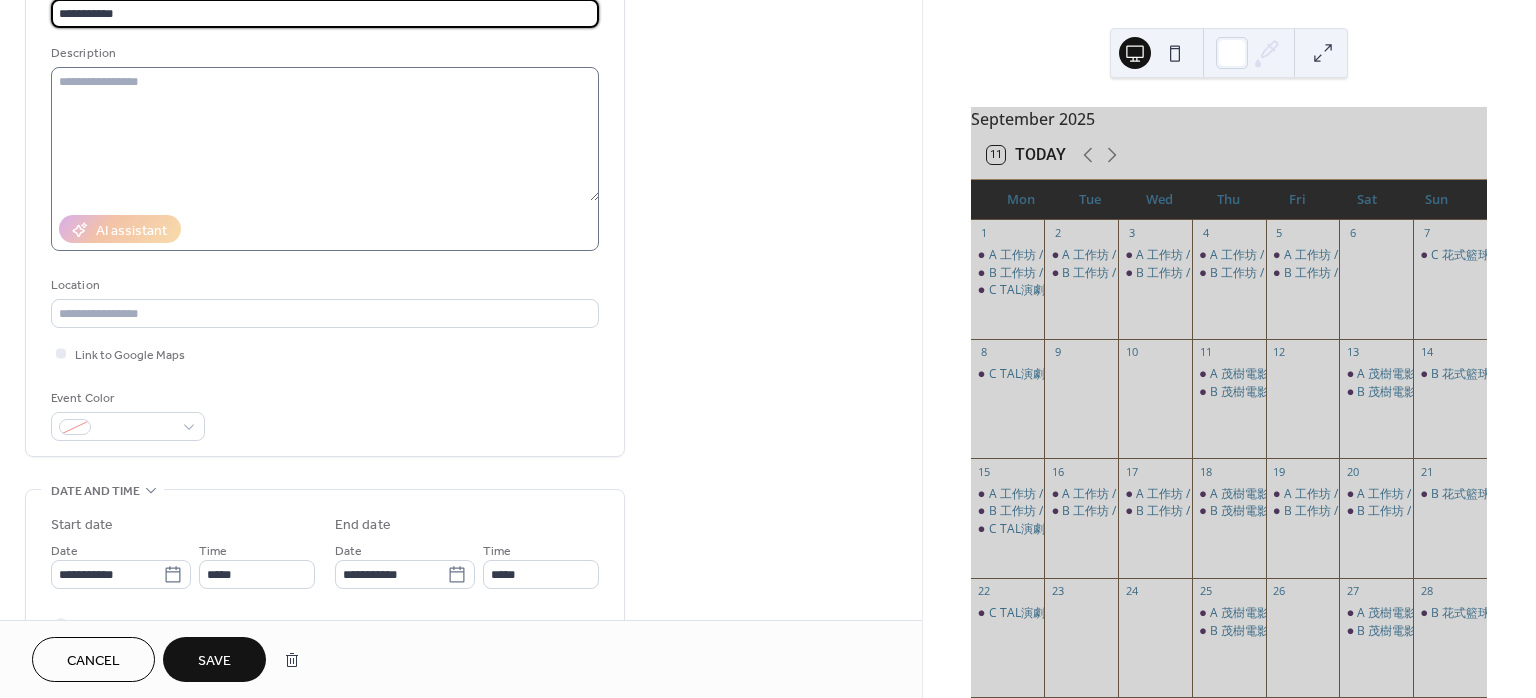 scroll, scrollTop: 266, scrollLeft: 0, axis: vertical 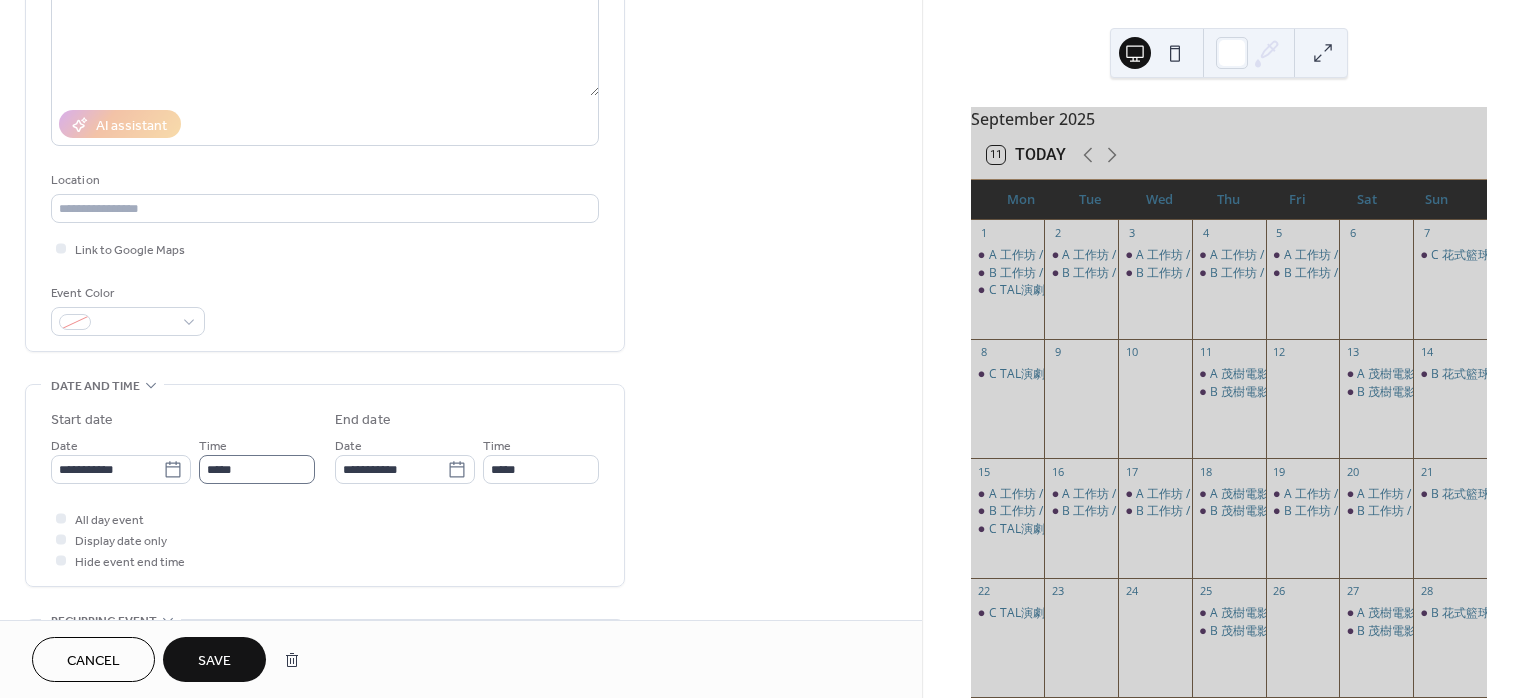 type on "**********" 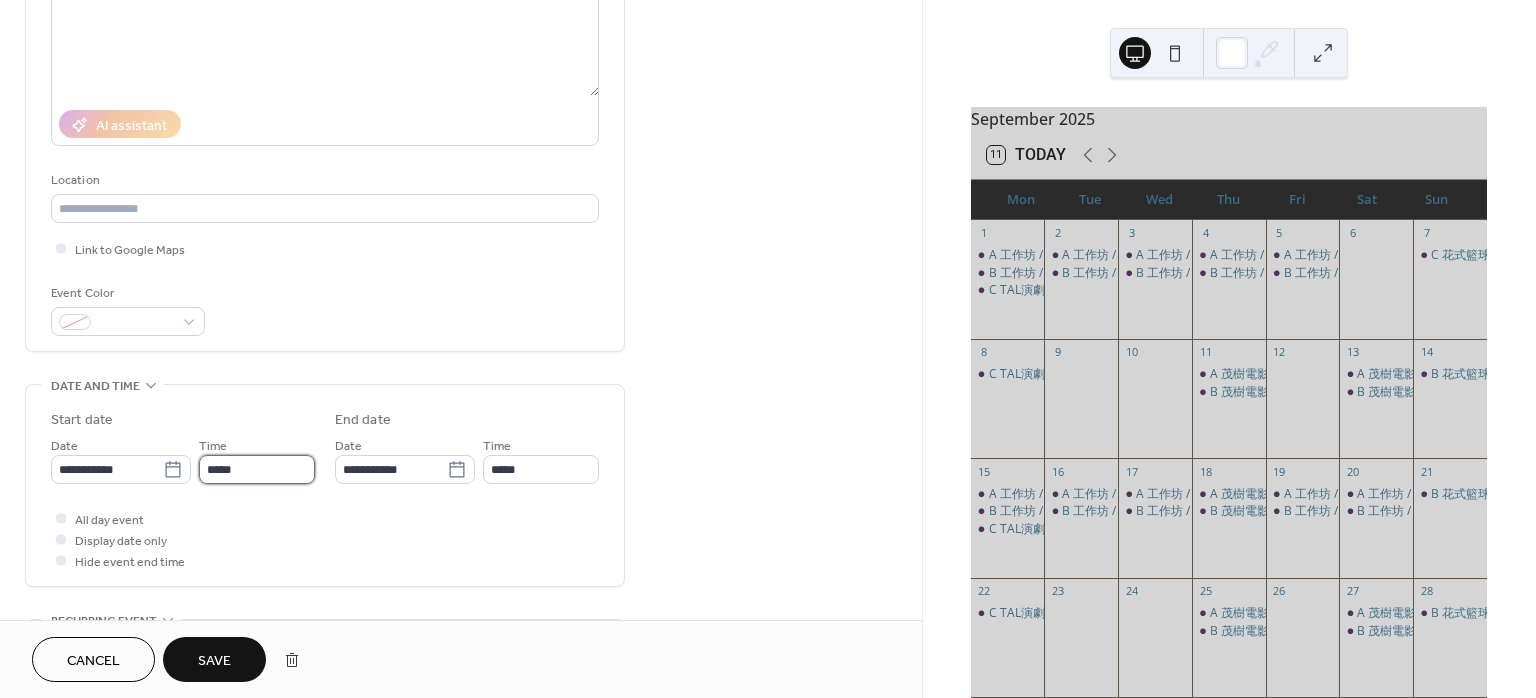 click on "*****" at bounding box center [257, 469] 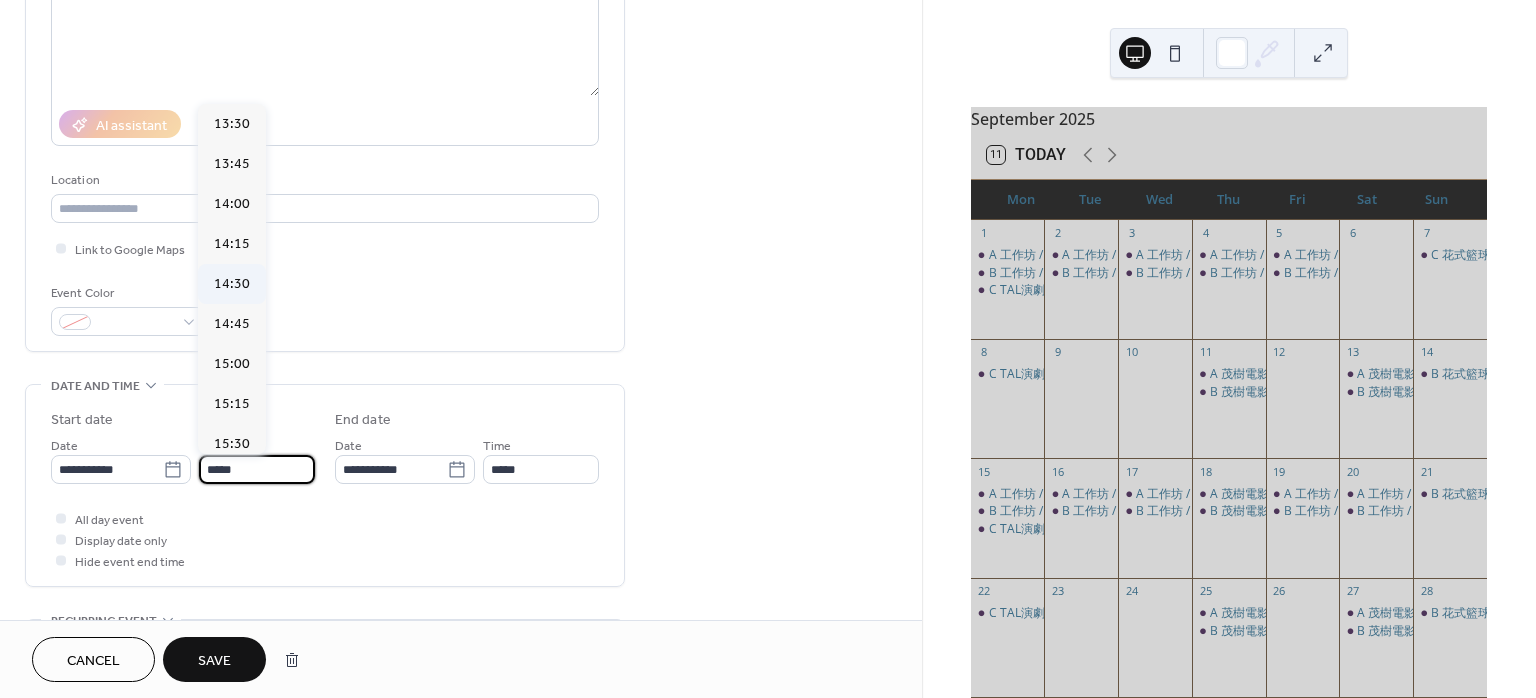 scroll, scrollTop: 2120, scrollLeft: 0, axis: vertical 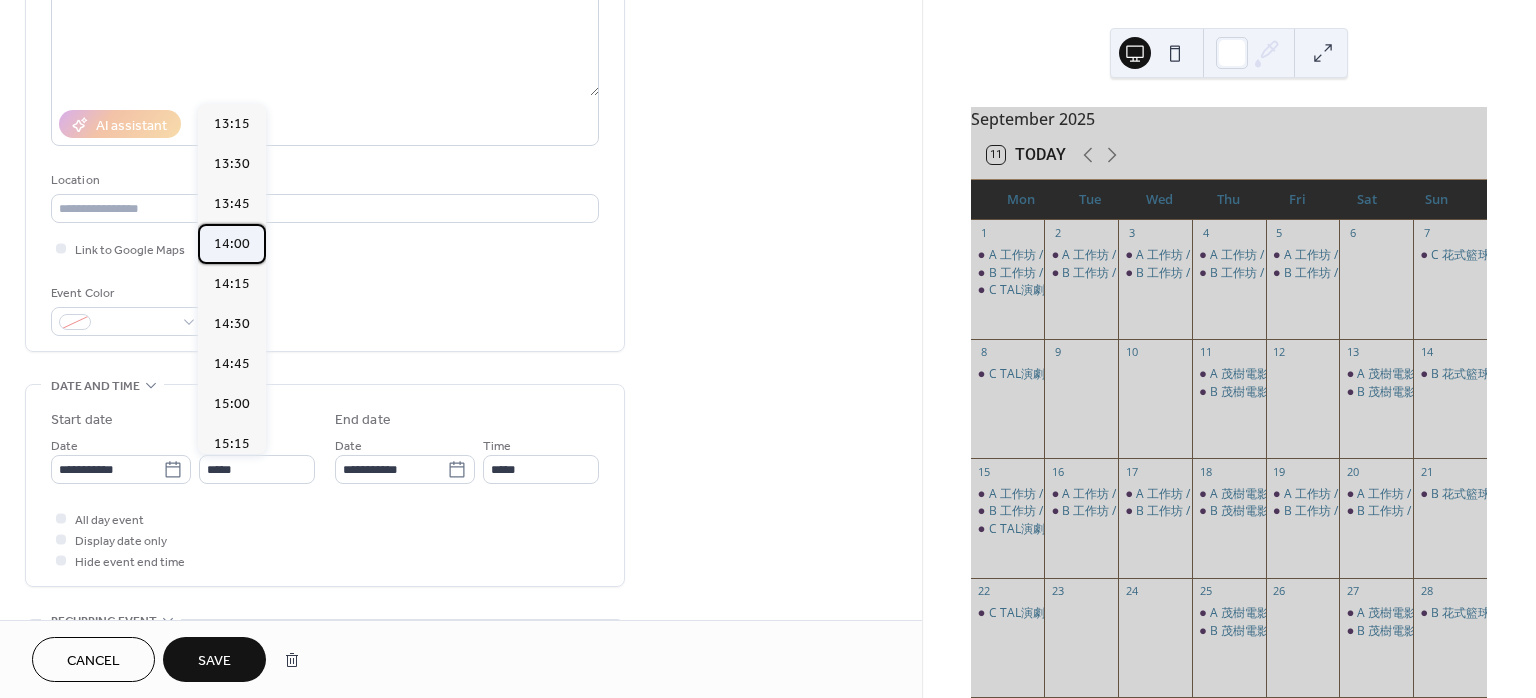click on "14:00" at bounding box center [232, 244] 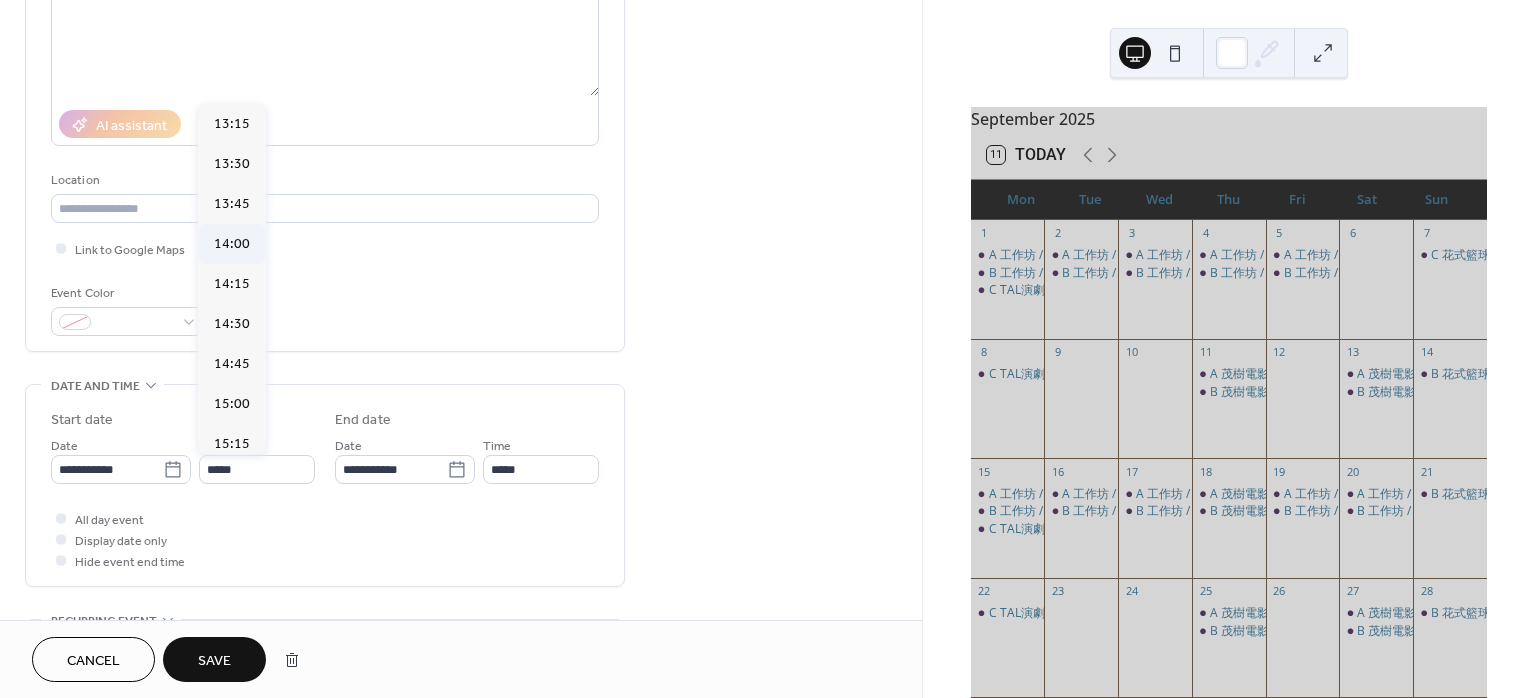 type on "*****" 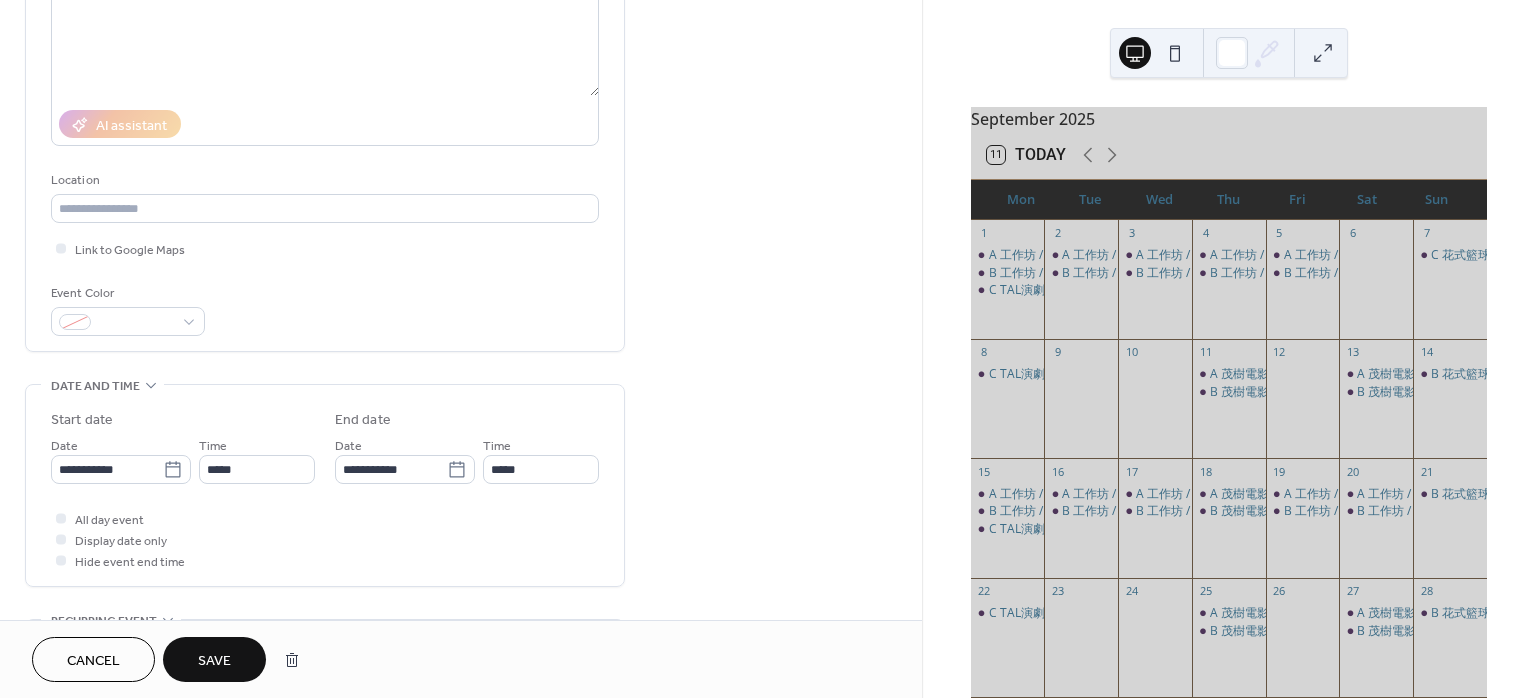 click on "Save" at bounding box center [214, 661] 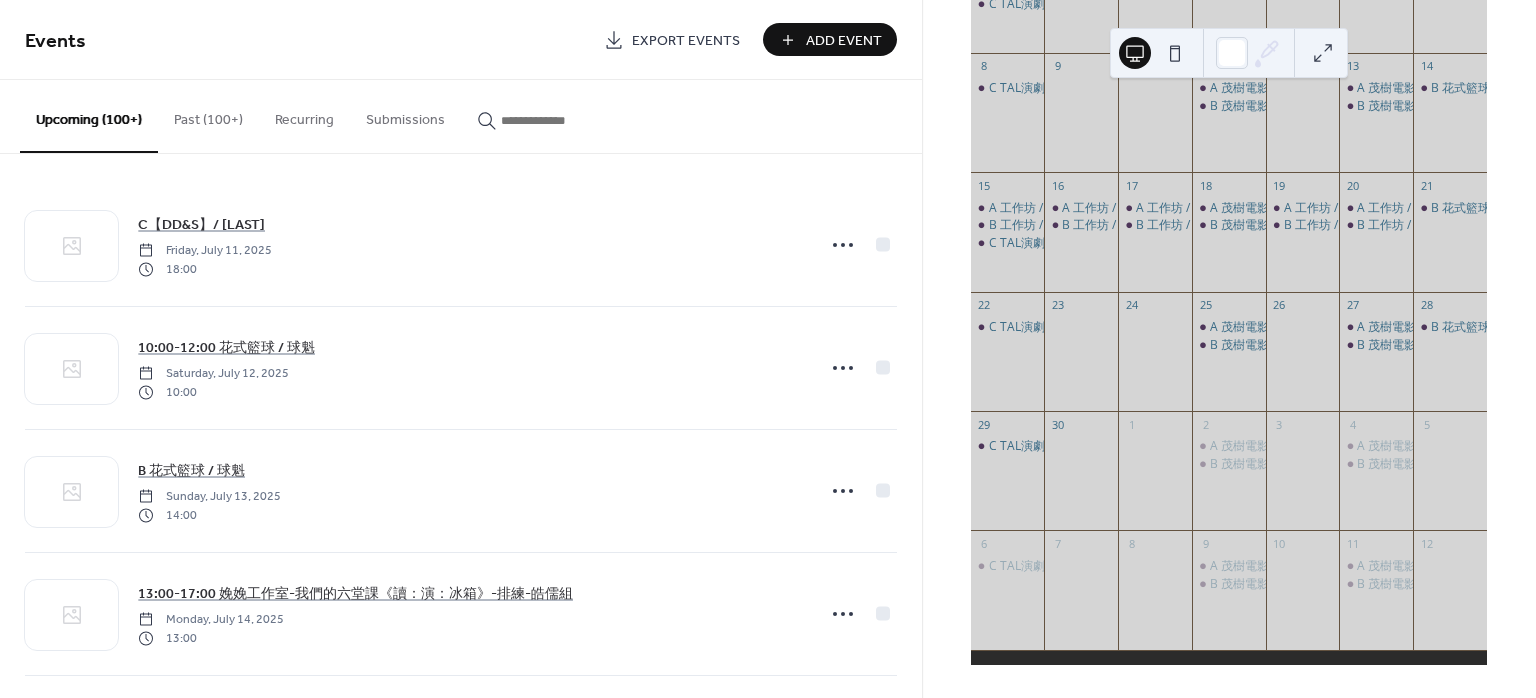 scroll, scrollTop: 0, scrollLeft: 0, axis: both 